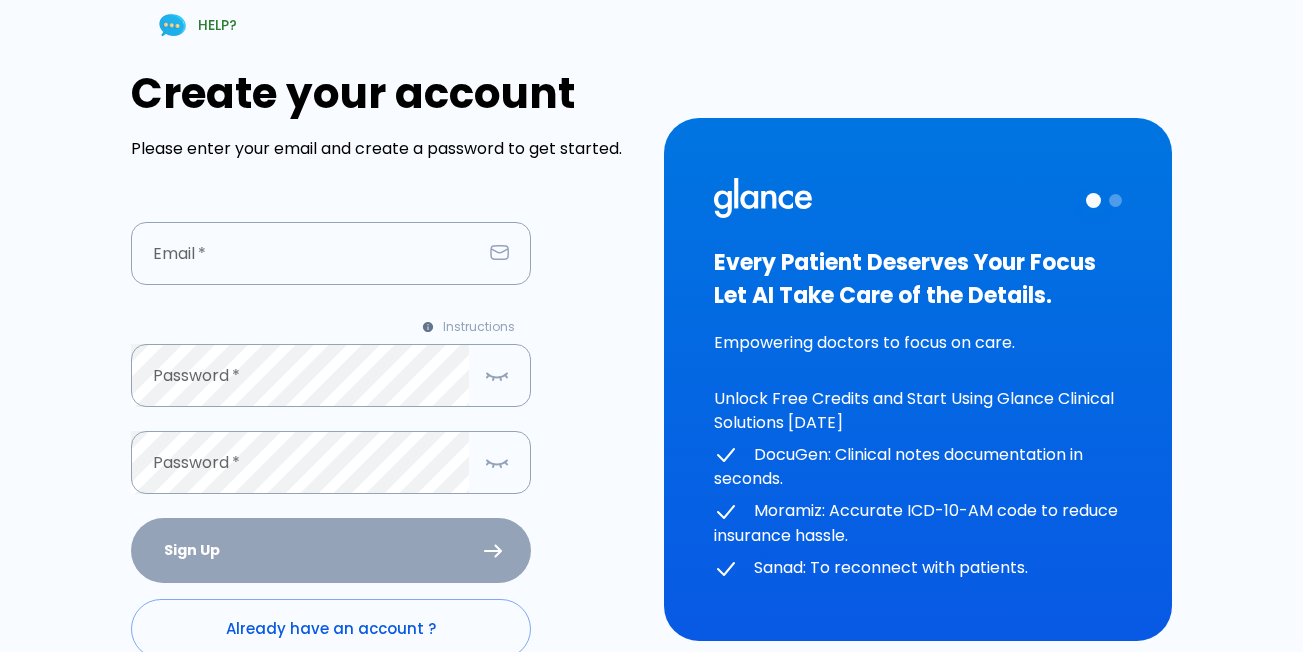 scroll, scrollTop: 0, scrollLeft: 0, axis: both 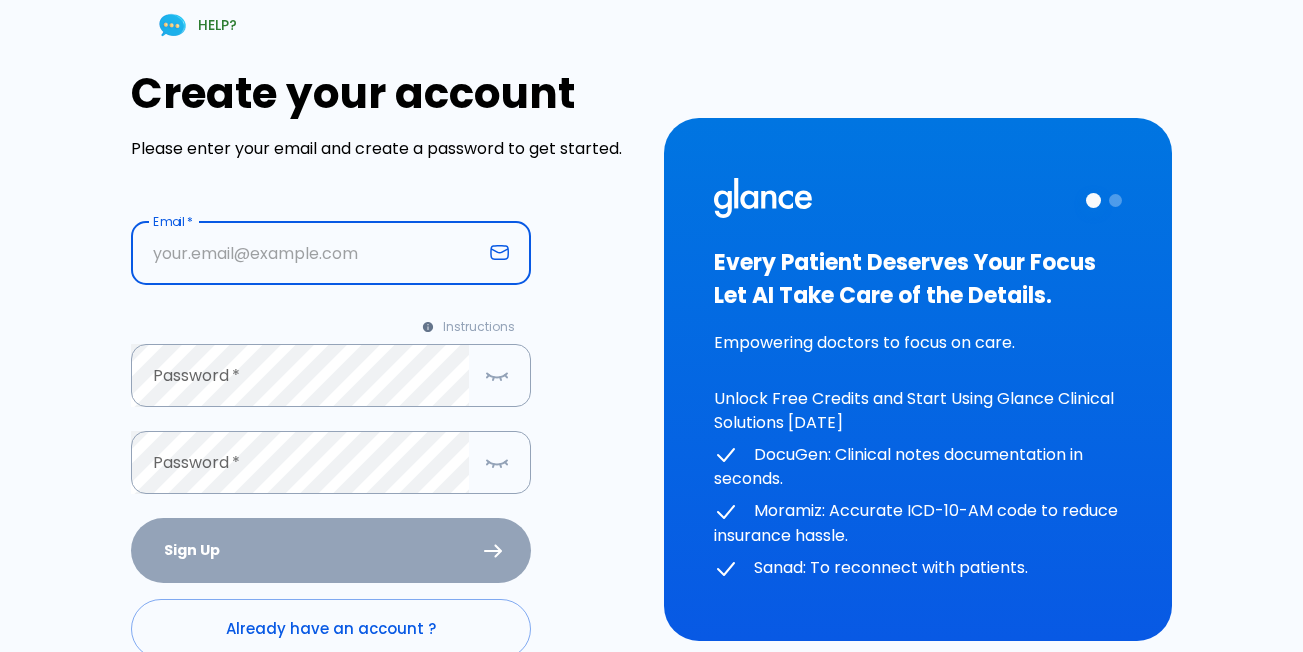 click at bounding box center [306, 253] 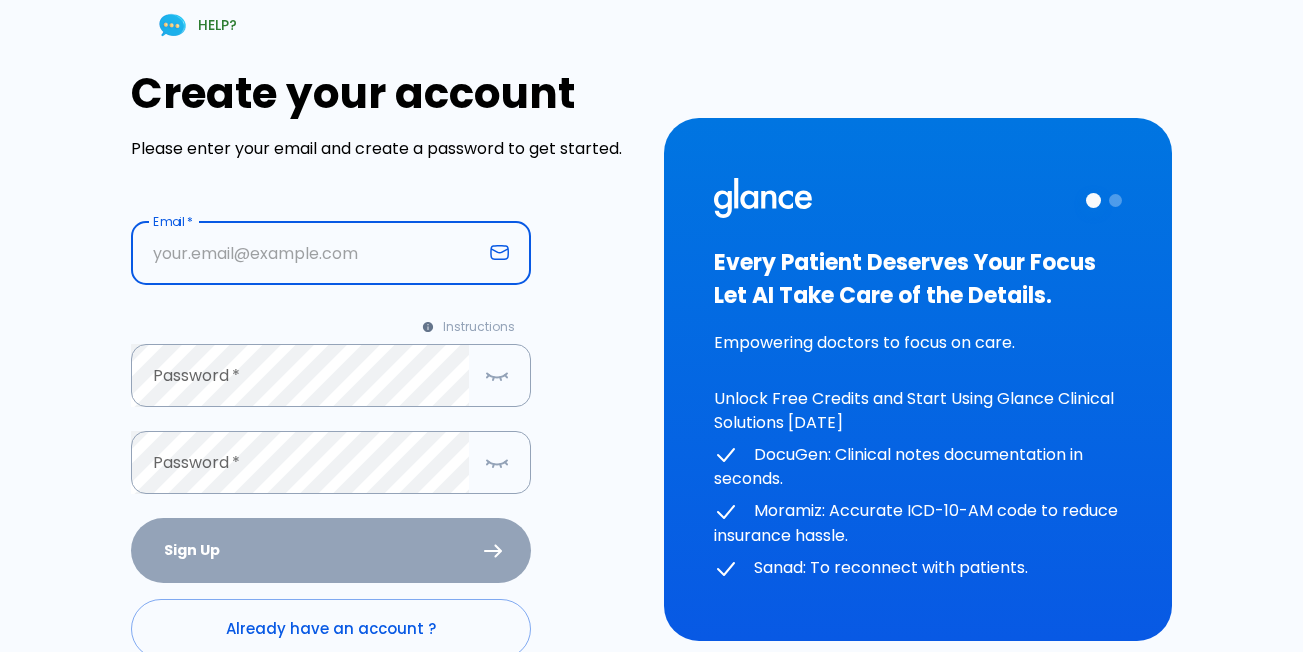 type on "ashrafbadry@hotmail.com" 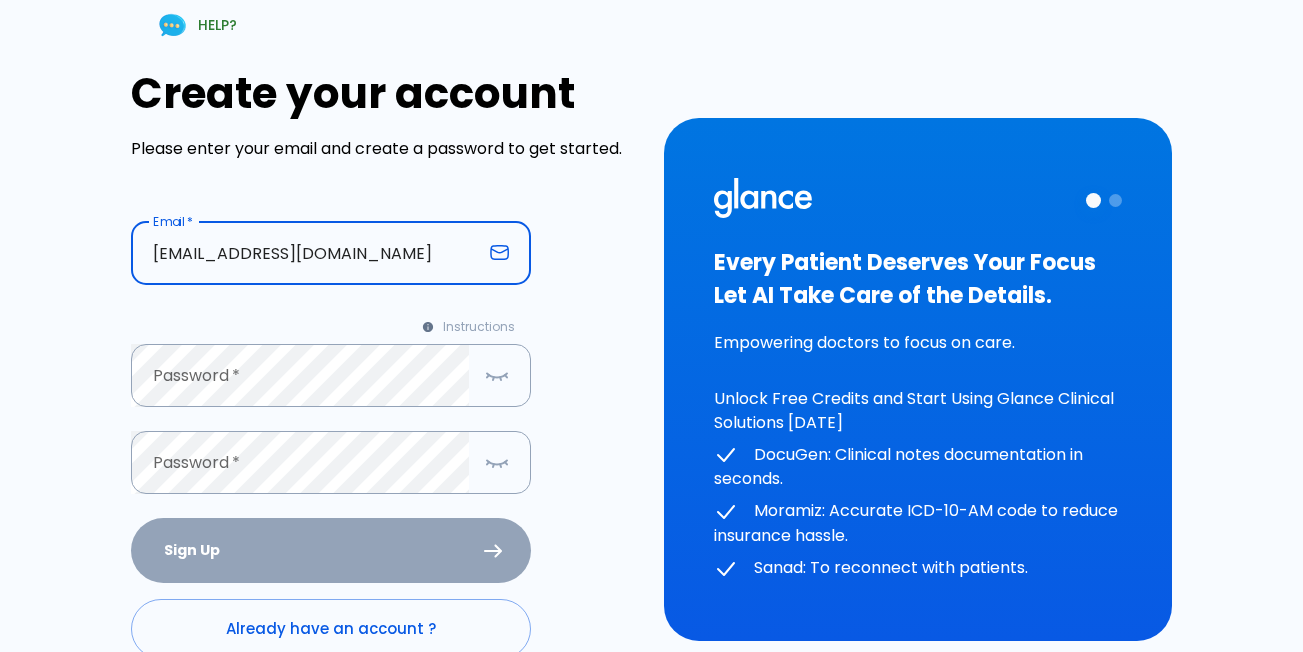 click on "ashrafbadry@hotmail.com" at bounding box center (306, 253) 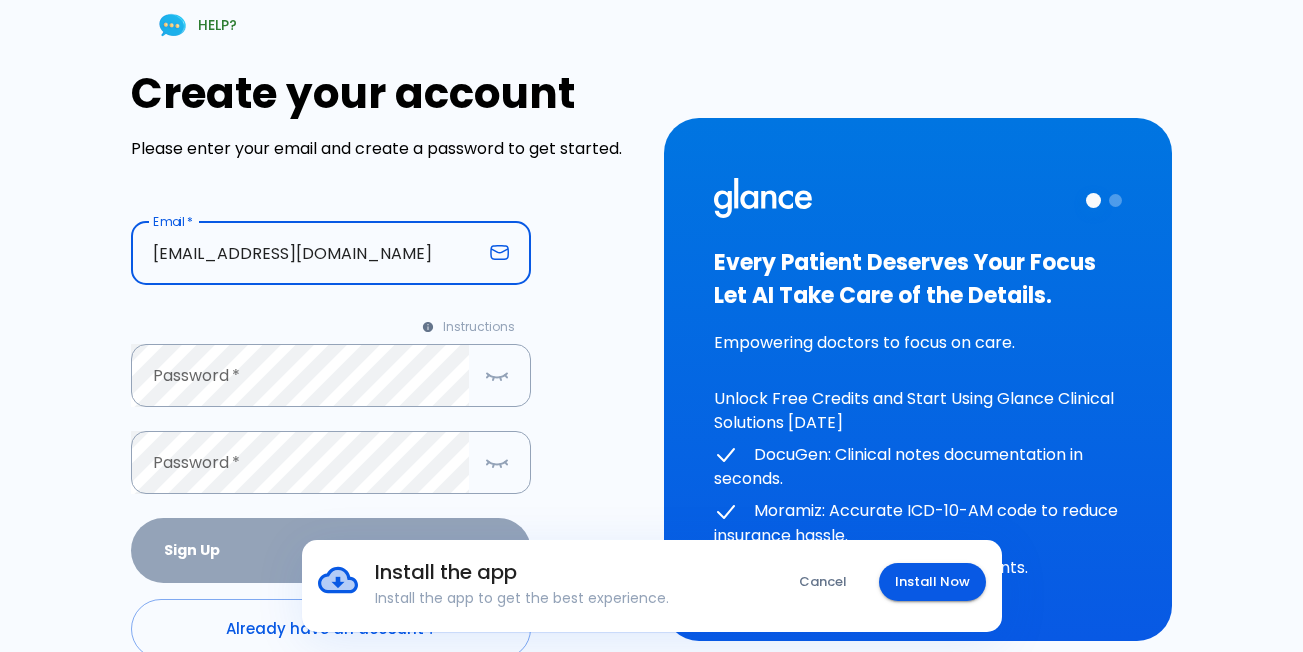 drag, startPoint x: 442, startPoint y: 257, endPoint x: 91, endPoint y: 243, distance: 351.27908 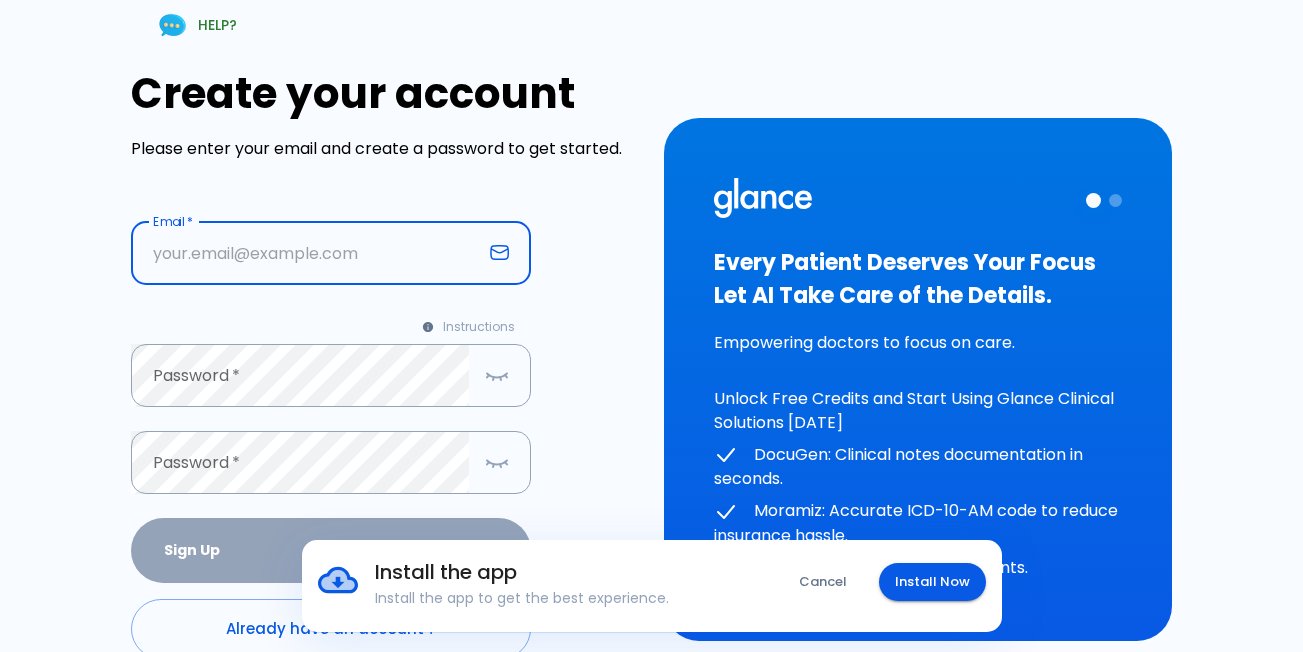 click at bounding box center (306, 253) 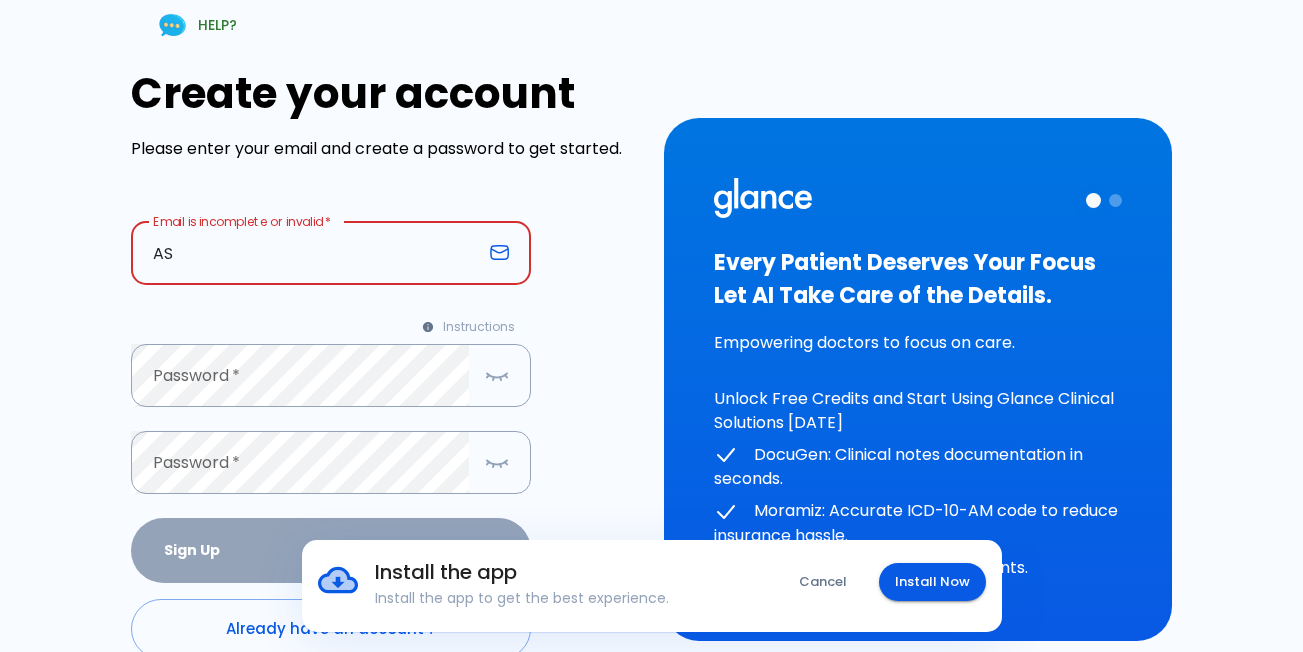 type on "AS" 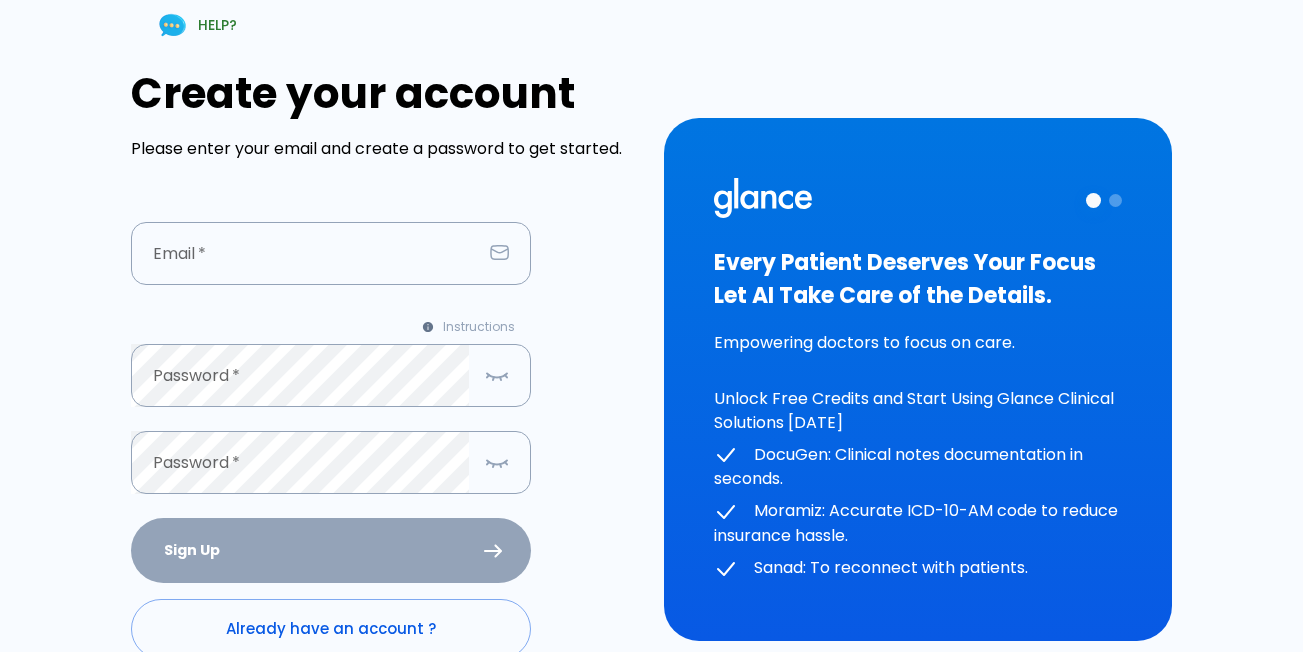 scroll, scrollTop: 0, scrollLeft: 0, axis: both 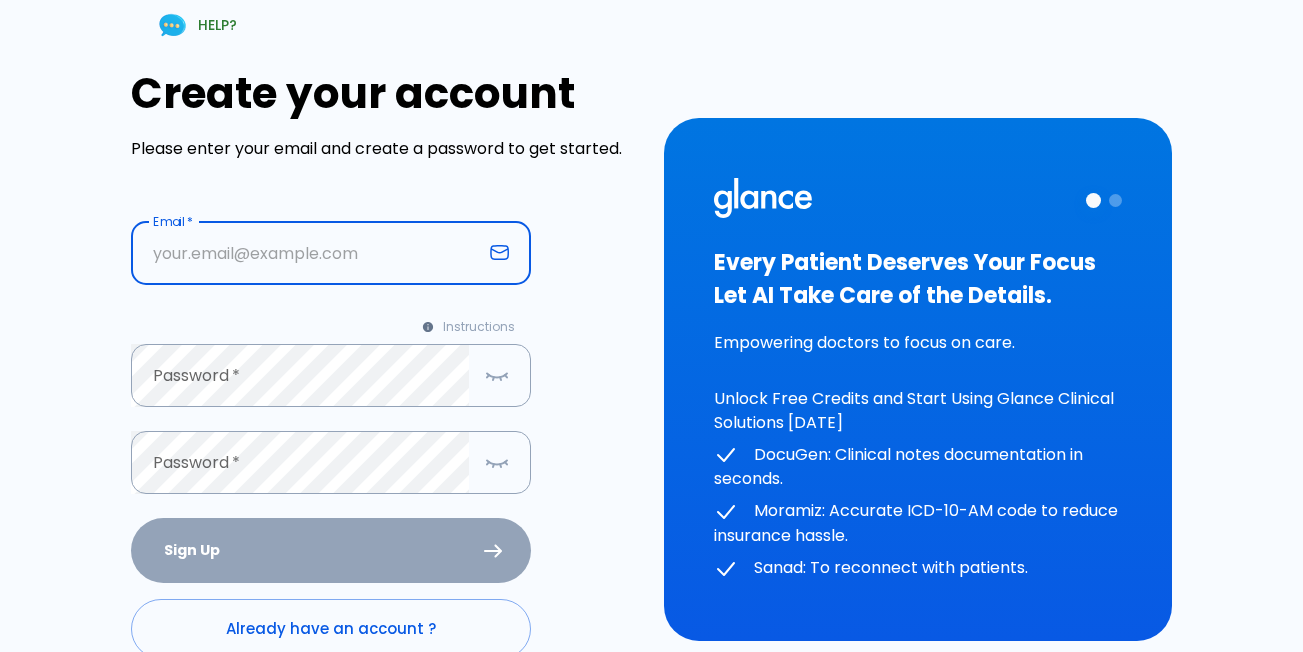 click at bounding box center (306, 253) 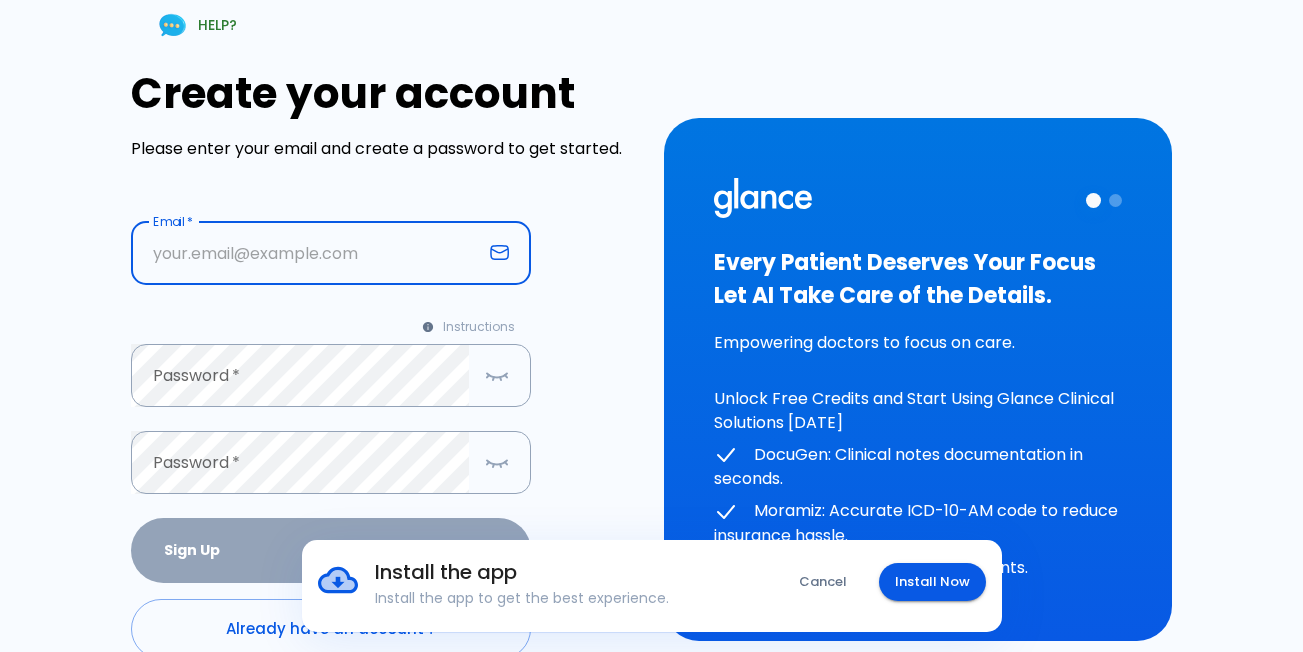 drag, startPoint x: 206, startPoint y: 247, endPoint x: 193, endPoint y: 250, distance: 13.341664 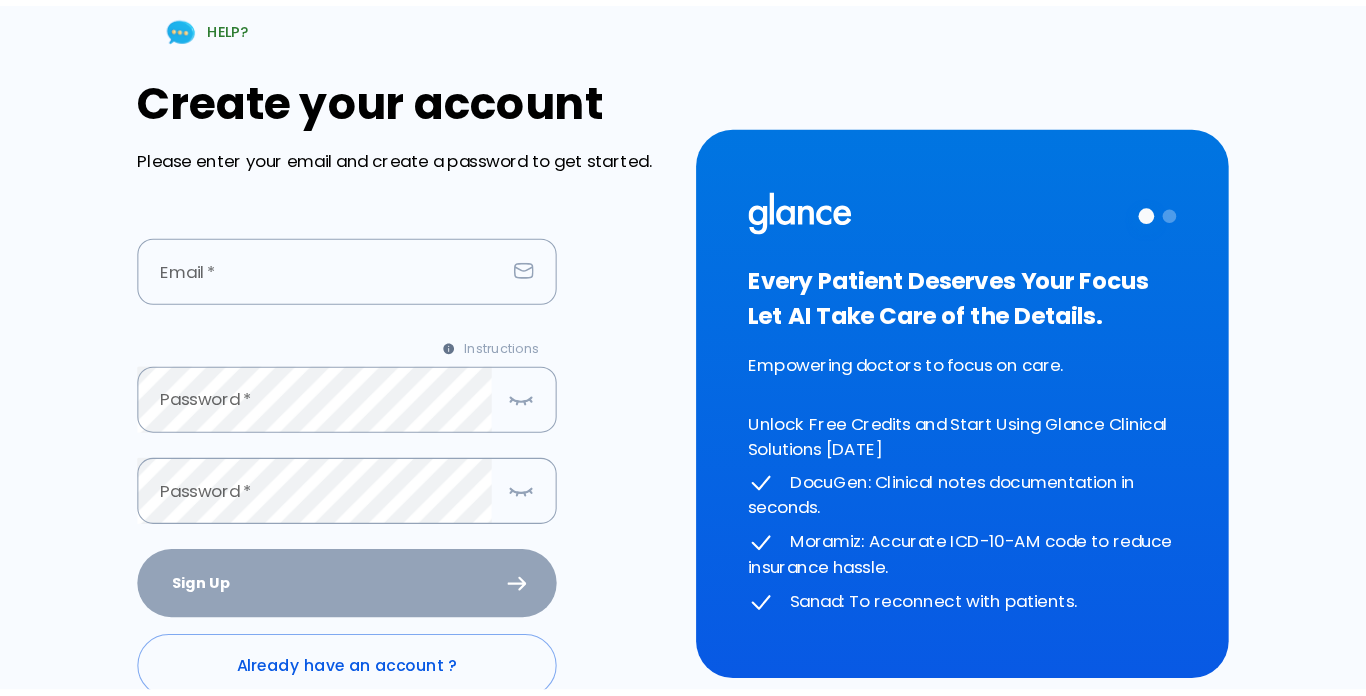 scroll, scrollTop: 0, scrollLeft: 0, axis: both 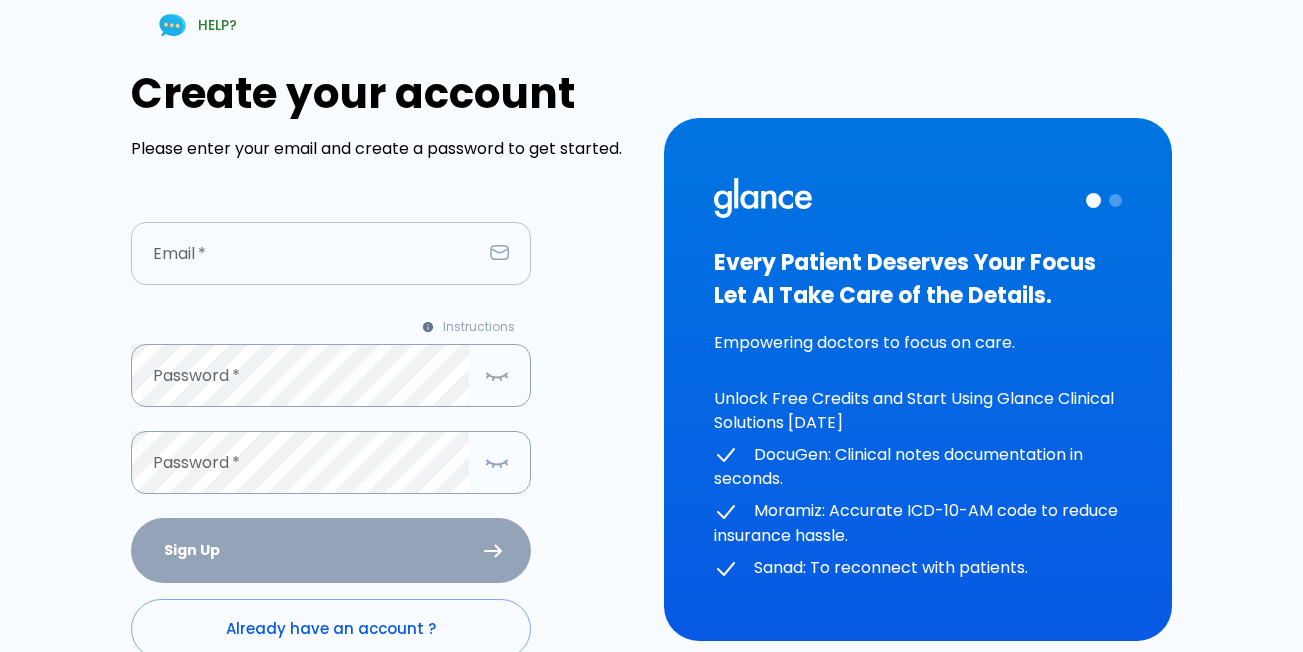 click at bounding box center [306, 253] 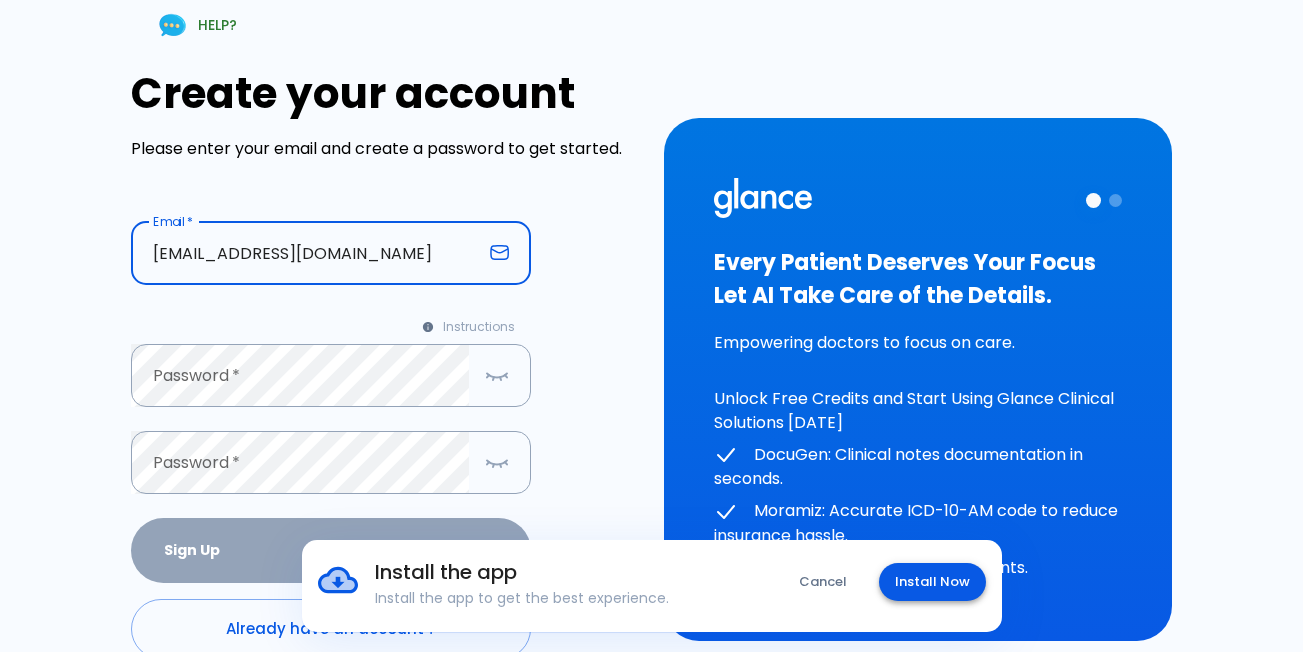 type on "ASHRAFBADRY@HOTMAIL.COM" 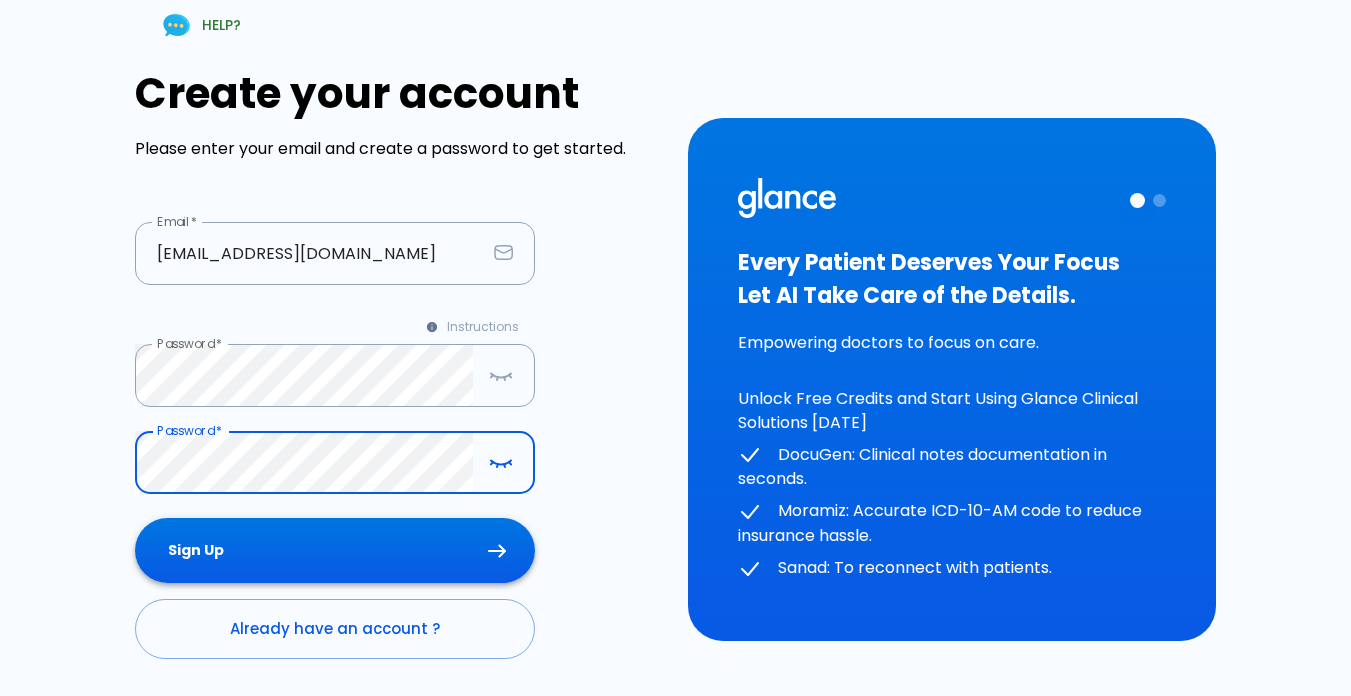 click on "Sign Up" at bounding box center [335, 550] 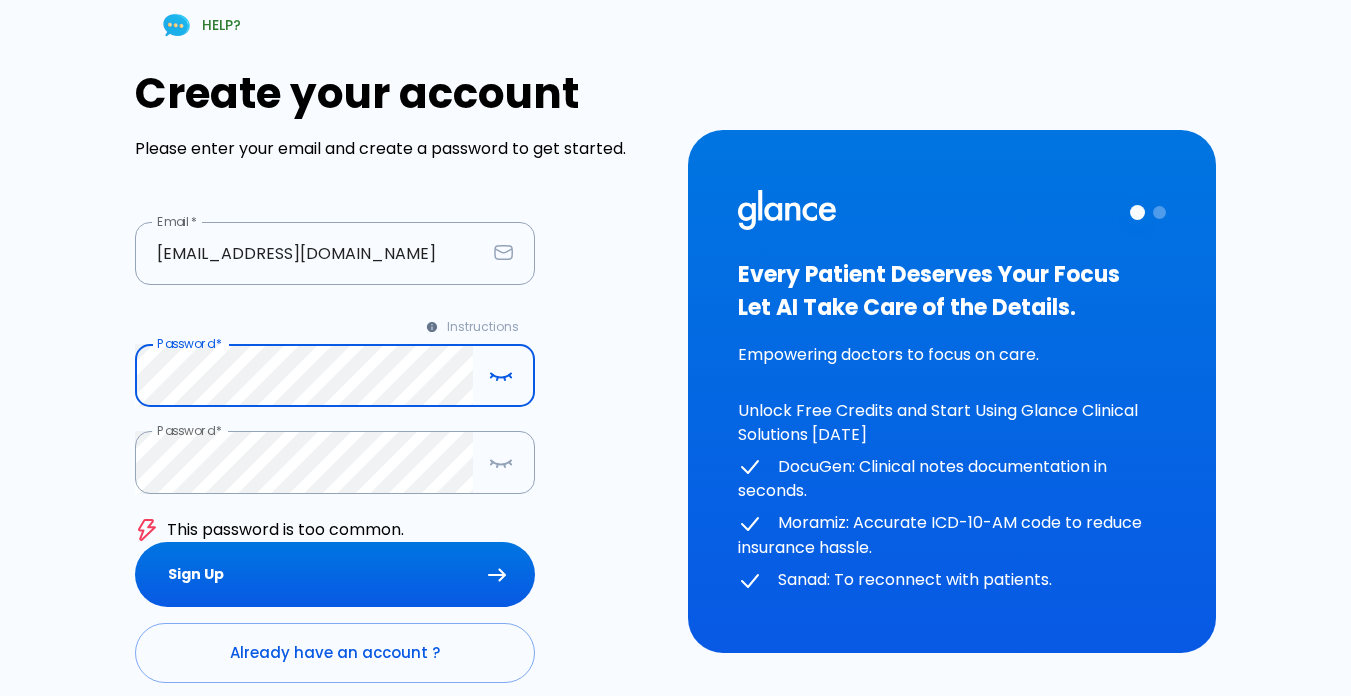 click on "HELP? Create your account Please enter your email and create a password to get started. Email   * ASHRAFBADRY@HOTMAIL.COM Email  * Instructions Password   * Password  * Password   * Password  * This password is too common. Sign Up Already have an account ? Privacy Policy | Terms of Use Copyright © 2021 Groa.care Inc. All rights reserved." at bounding box center (387, 379) 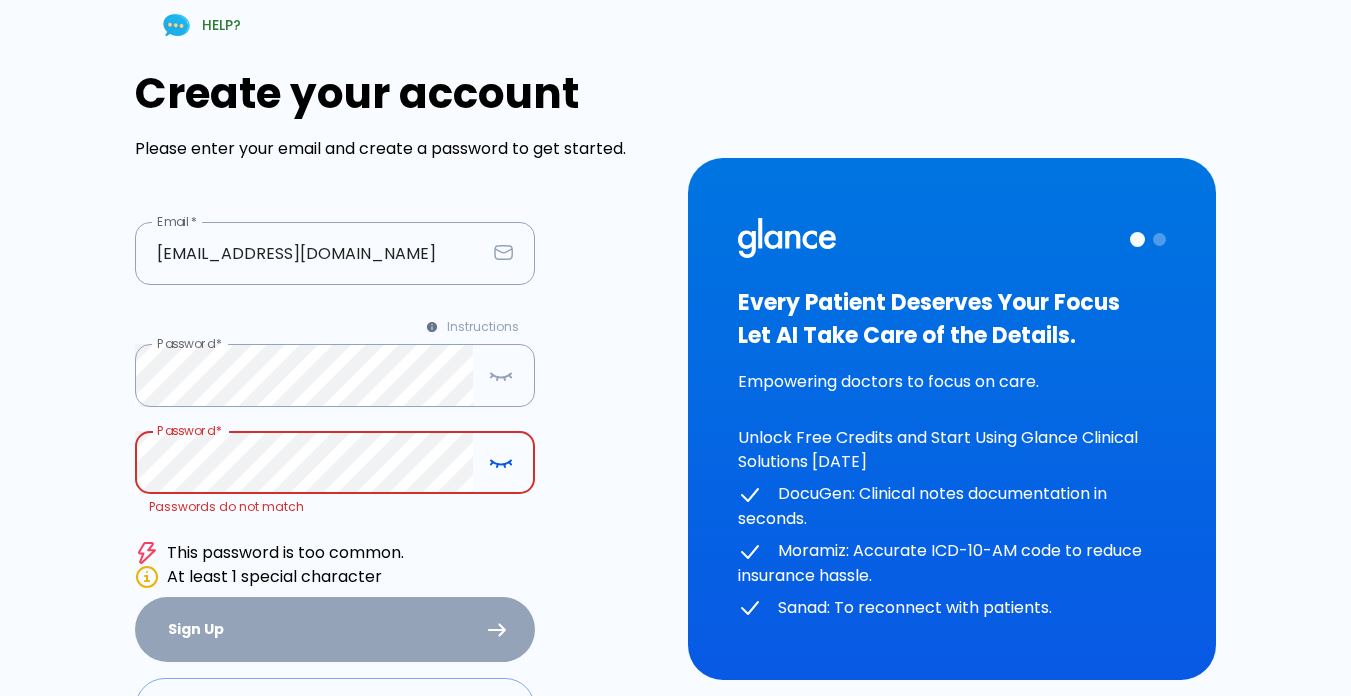click 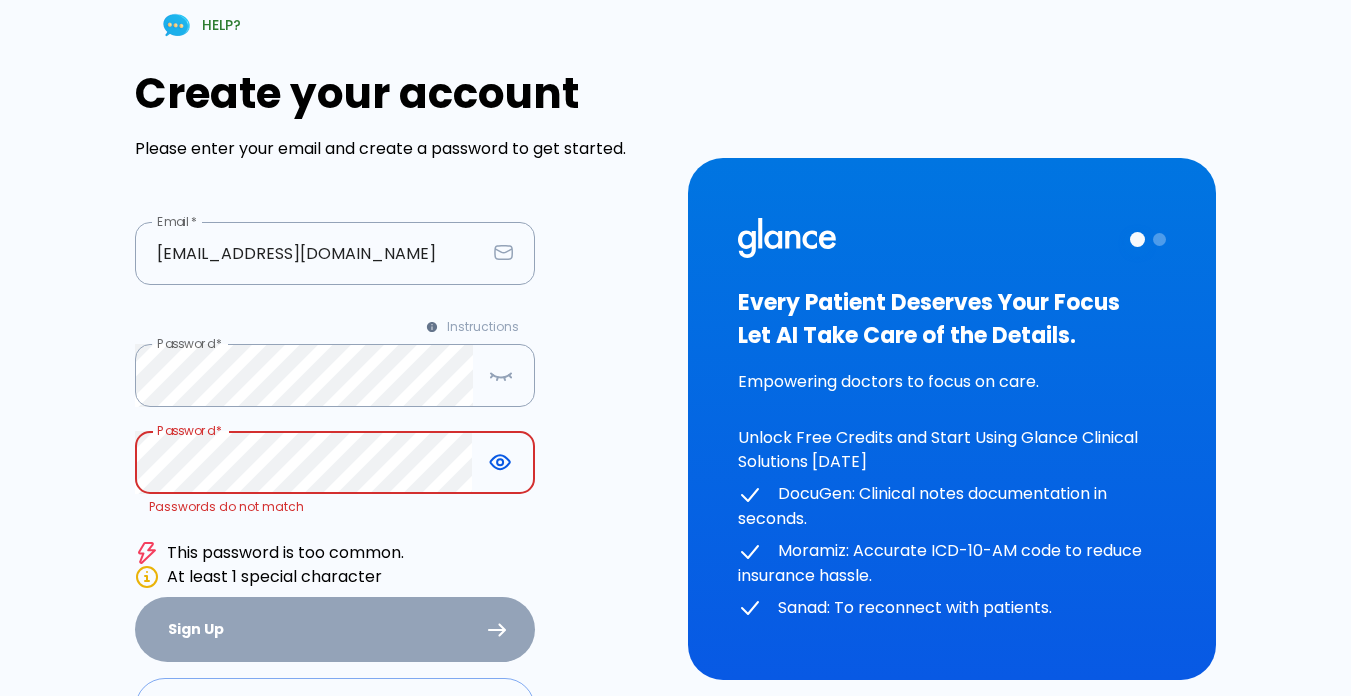 click on "HELP? Create your account Please enter your email and create a password to get started. Email   * ASHRAFBADRY@HOTMAIL.COM Email  * Instructions Password   * Password  * Password   * Password  * Passwords do not match This password is too common. At least 1 special character Sign Up Already have an account ? Privacy Policy | Terms of Use Copyright © 2021 Groa.care Inc. All rights reserved." at bounding box center [387, 407] 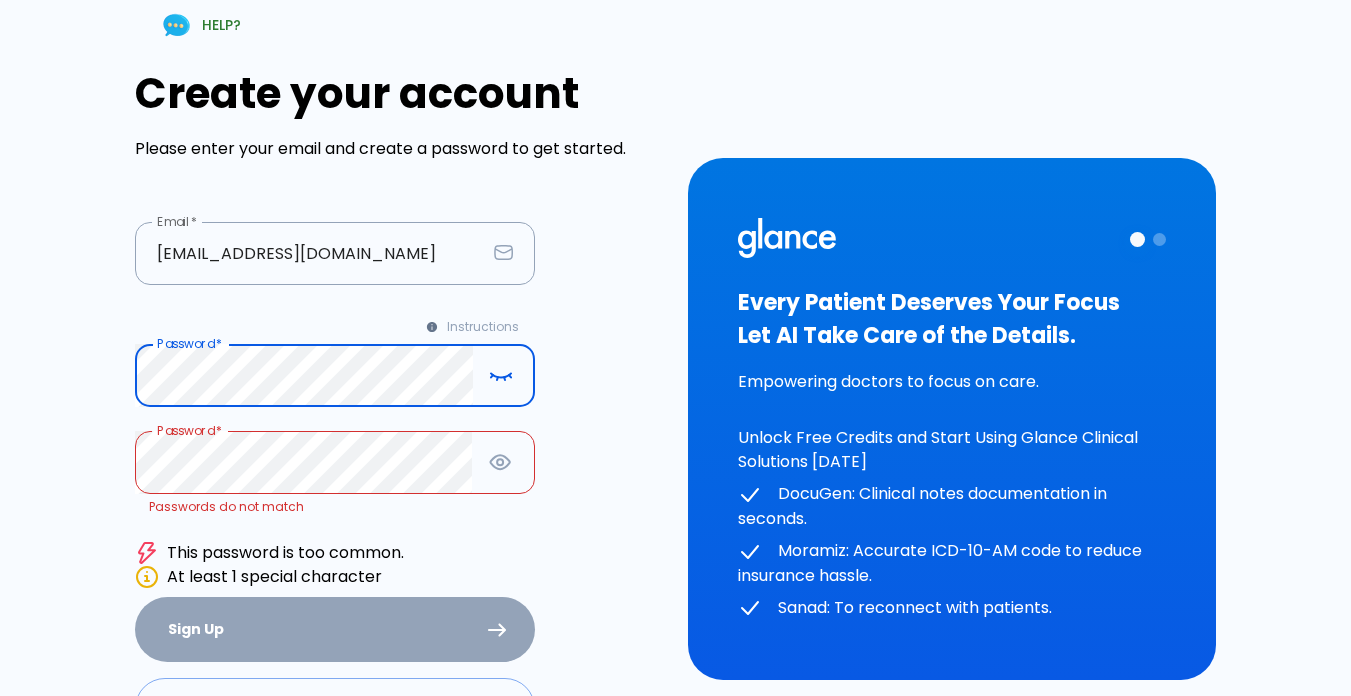 click 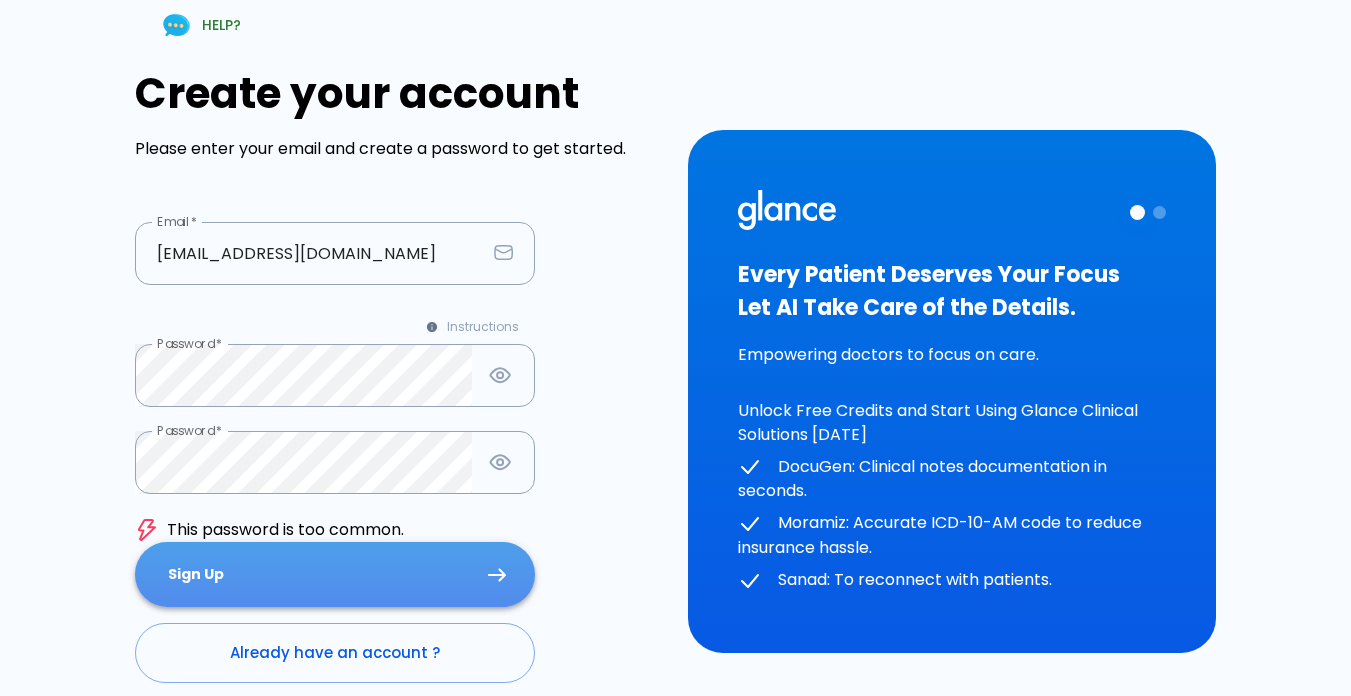 click on "Sign Up" at bounding box center [335, 574] 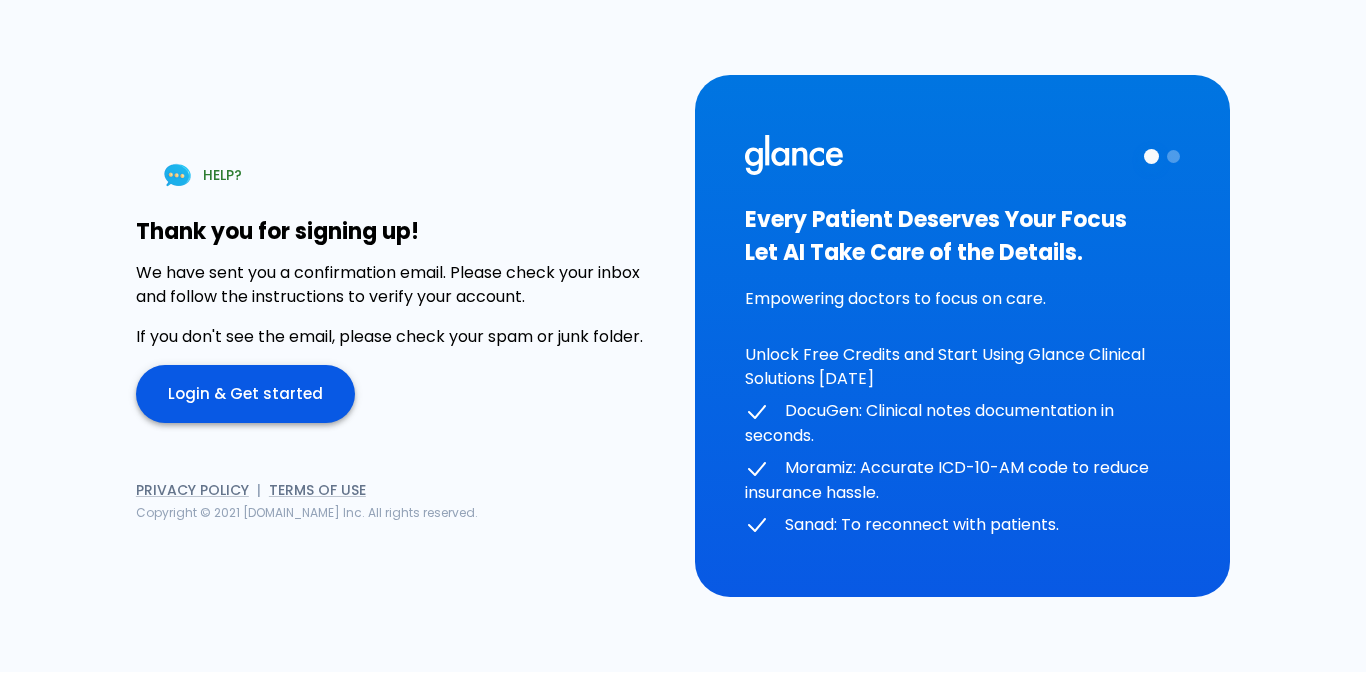 click on "Login & Get started" at bounding box center [245, 394] 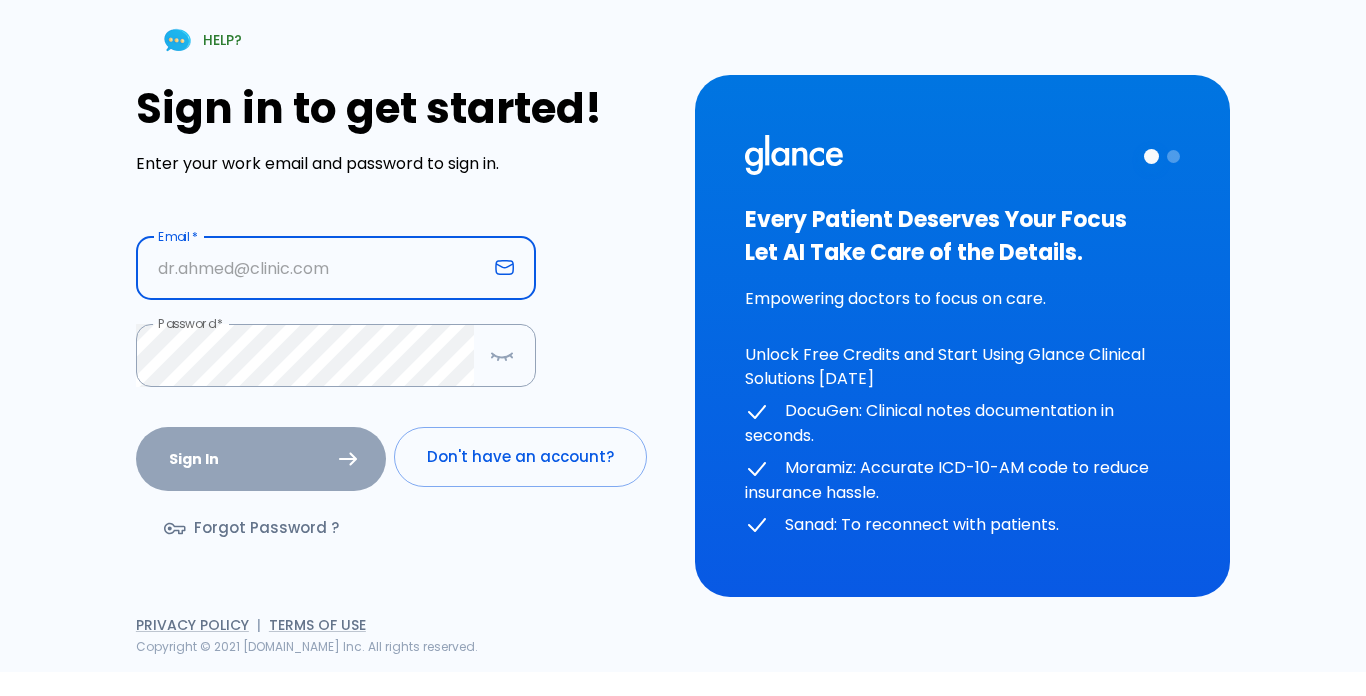 click at bounding box center [311, 268] 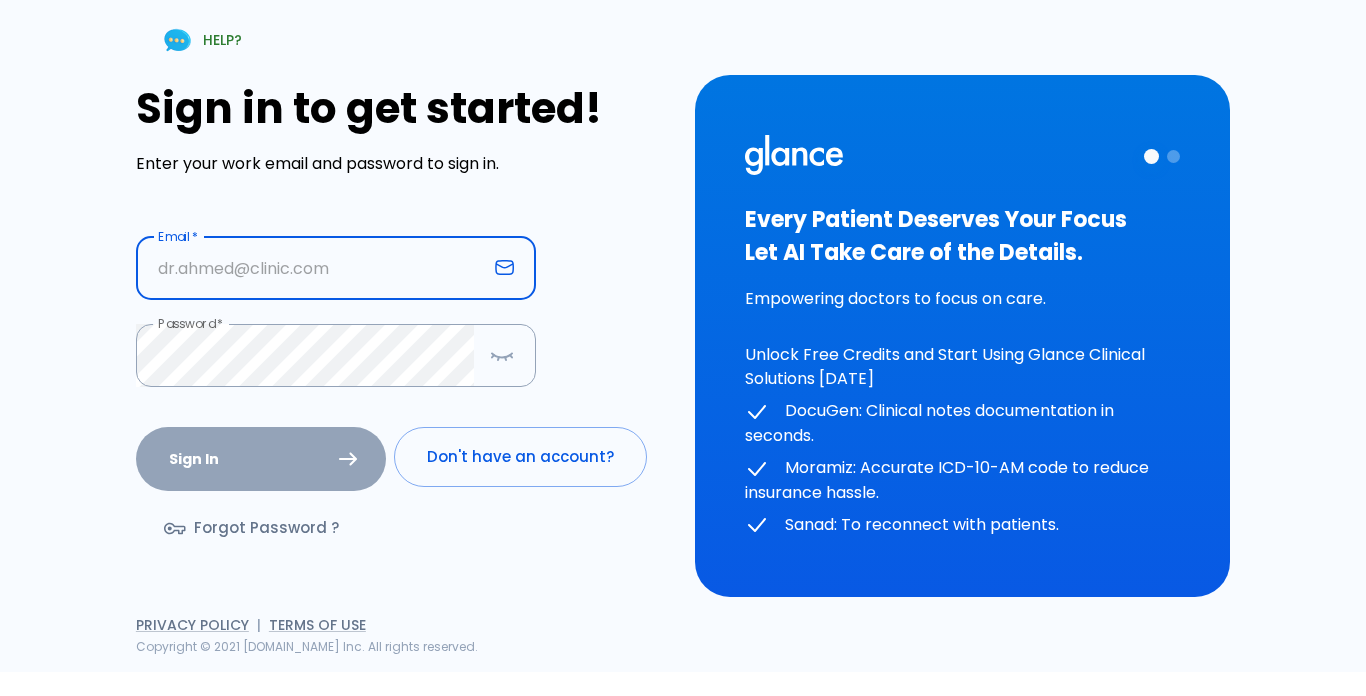 click at bounding box center (311, 268) 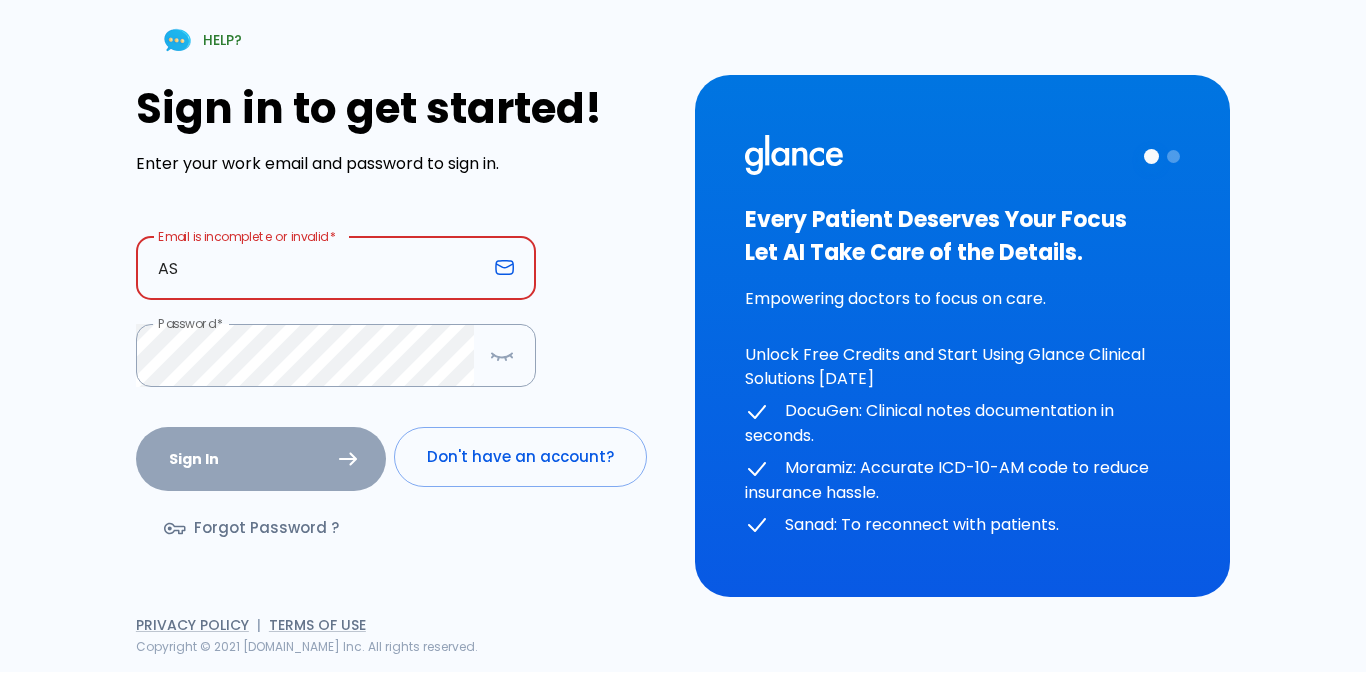 type on "ASHRAFBADRY@HOTMAIL.COM" 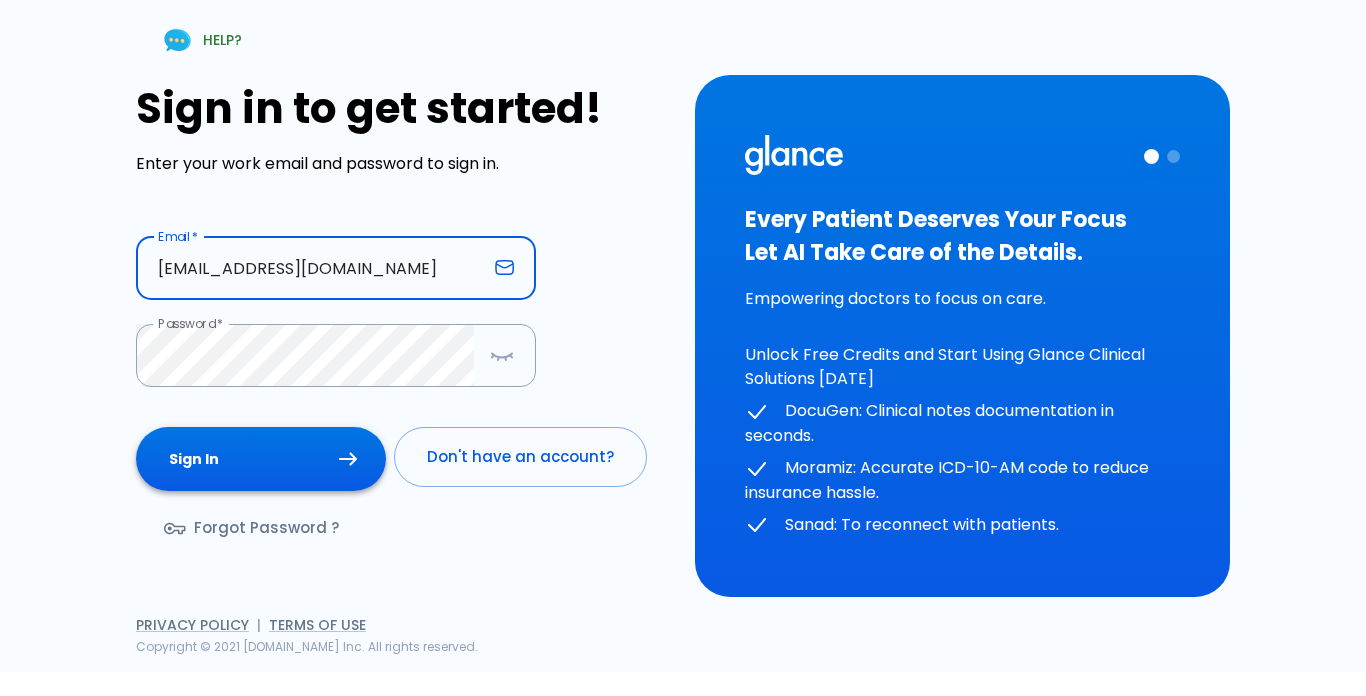 click on "Sign In" at bounding box center [261, 459] 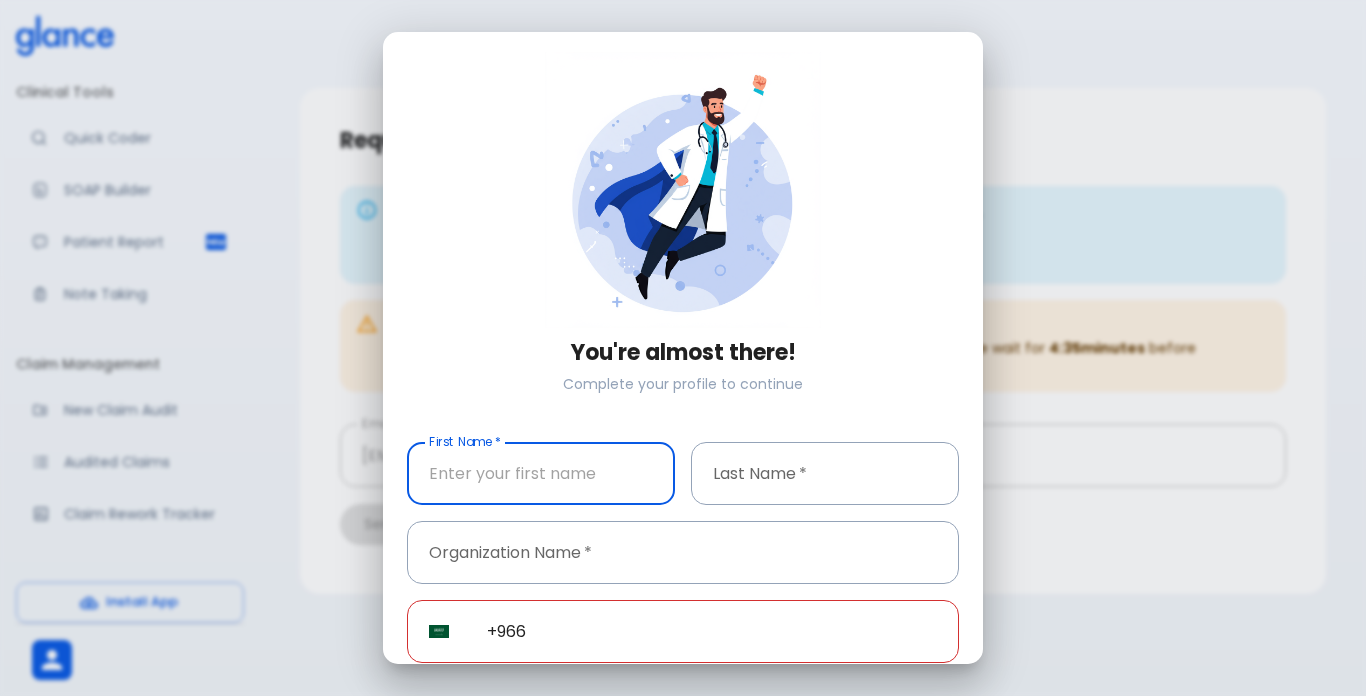 click at bounding box center [541, 473] 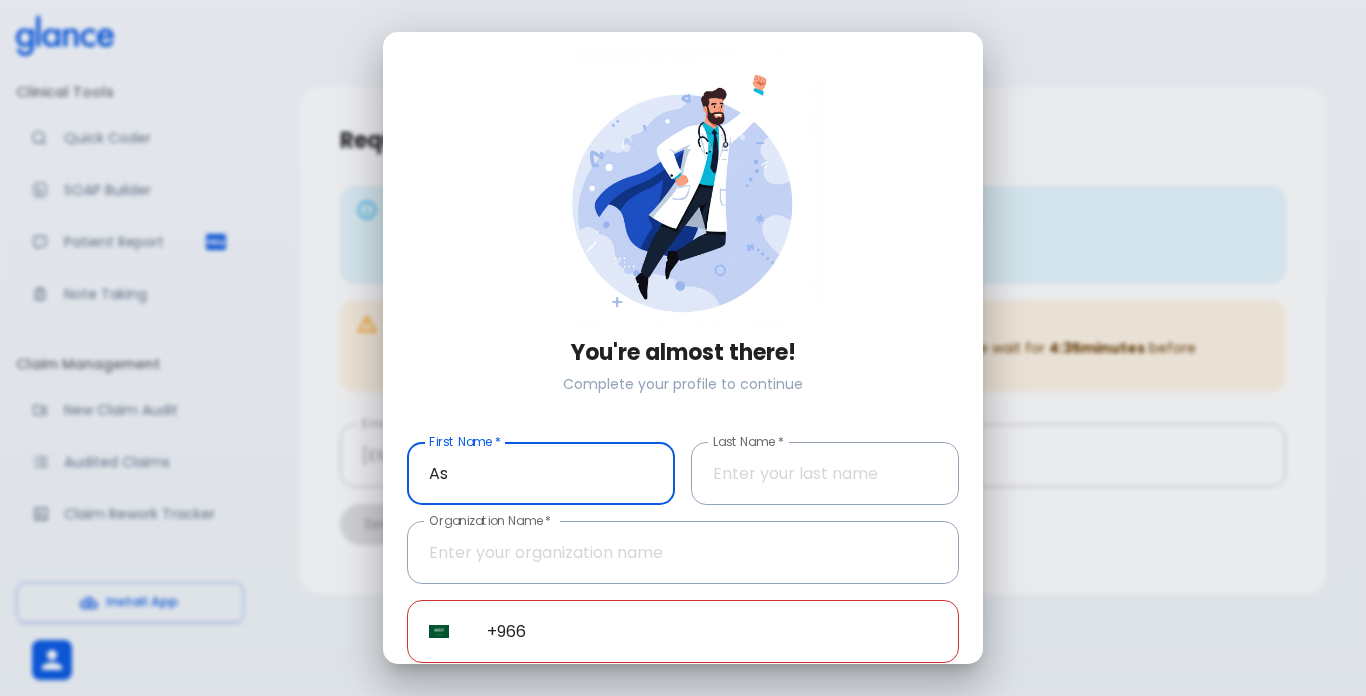 type on "ASHRAF" 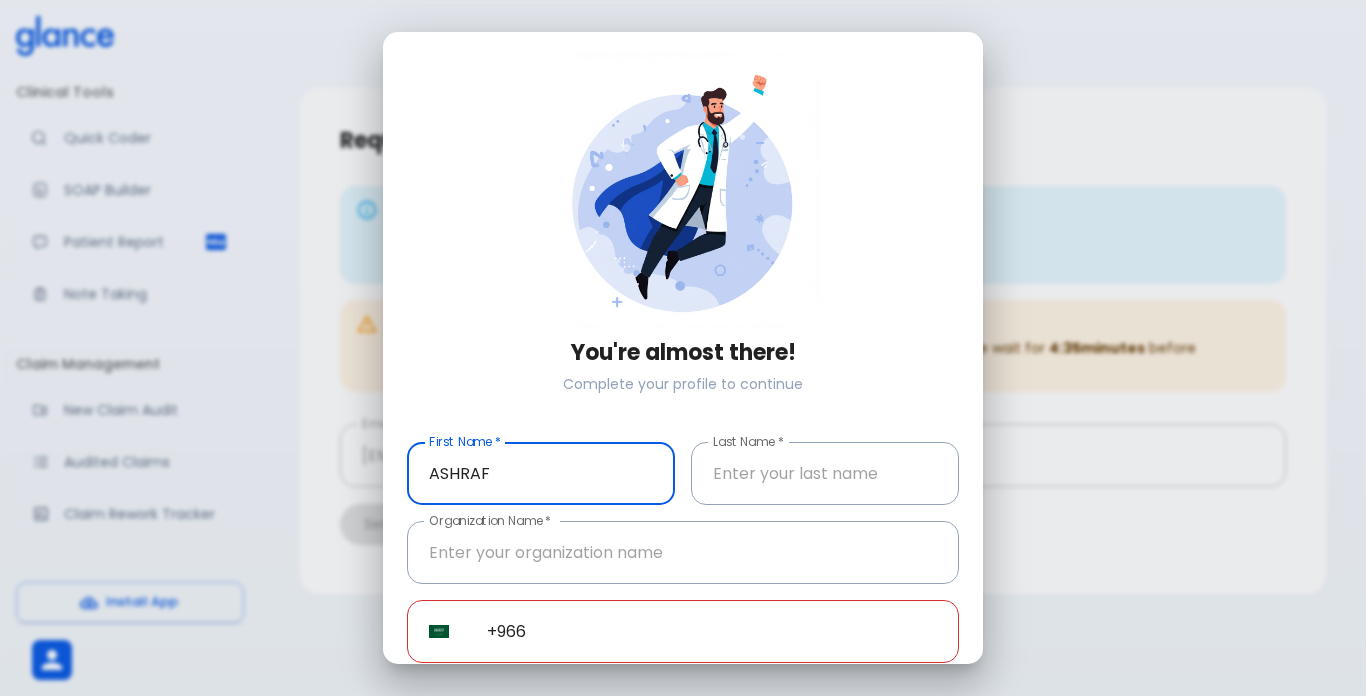 type on "ELBADRY" 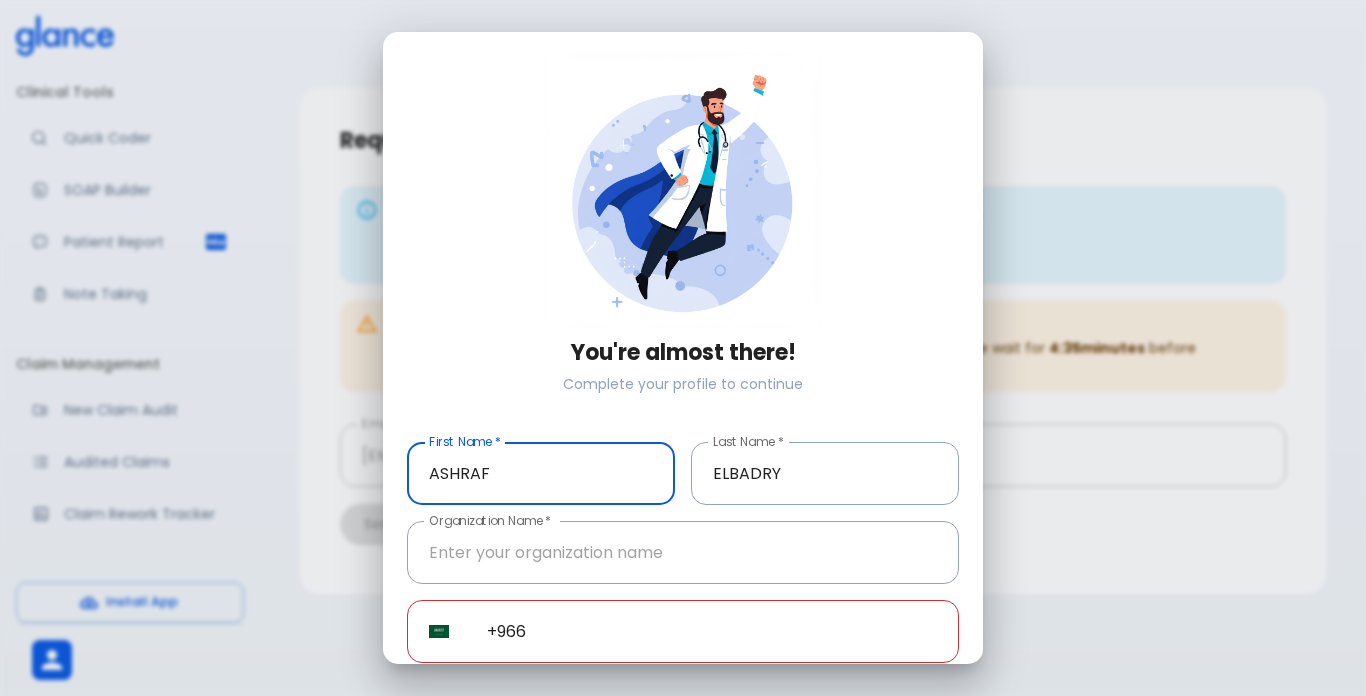 type on "Mouwasat Medical Services Company" 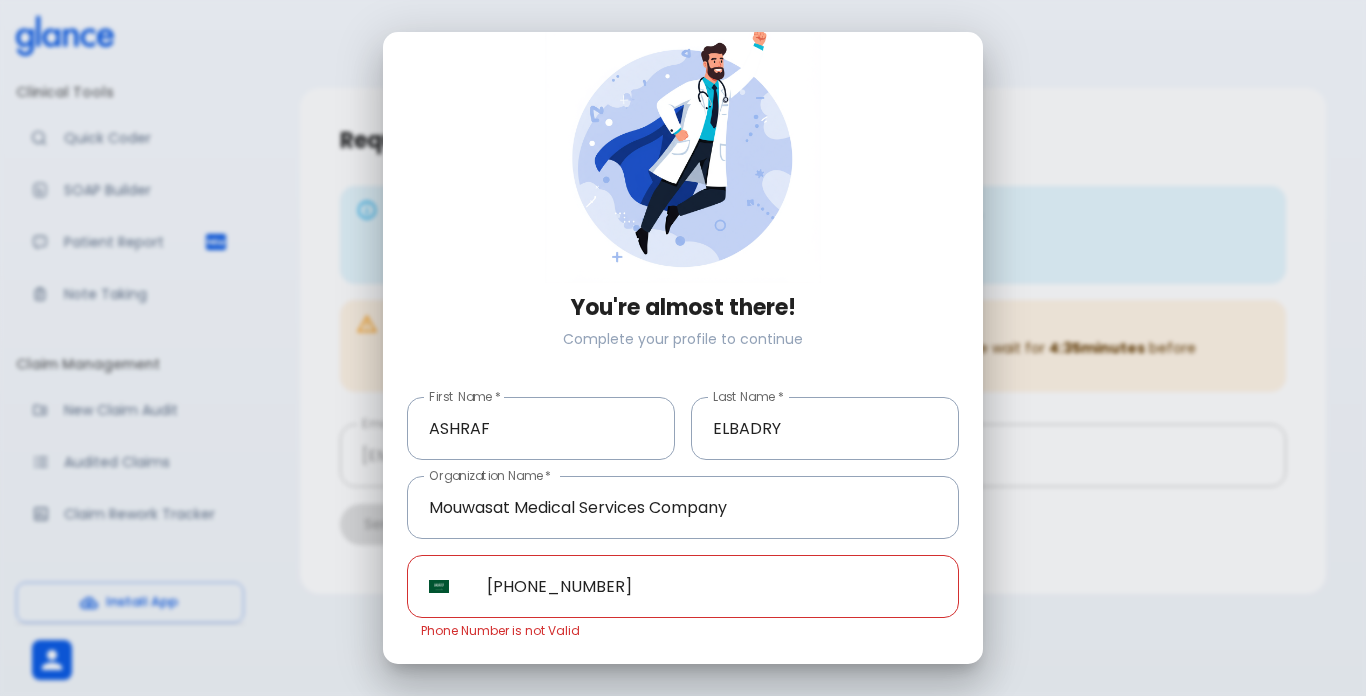 scroll, scrollTop: 99, scrollLeft: 0, axis: vertical 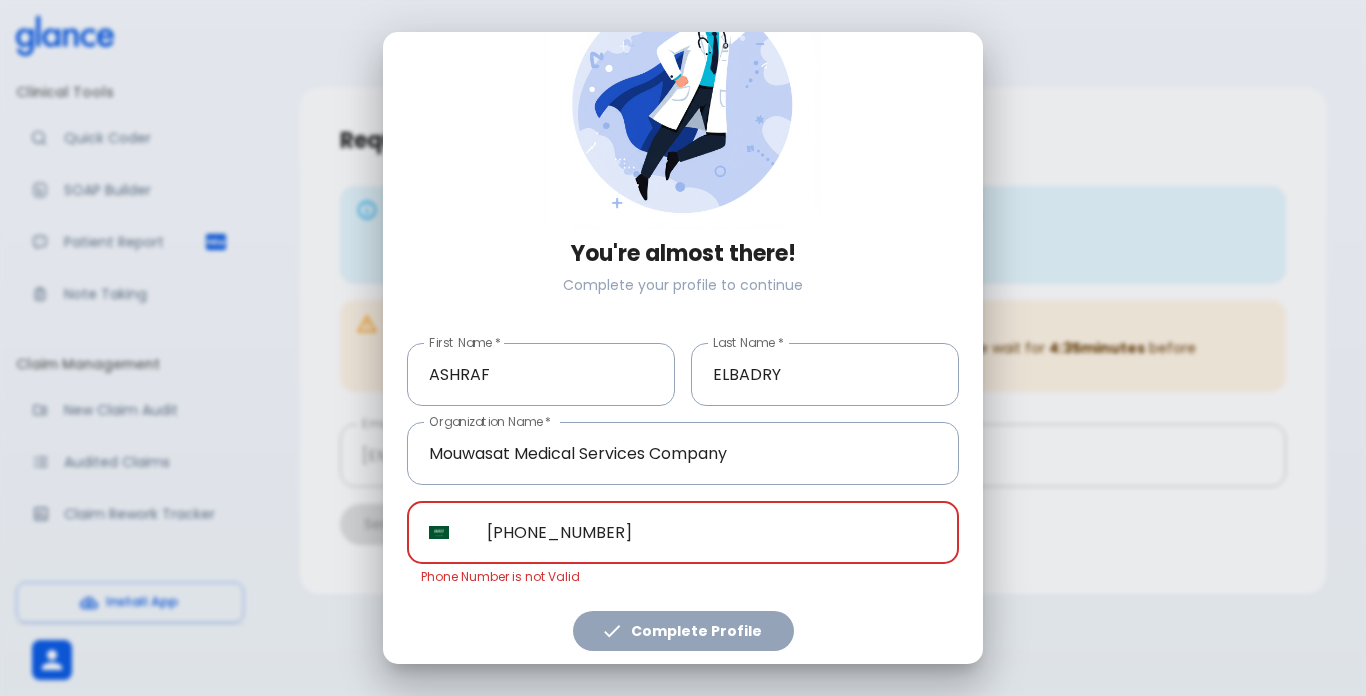 click on "+0531225144" at bounding box center [712, 532] 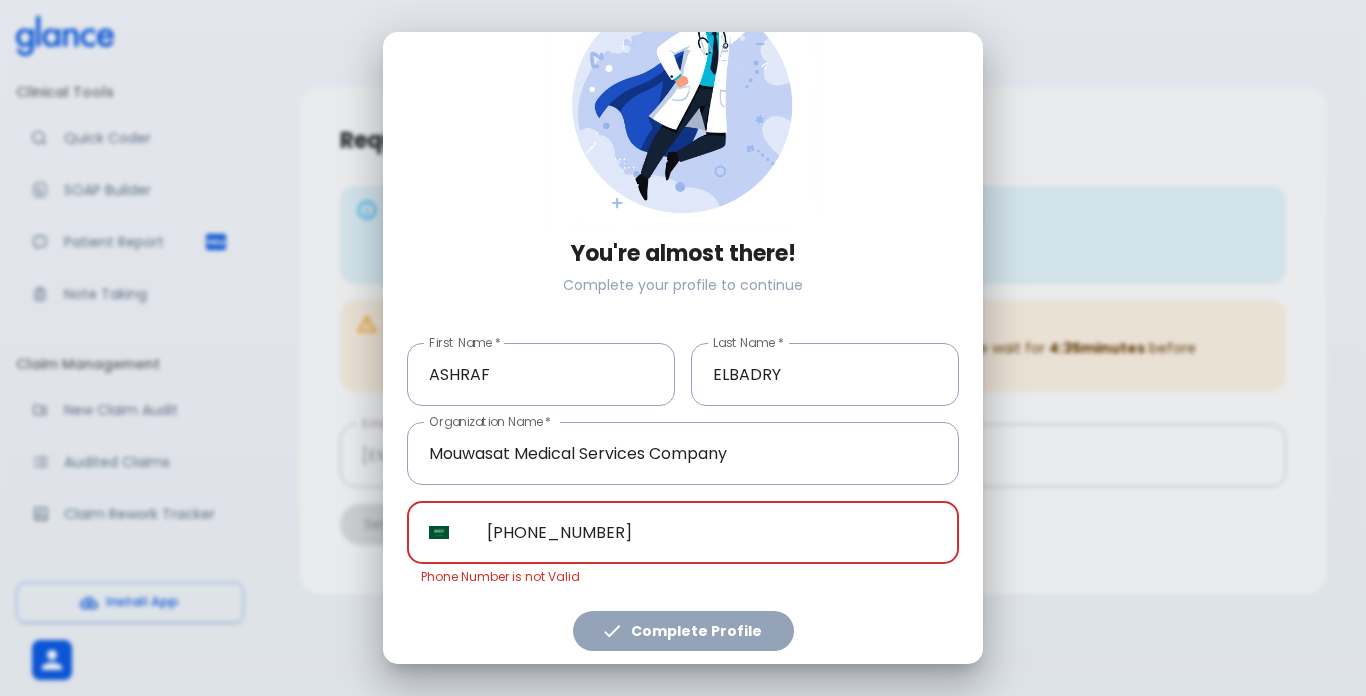 click on "+0531225144" at bounding box center (712, 532) 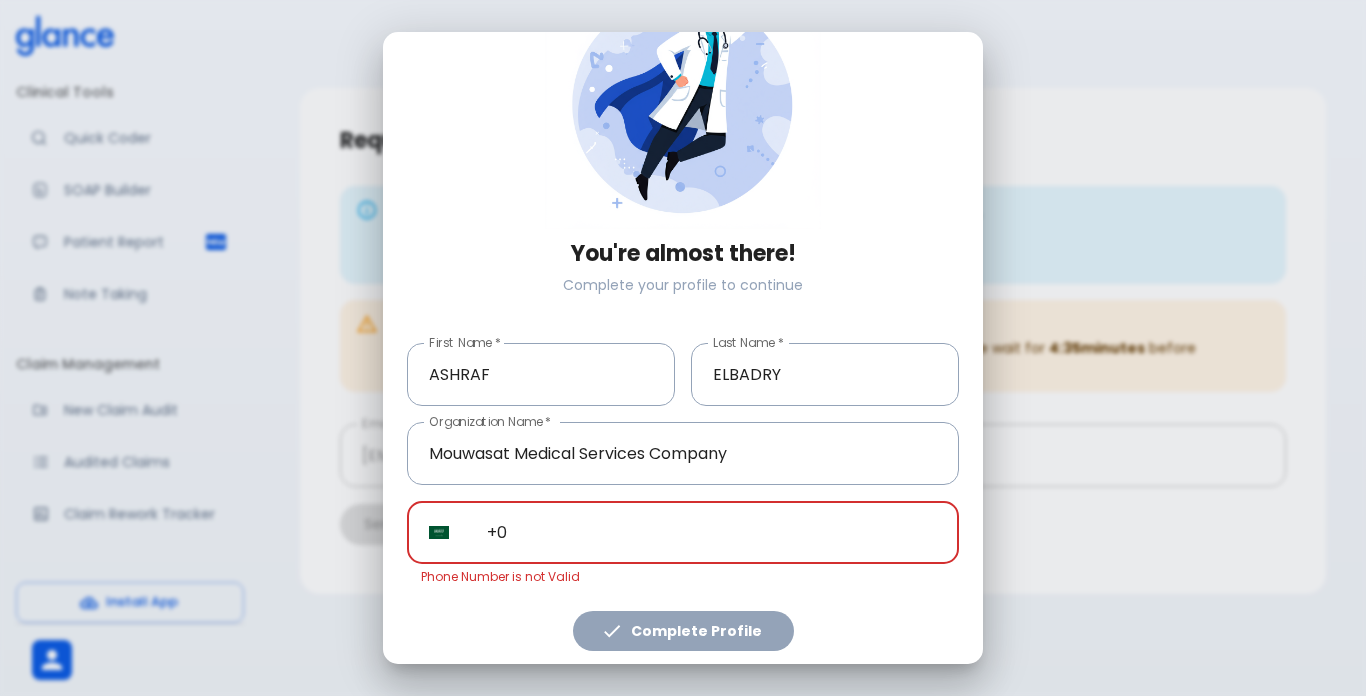 type on "+" 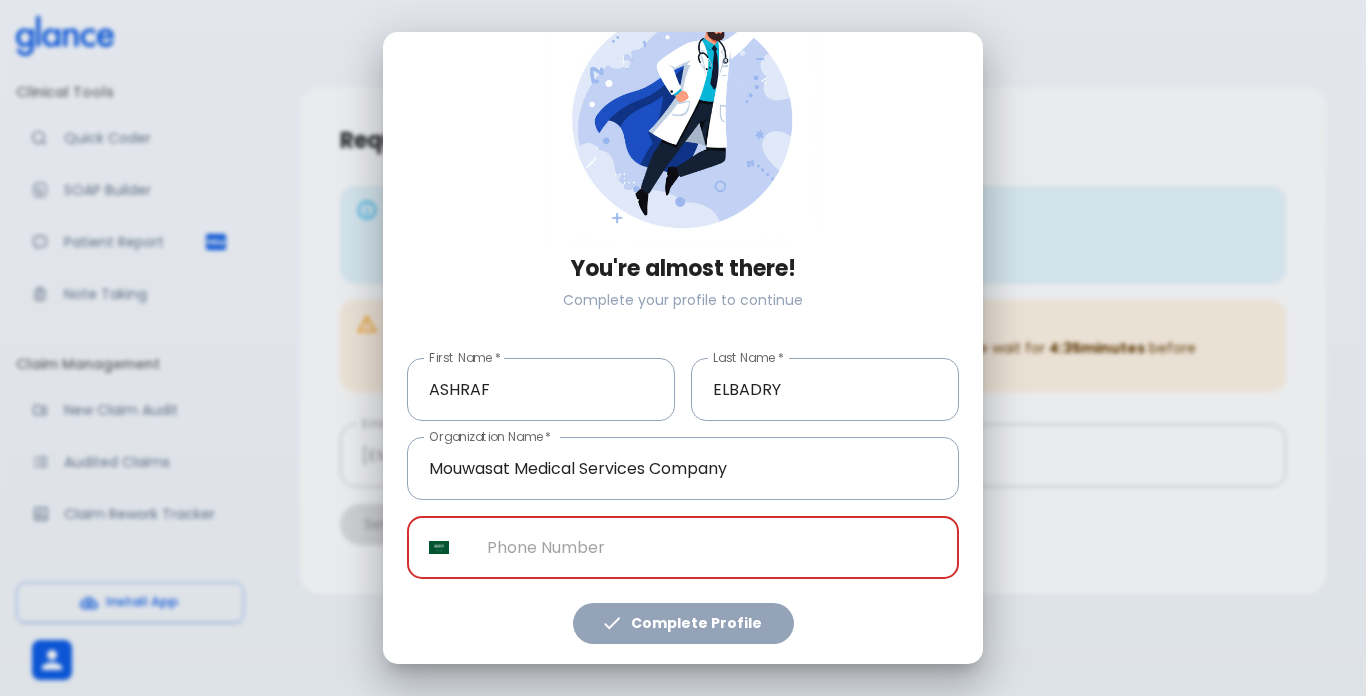 scroll, scrollTop: 76, scrollLeft: 0, axis: vertical 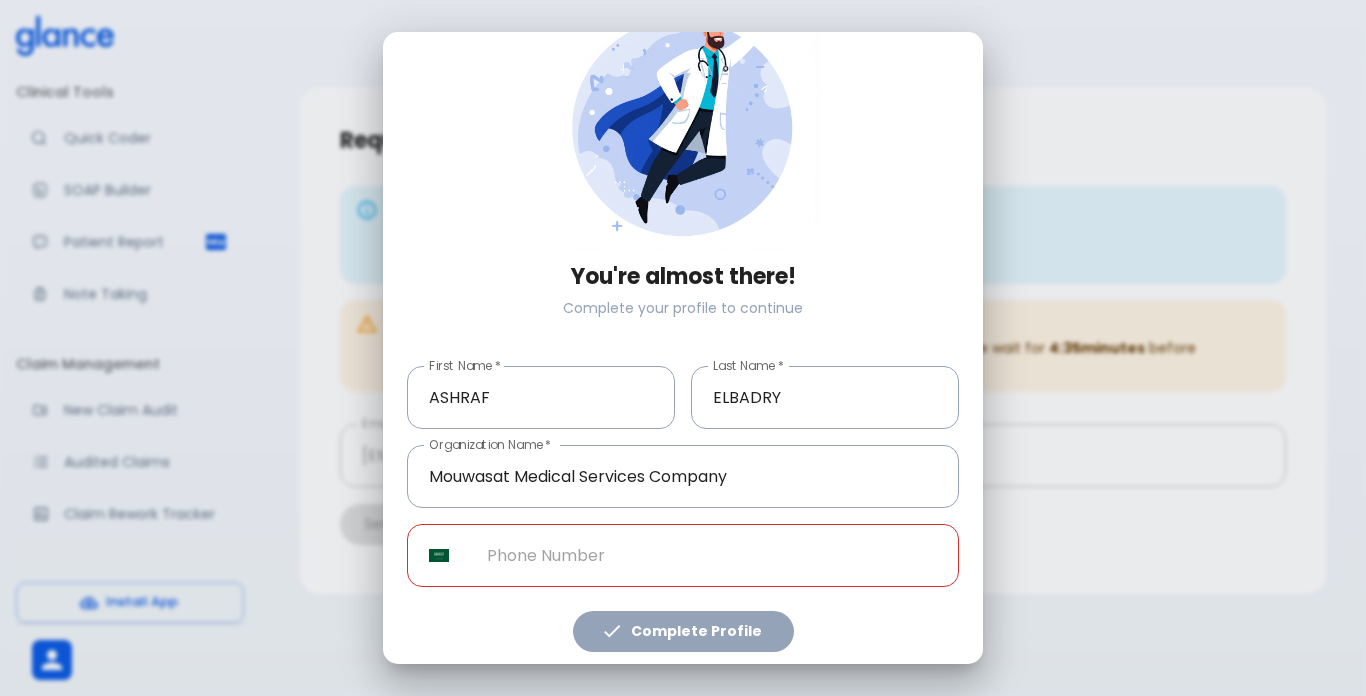 drag, startPoint x: 430, startPoint y: 526, endPoint x: 432, endPoint y: 541, distance: 15.132746 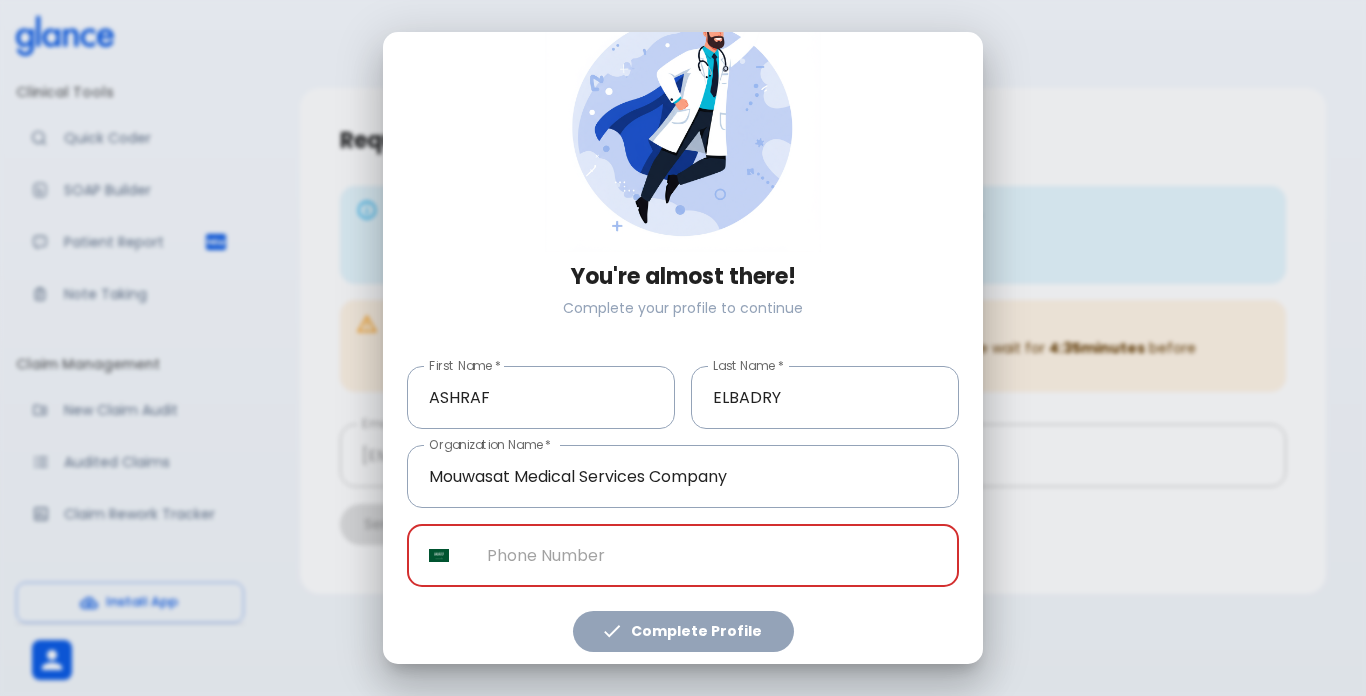 click at bounding box center [439, 556] 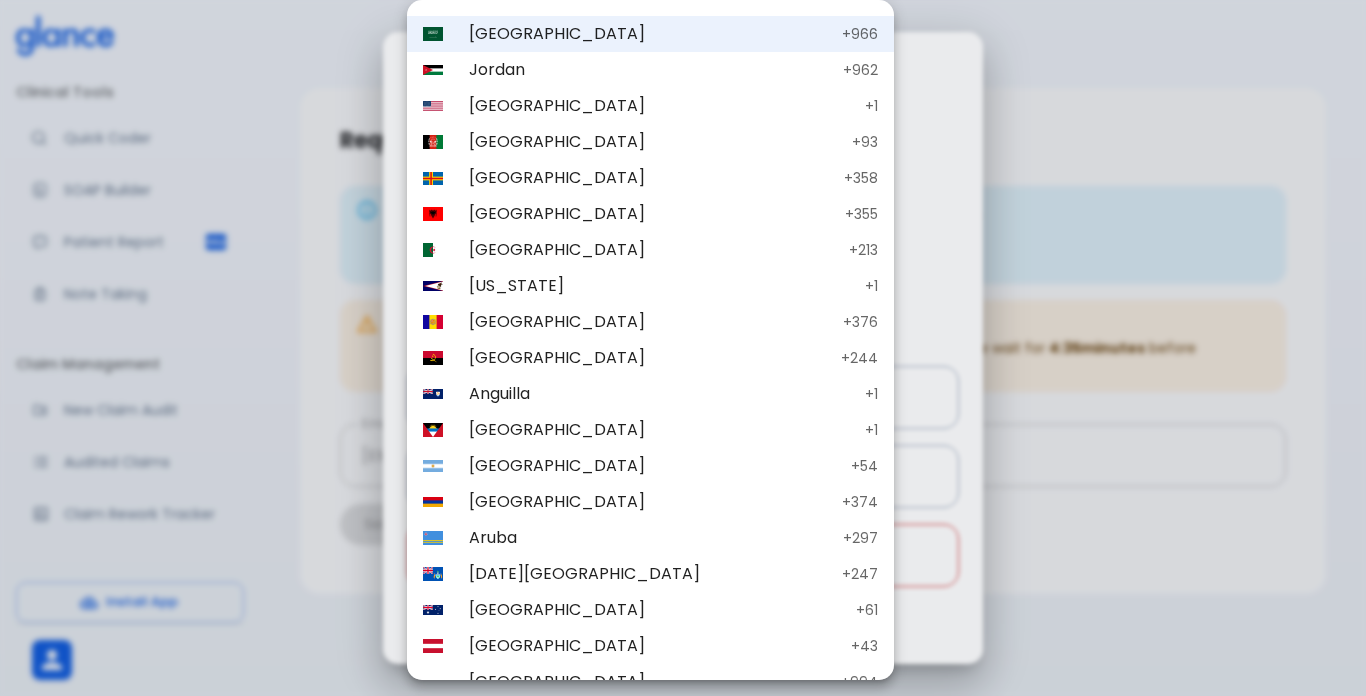 click on "Armenia" at bounding box center [650, 502] 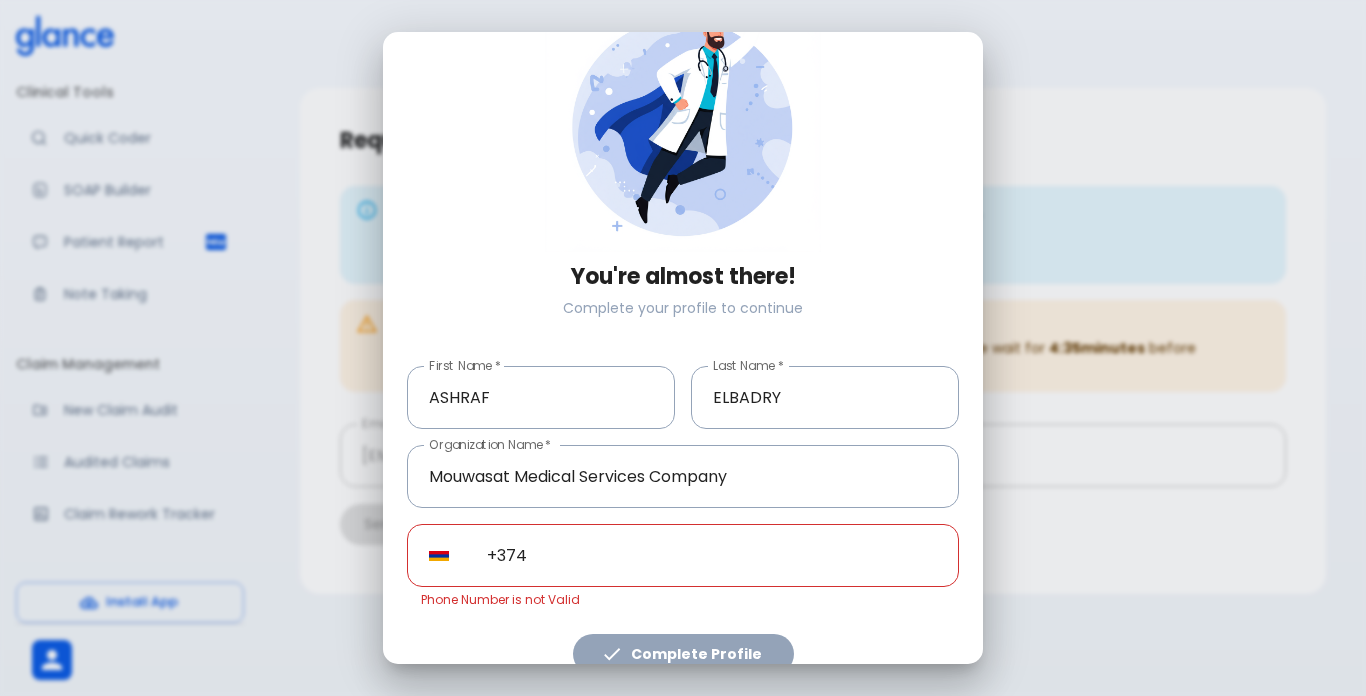 click at bounding box center [439, 556] 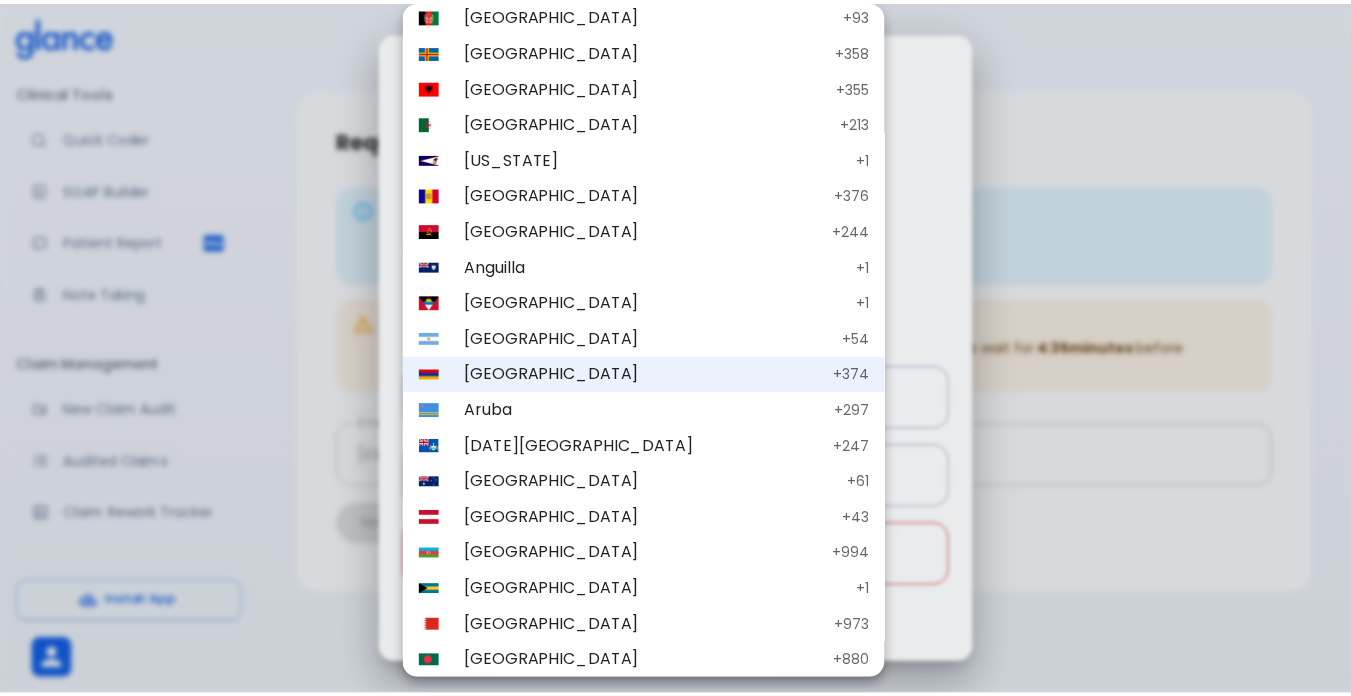scroll, scrollTop: 0, scrollLeft: 0, axis: both 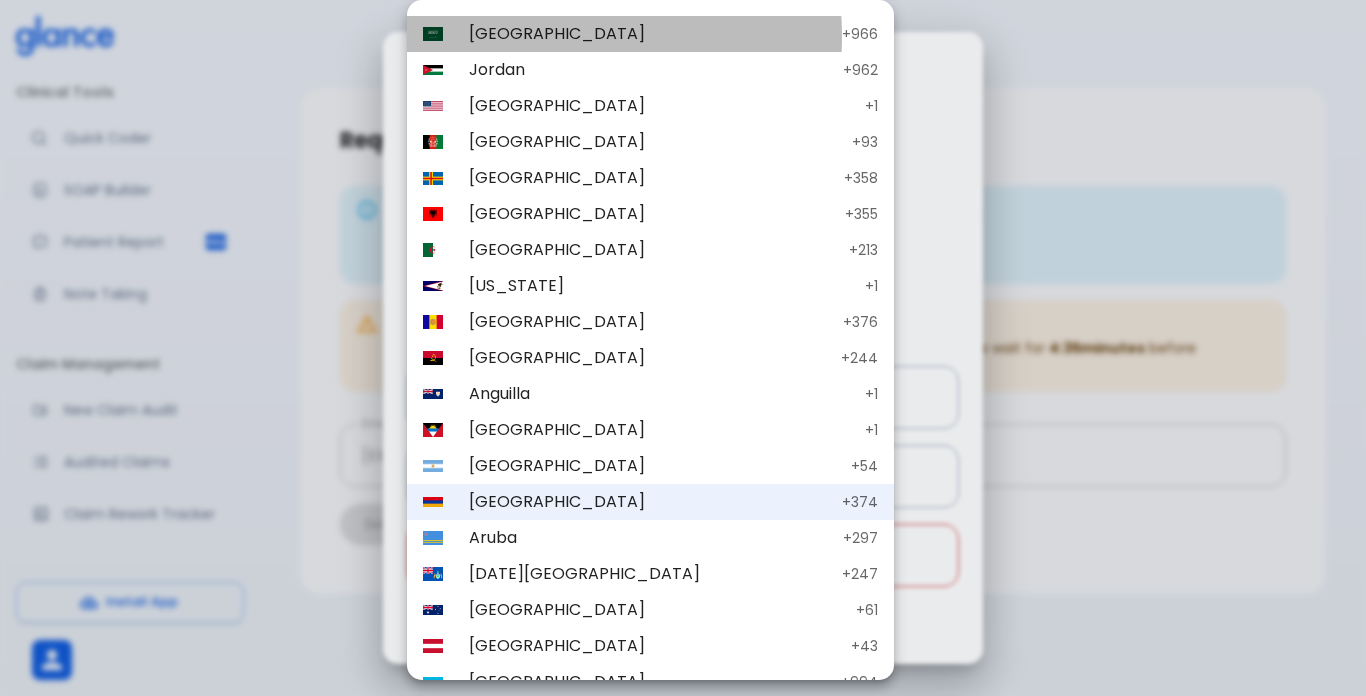 click on "Saudi Arabia" at bounding box center (650, 34) 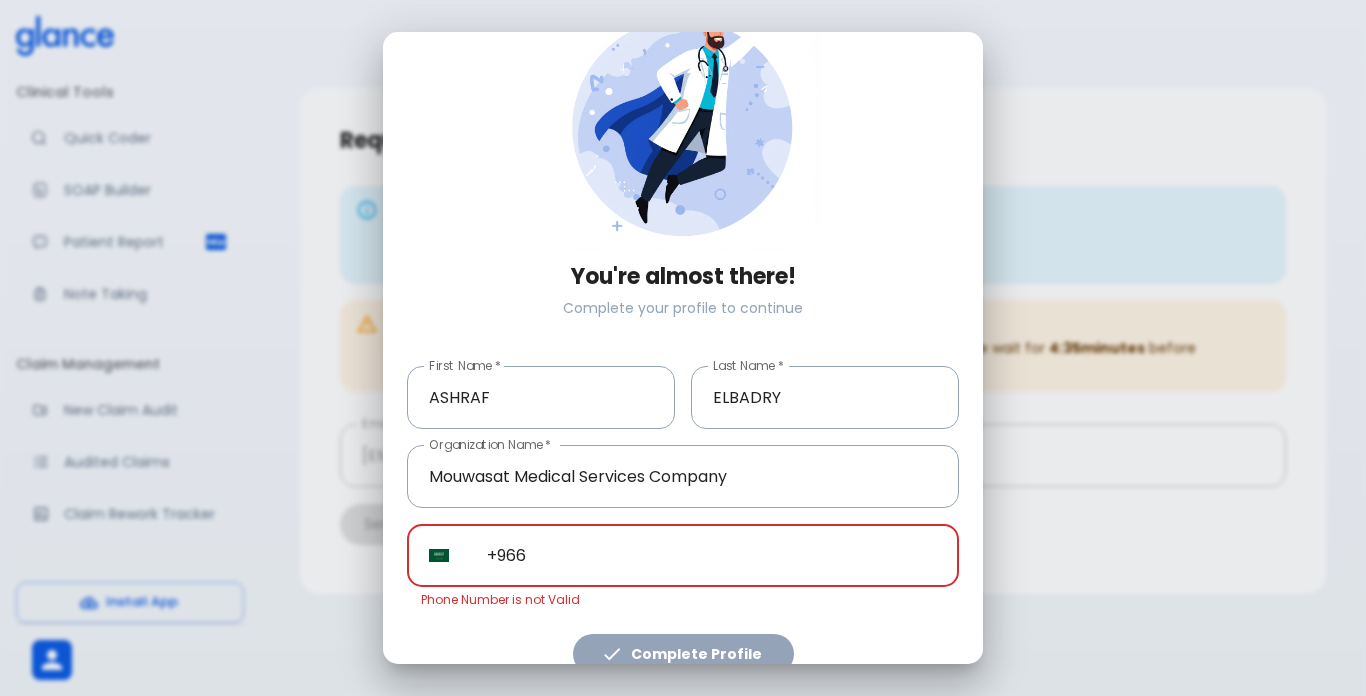 click on "+966" at bounding box center [712, 555] 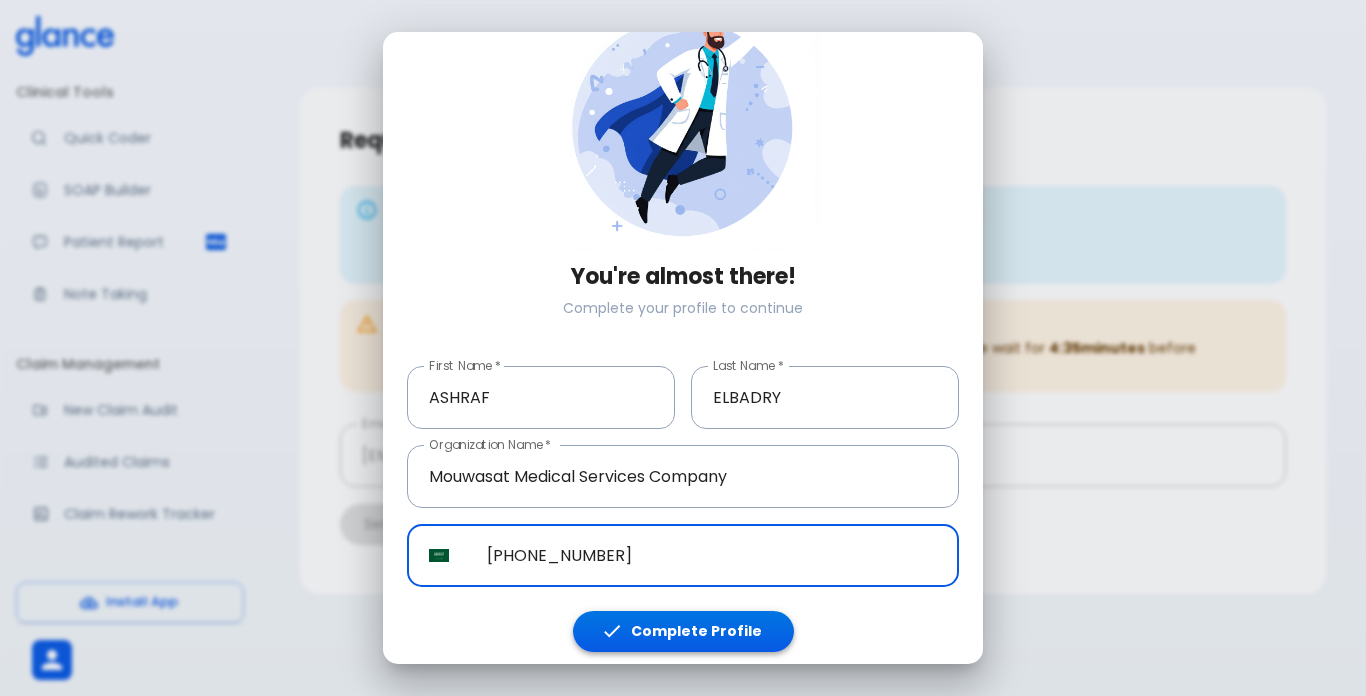 type on "+966 53 122 5144" 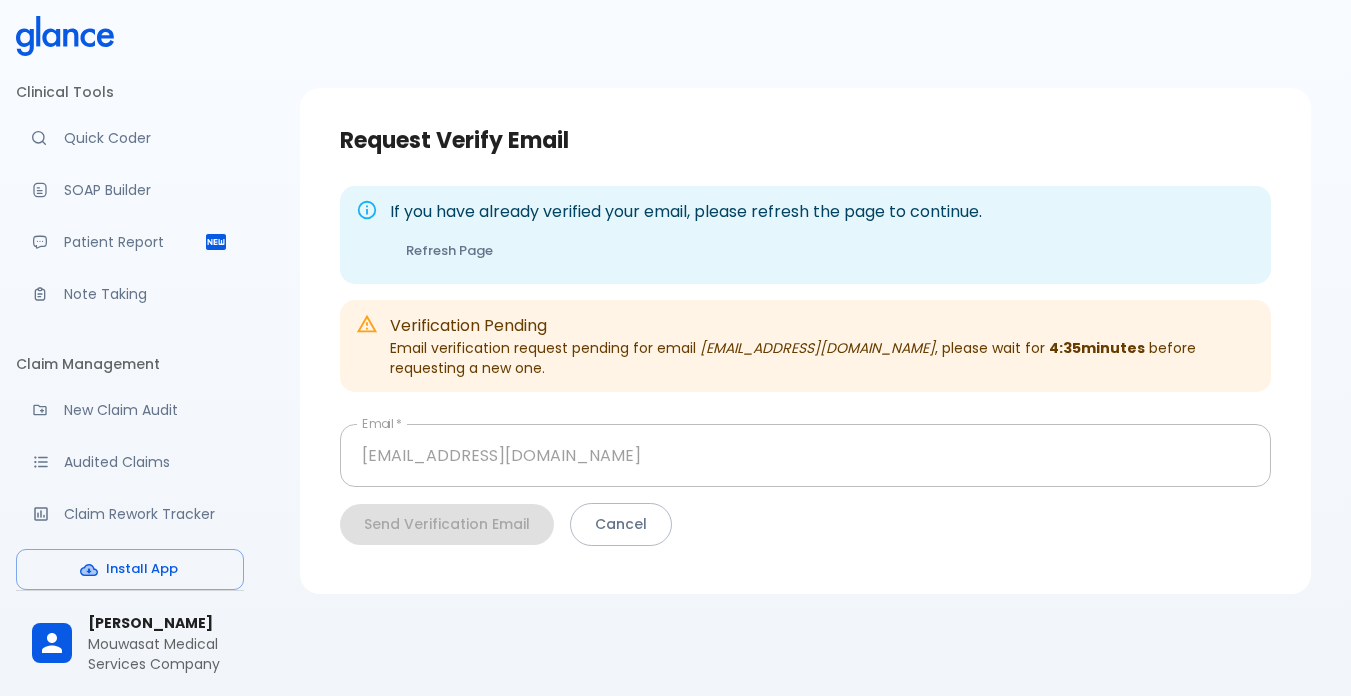click on "Refresh Page" at bounding box center (449, 251) 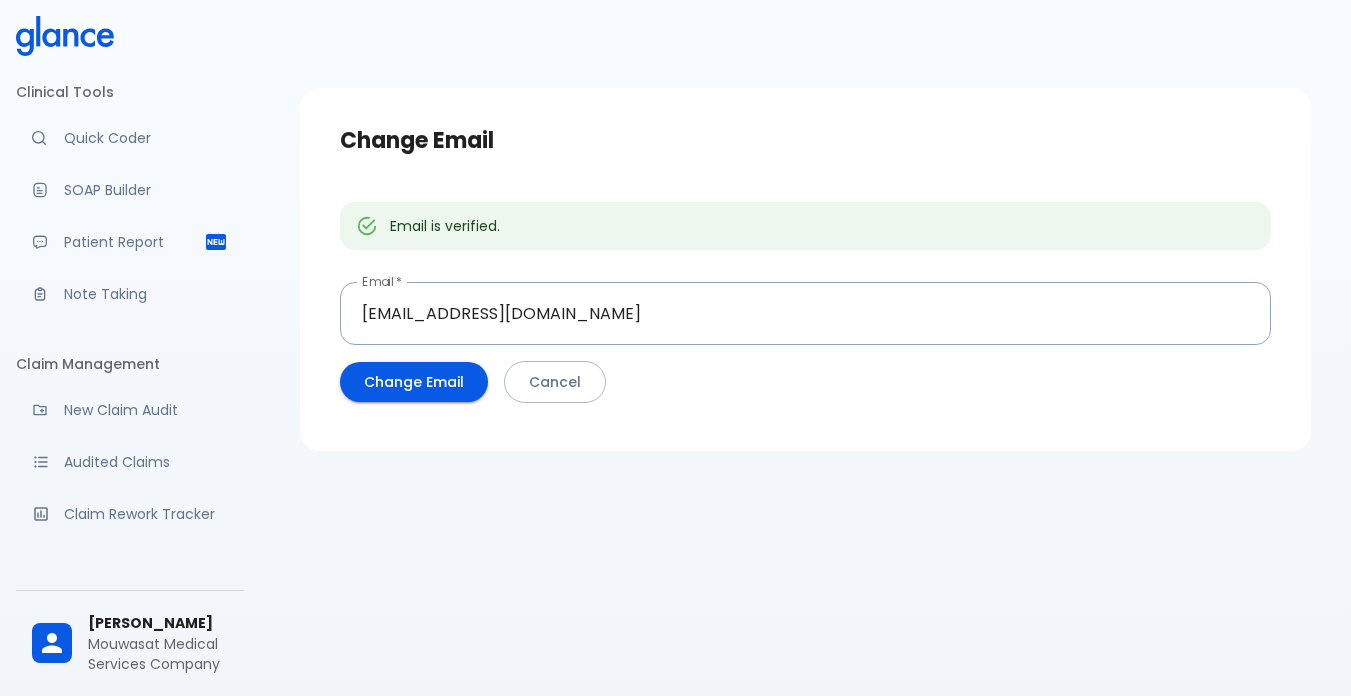 click on "Quick Coder" at bounding box center (146, 138) 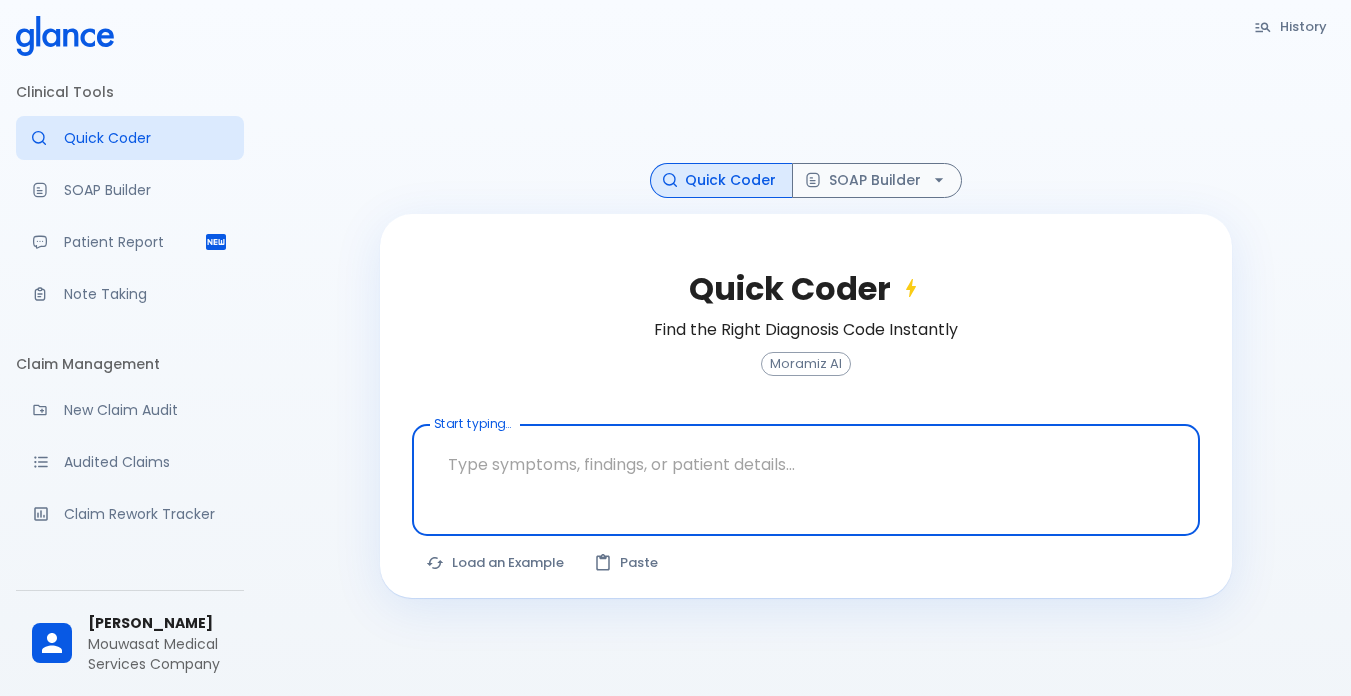 click at bounding box center [806, 464] 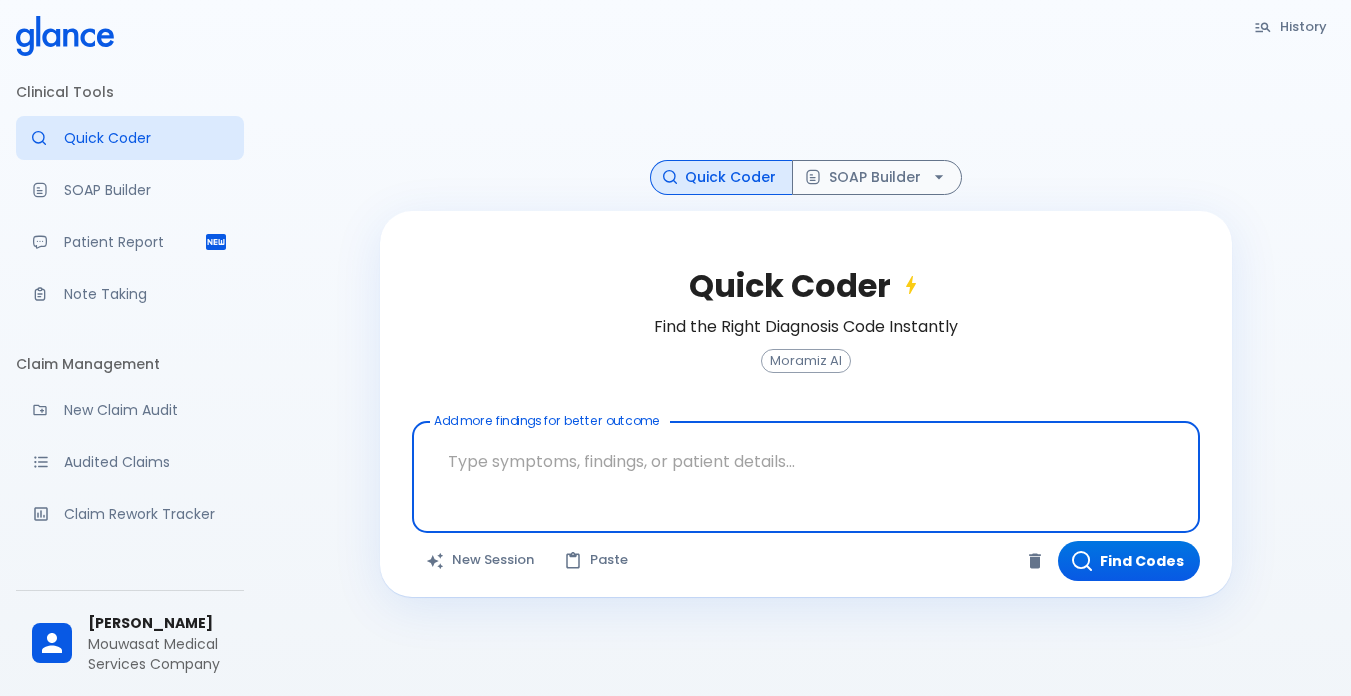 scroll, scrollTop: 48, scrollLeft: 0, axis: vertical 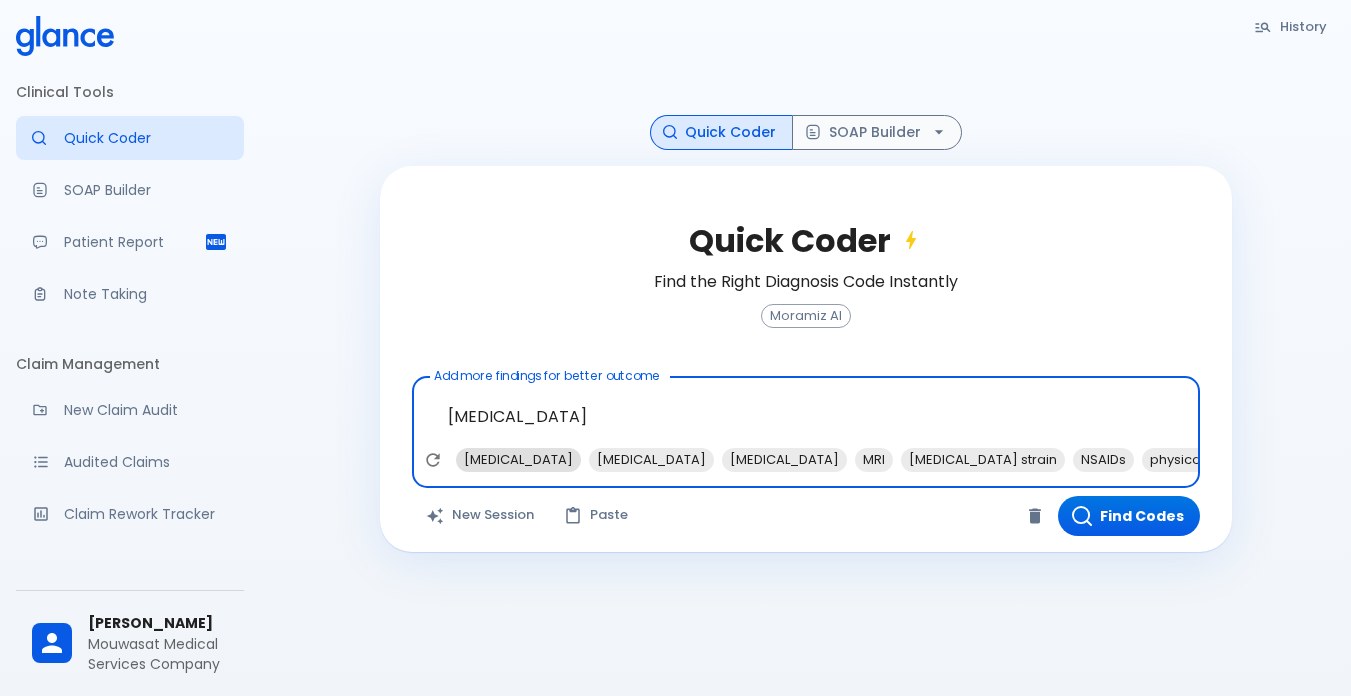 click on "radiculopathy" at bounding box center [518, 459] 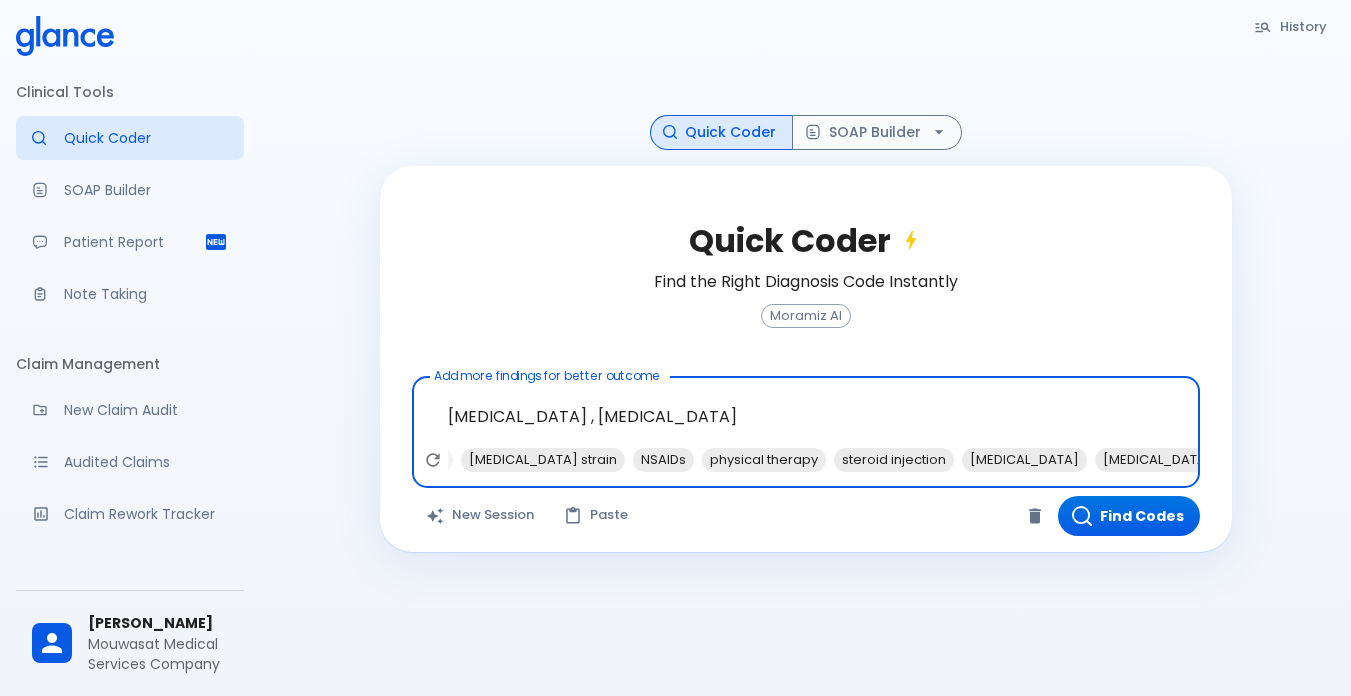 scroll, scrollTop: 0, scrollLeft: 0, axis: both 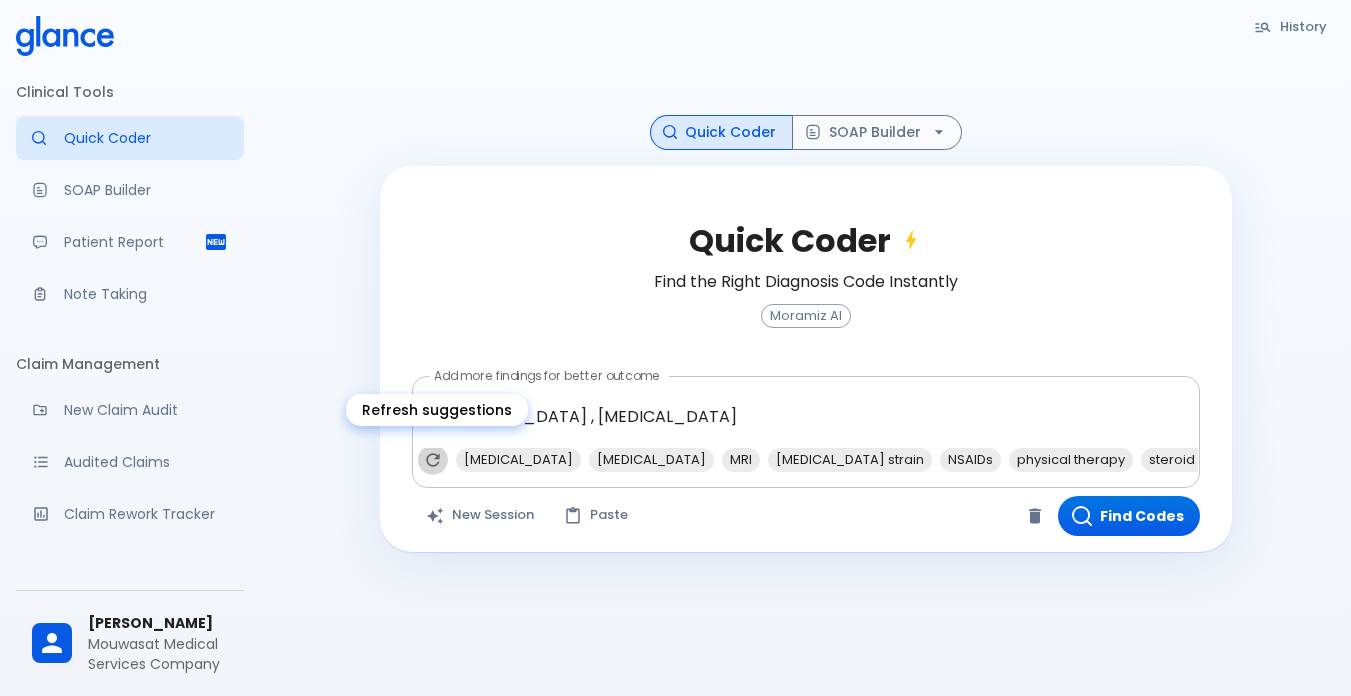 click 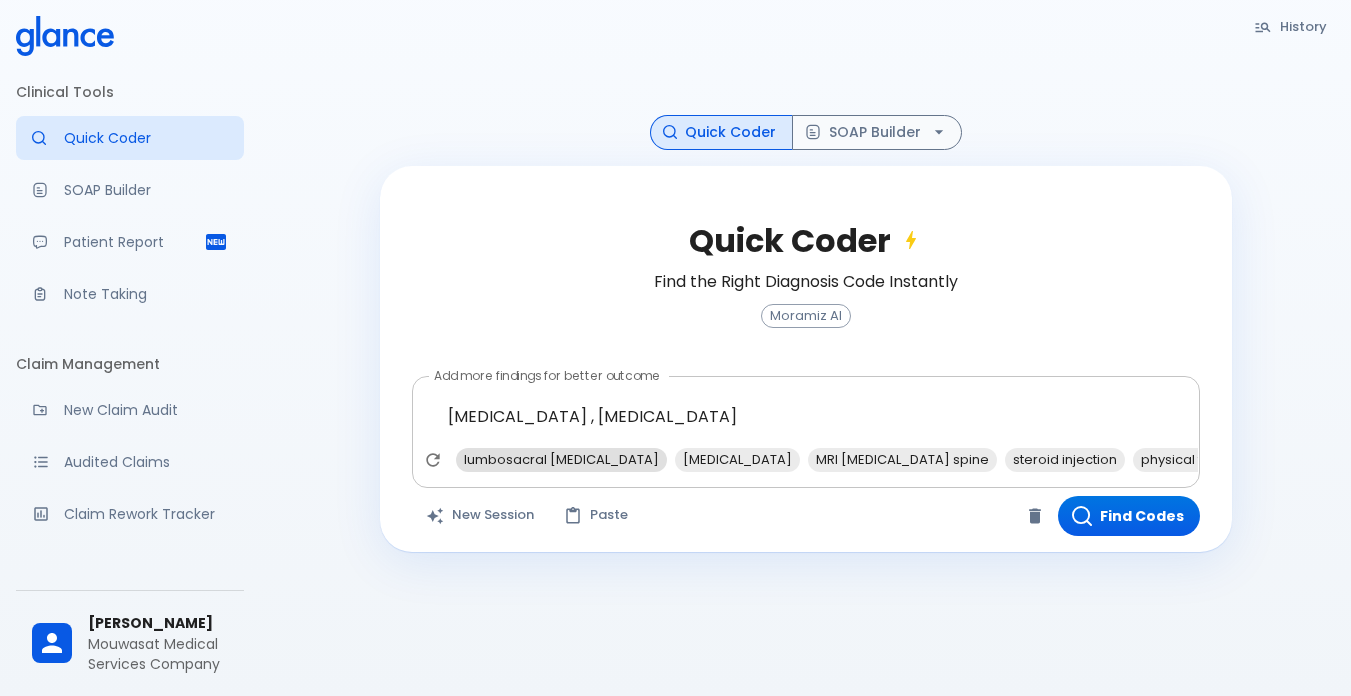 click on "lumbosacral radiculopathy" at bounding box center (561, 459) 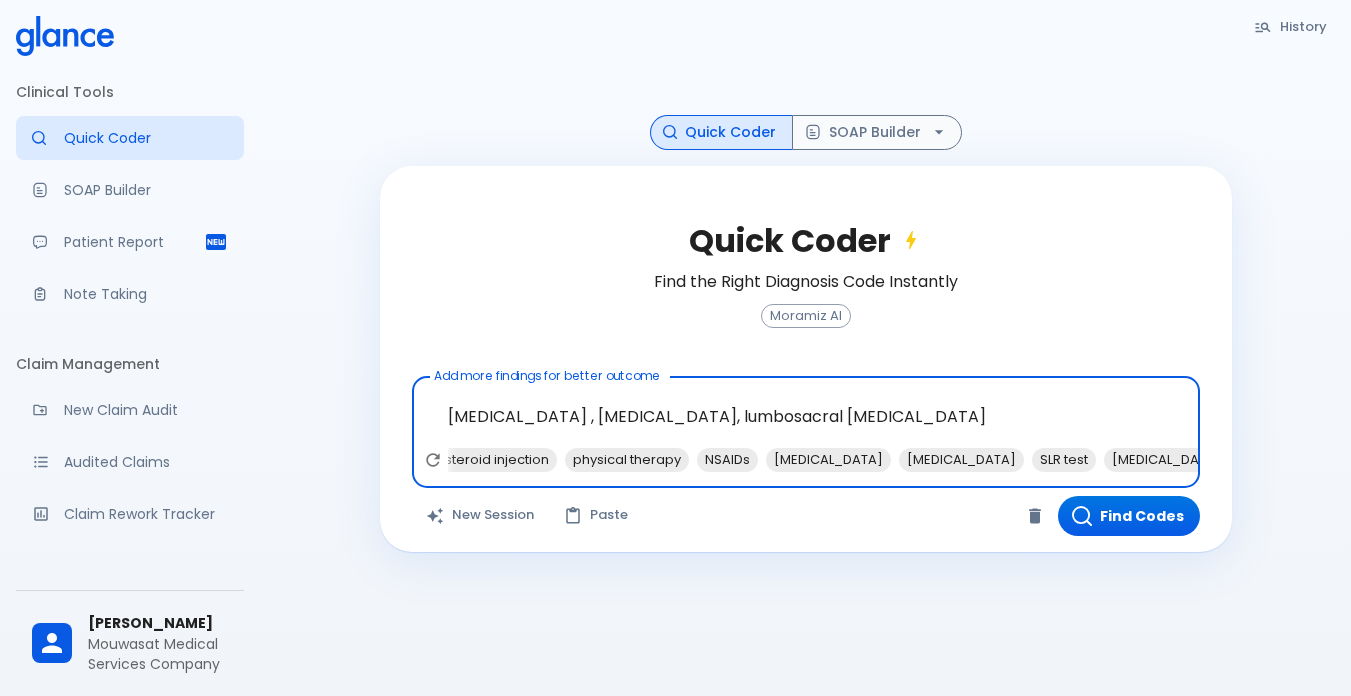 scroll, scrollTop: 0, scrollLeft: 366, axis: horizontal 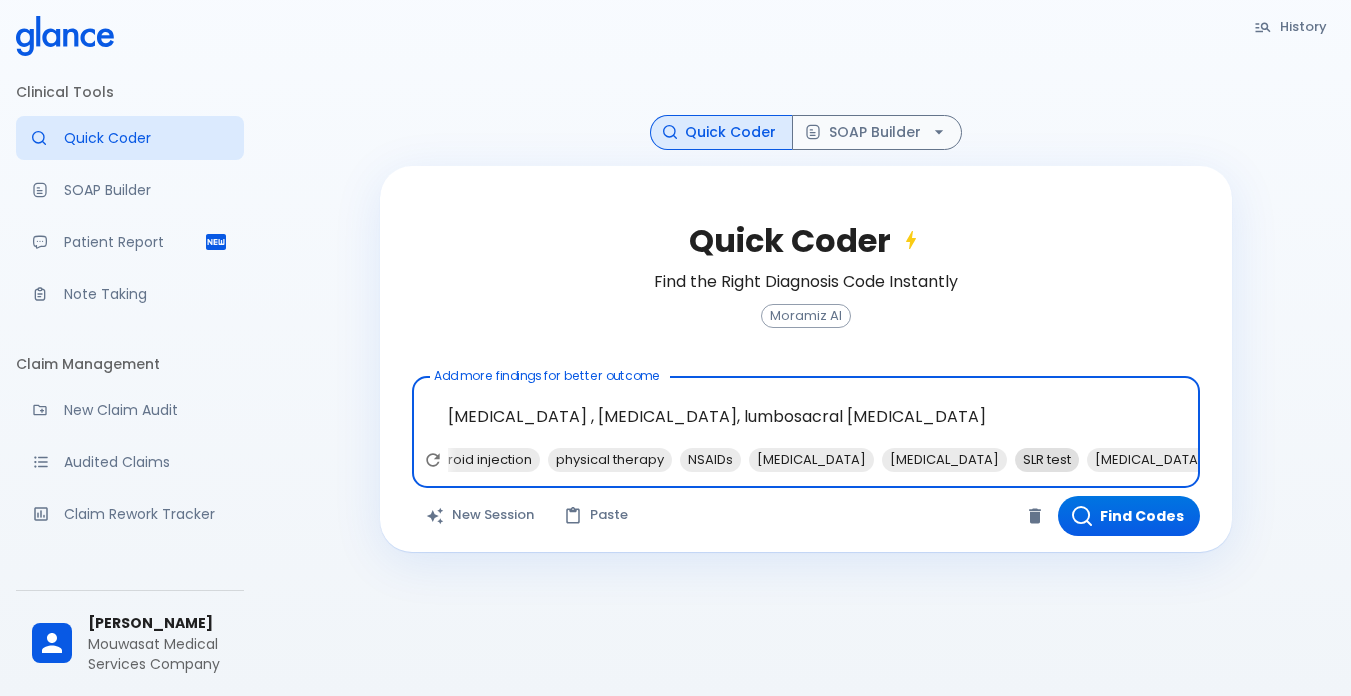 click on "SLR test" at bounding box center (1047, 459) 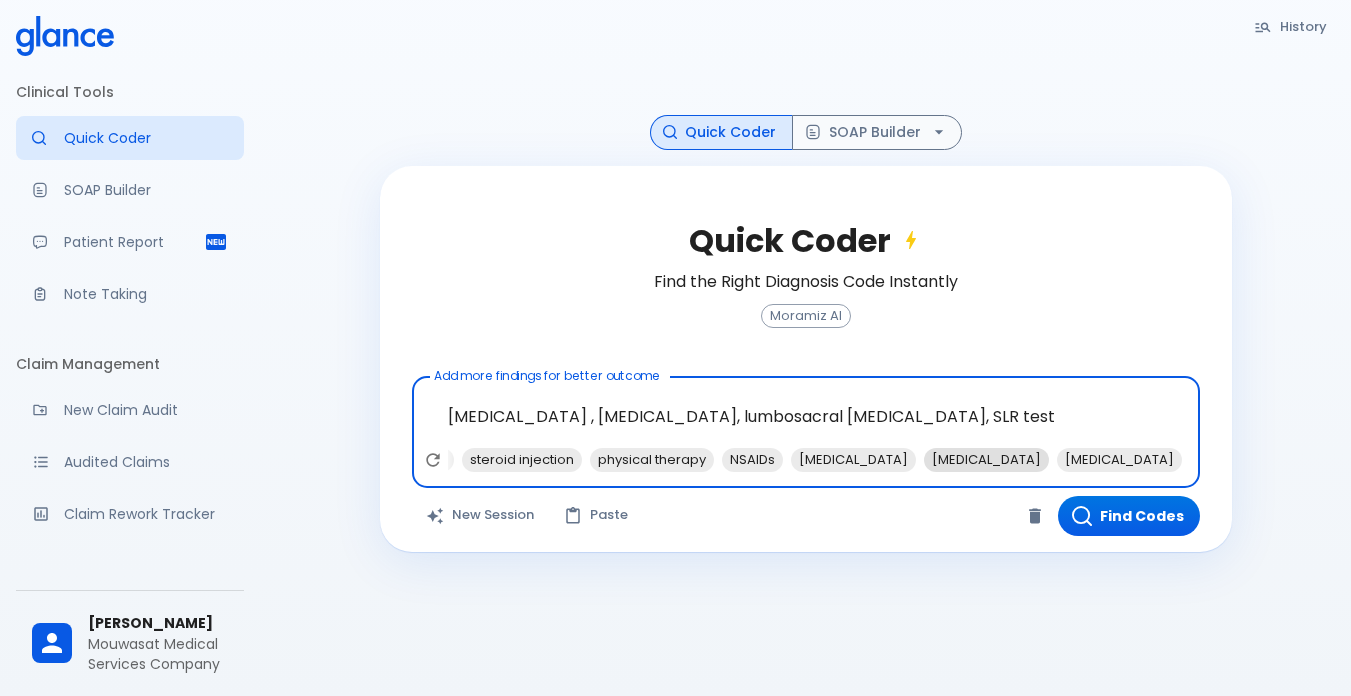 scroll, scrollTop: 0, scrollLeft: 294, axis: horizontal 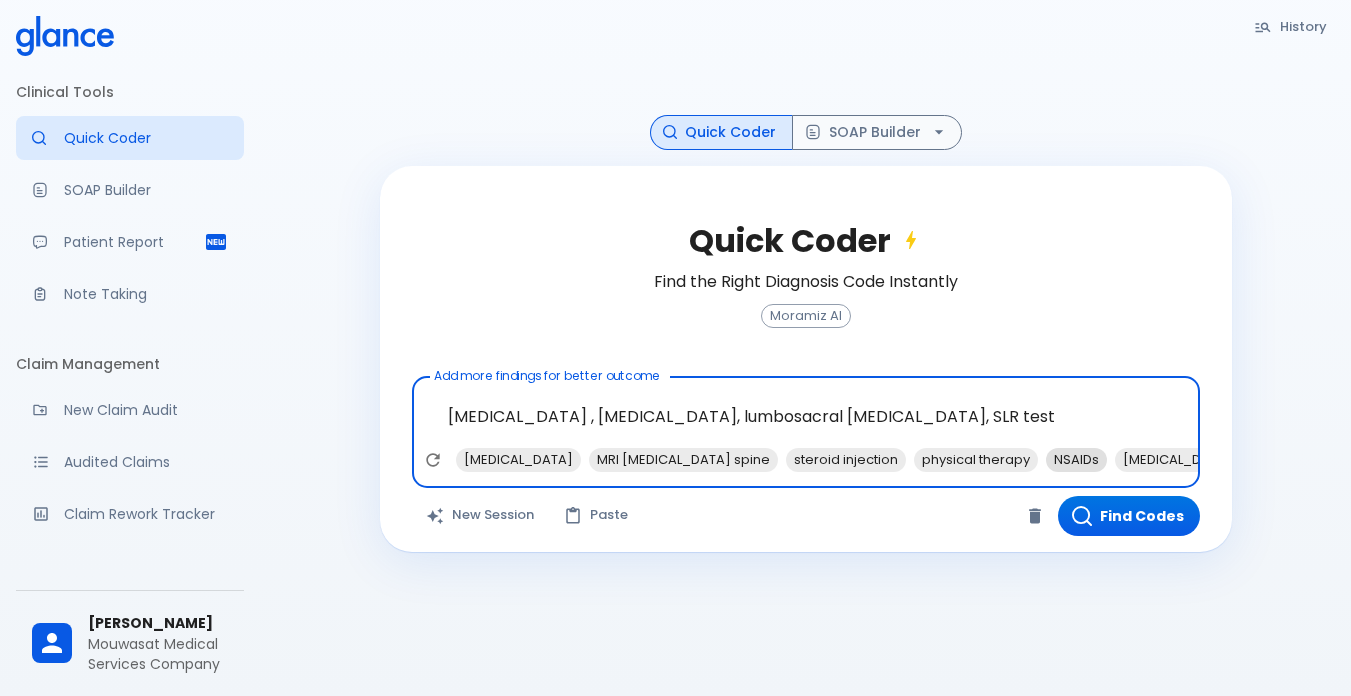 click on "NSAIDs" at bounding box center [1076, 459] 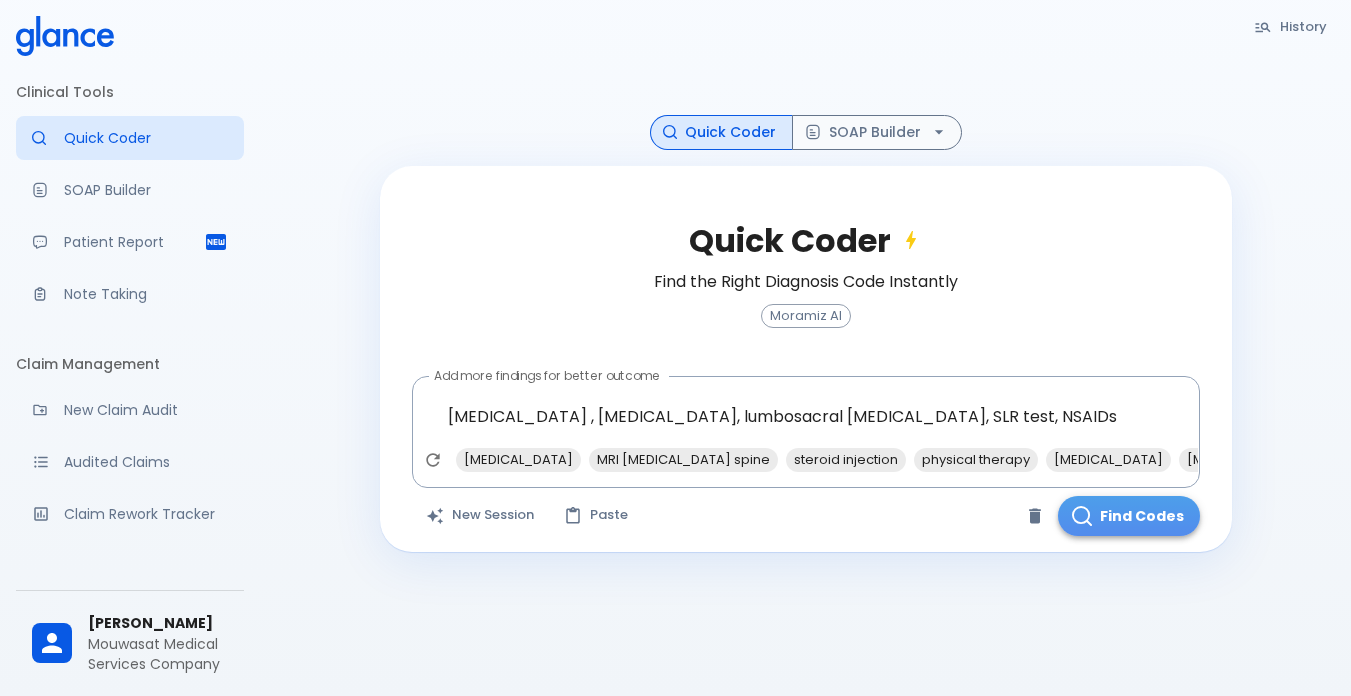 click on "Find Codes" at bounding box center [1129, 516] 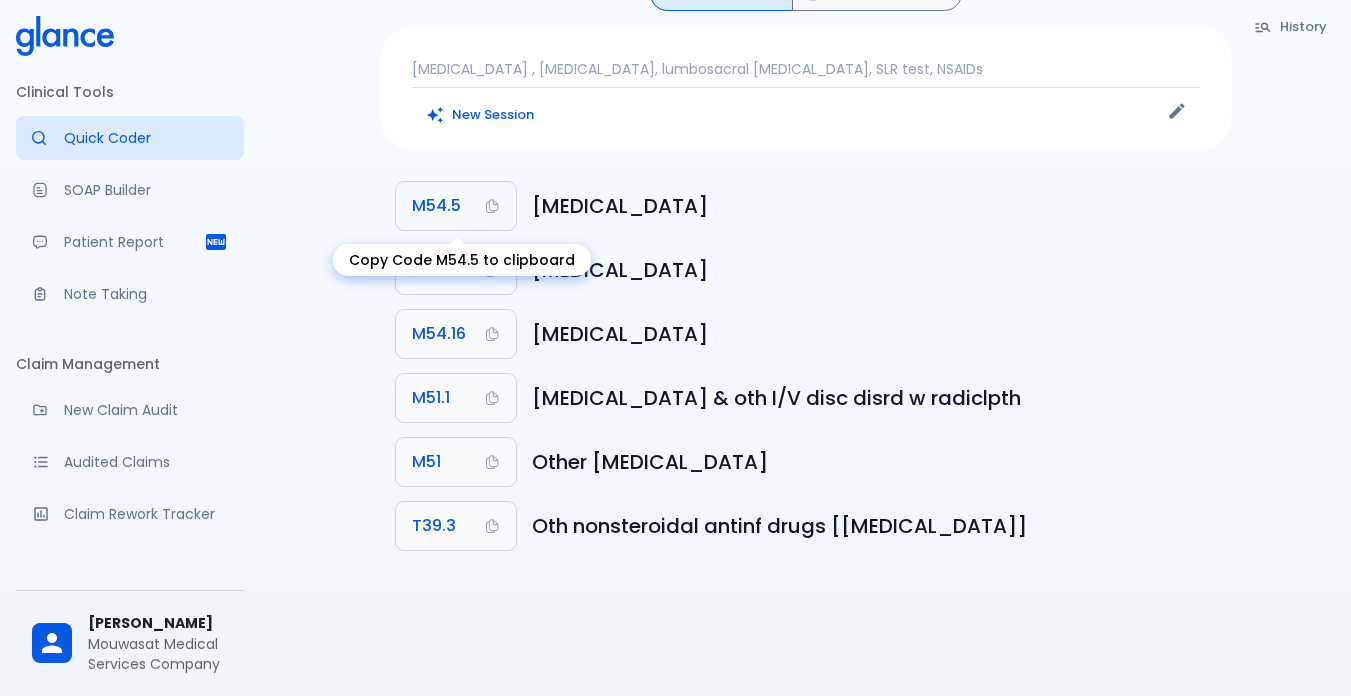 click on "M54.5" at bounding box center [436, 206] 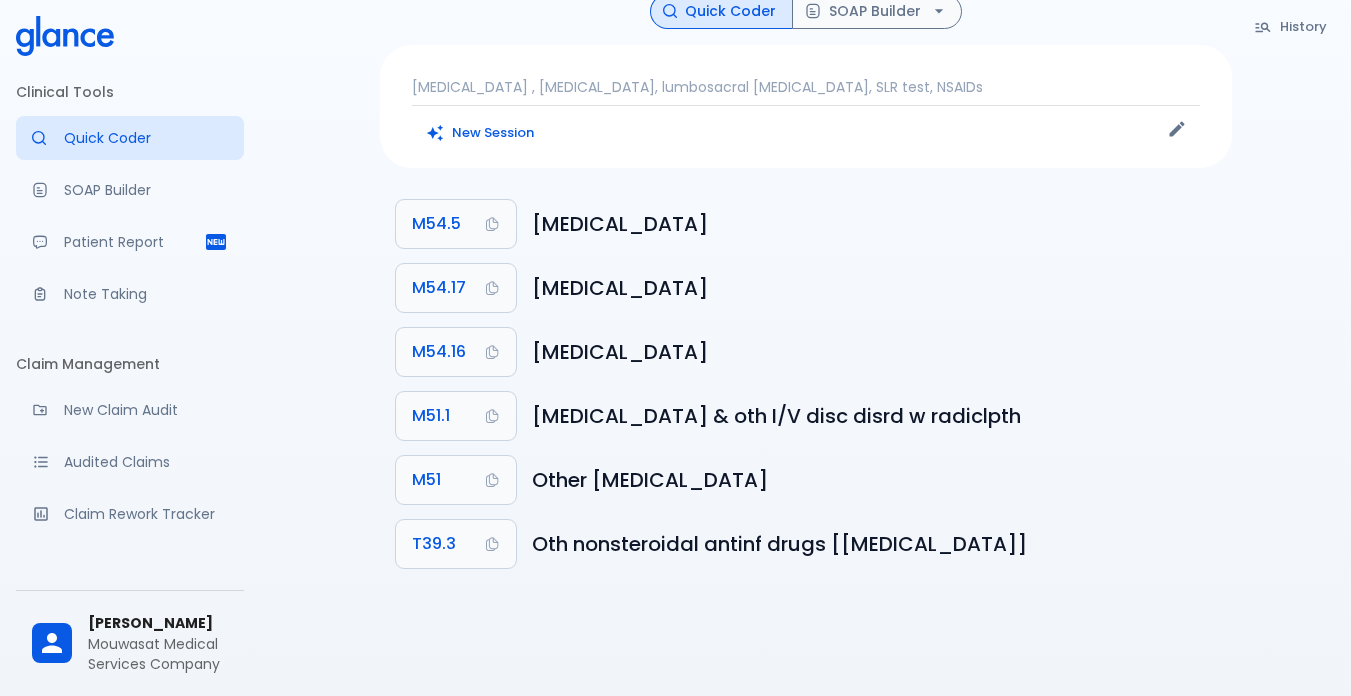 scroll, scrollTop: 0, scrollLeft: 0, axis: both 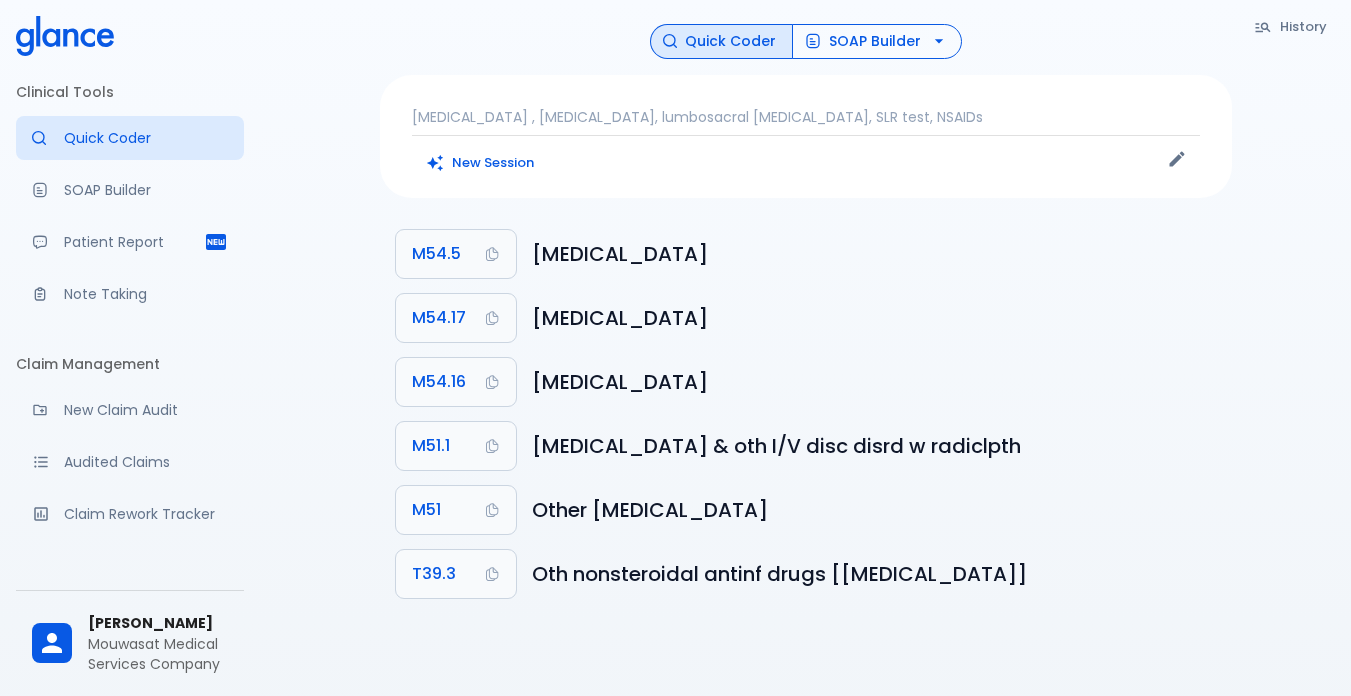 click on "SOAP Builder" at bounding box center (877, 41) 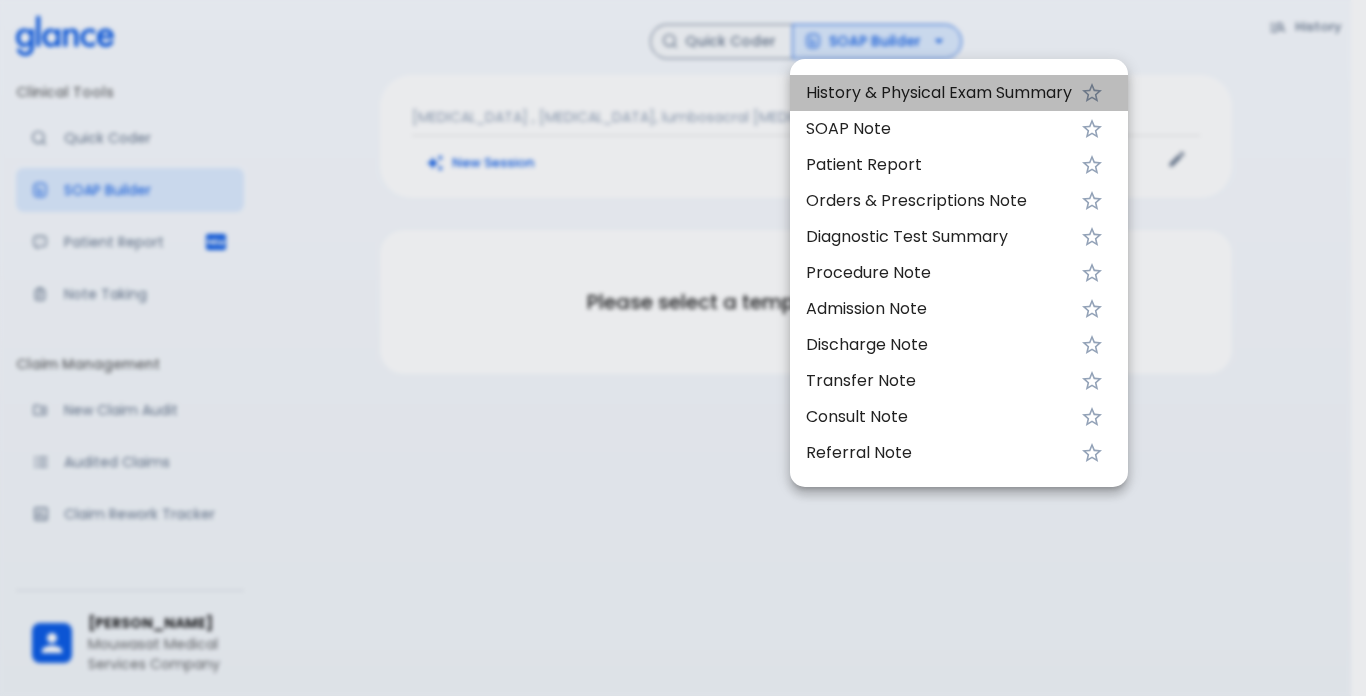 click on "History & Physical Exam Summary" at bounding box center [939, 93] 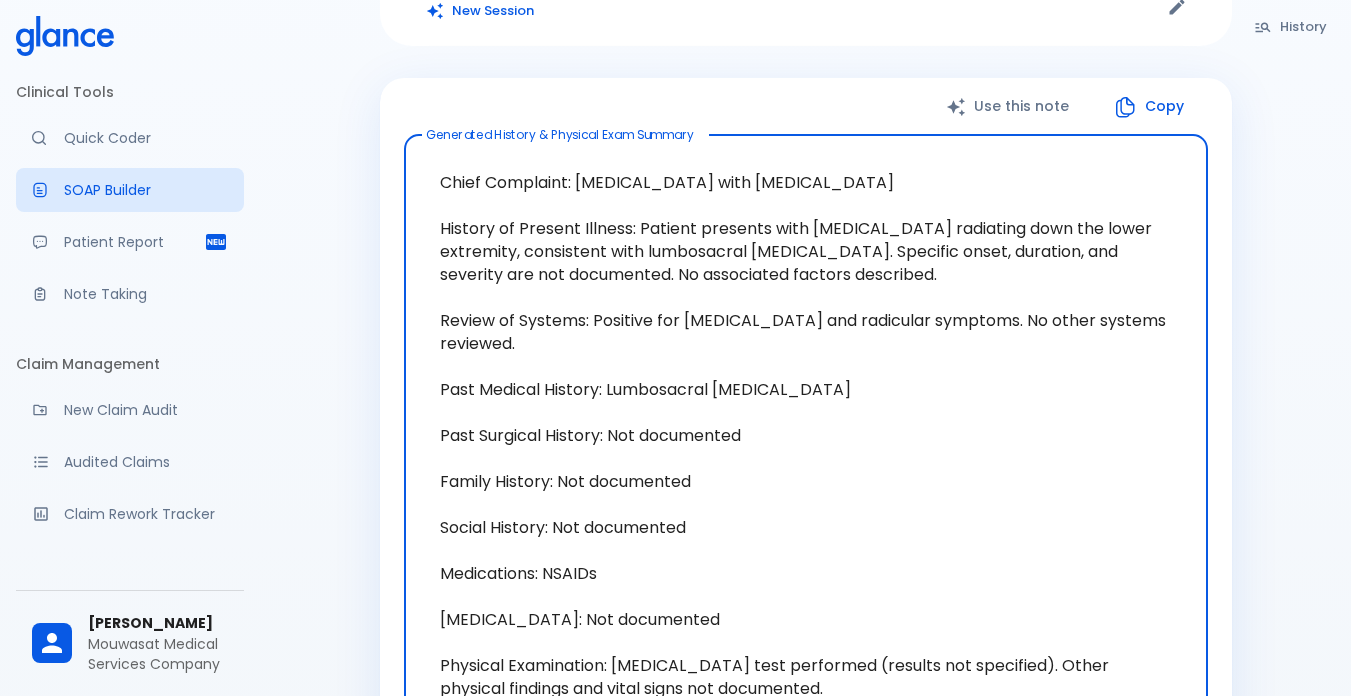 scroll, scrollTop: 88, scrollLeft: 0, axis: vertical 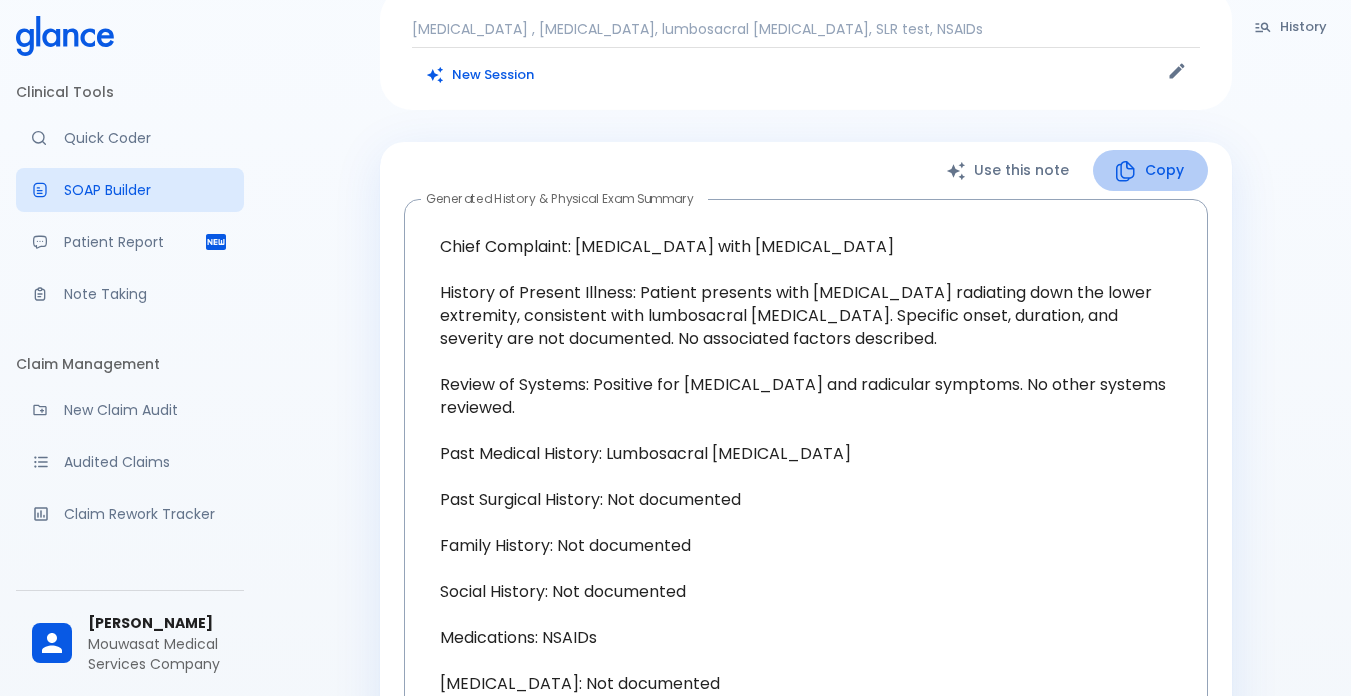 click 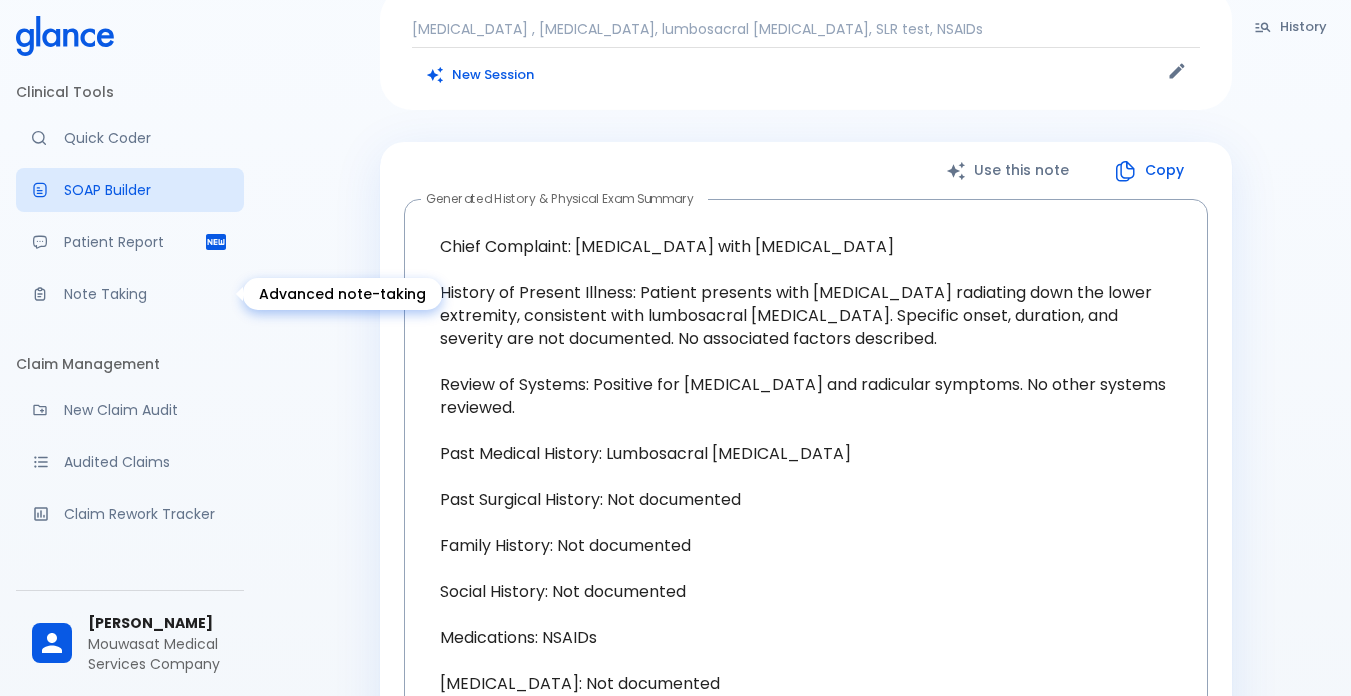 click on "Note Taking" at bounding box center (146, 294) 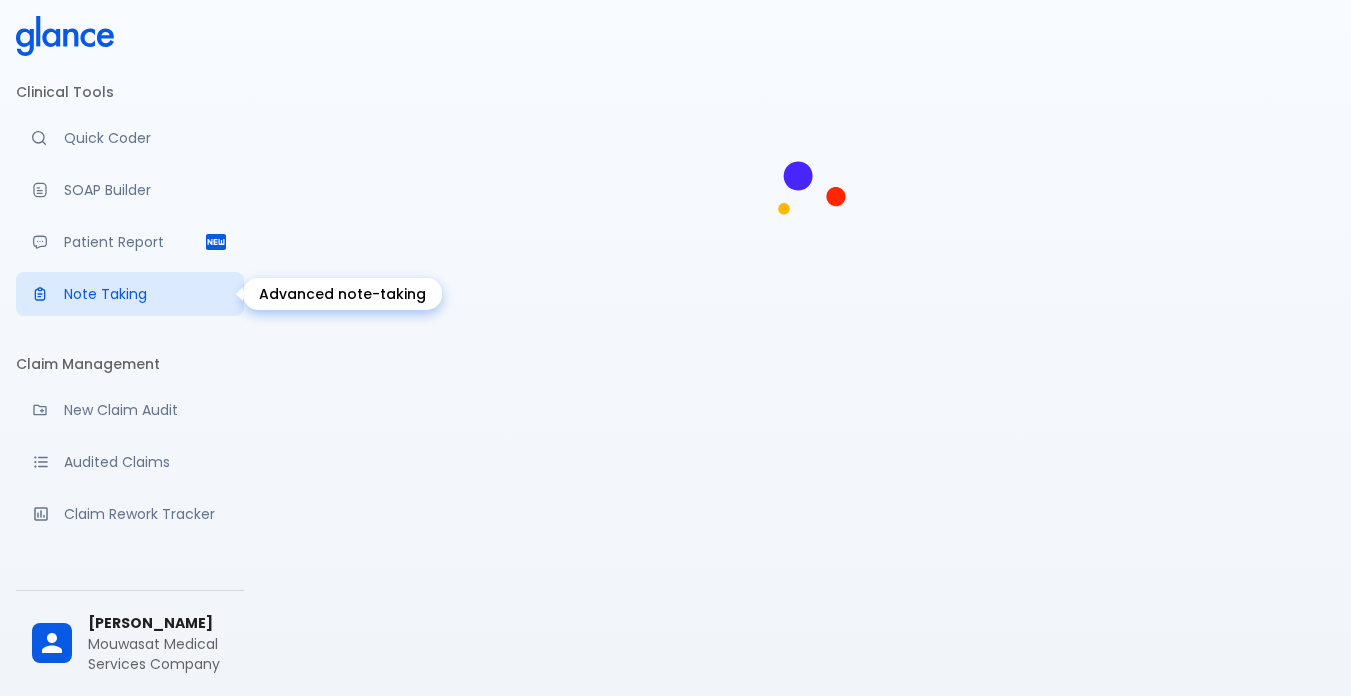 scroll, scrollTop: 48, scrollLeft: 0, axis: vertical 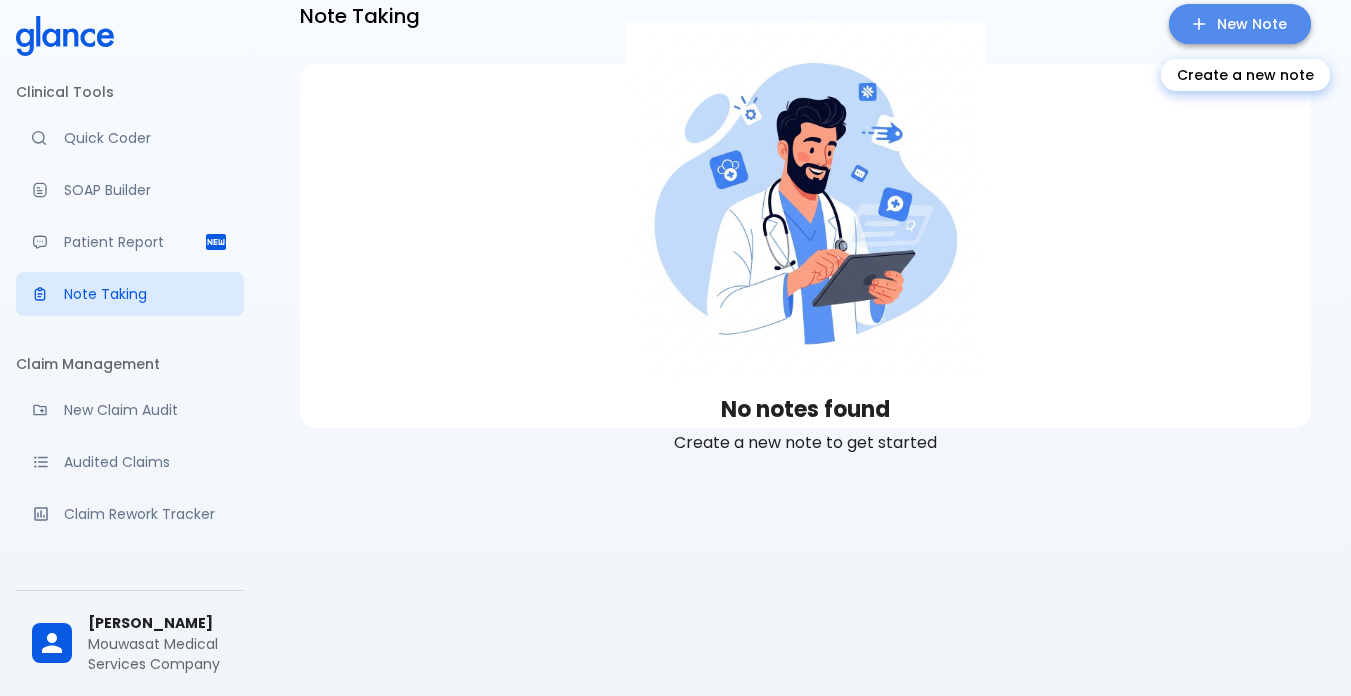 click on "New Note" at bounding box center [1240, 24] 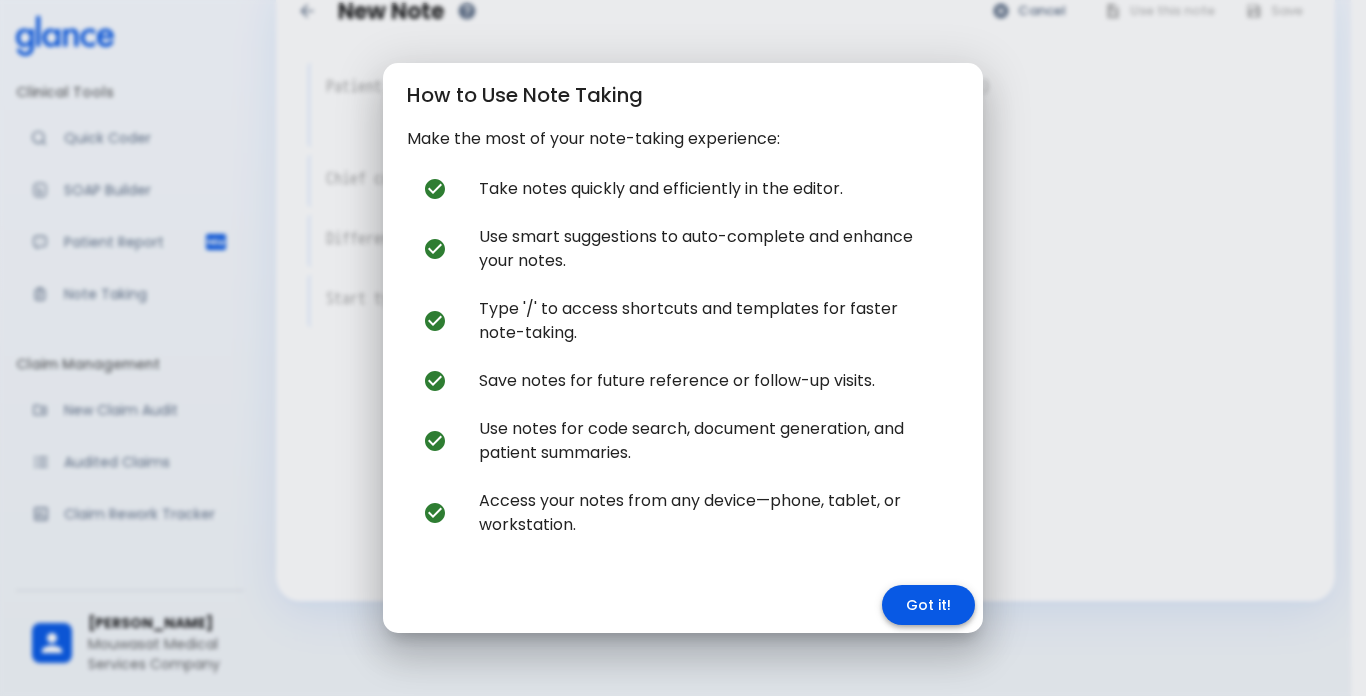 click on "Got it!" at bounding box center (928, 605) 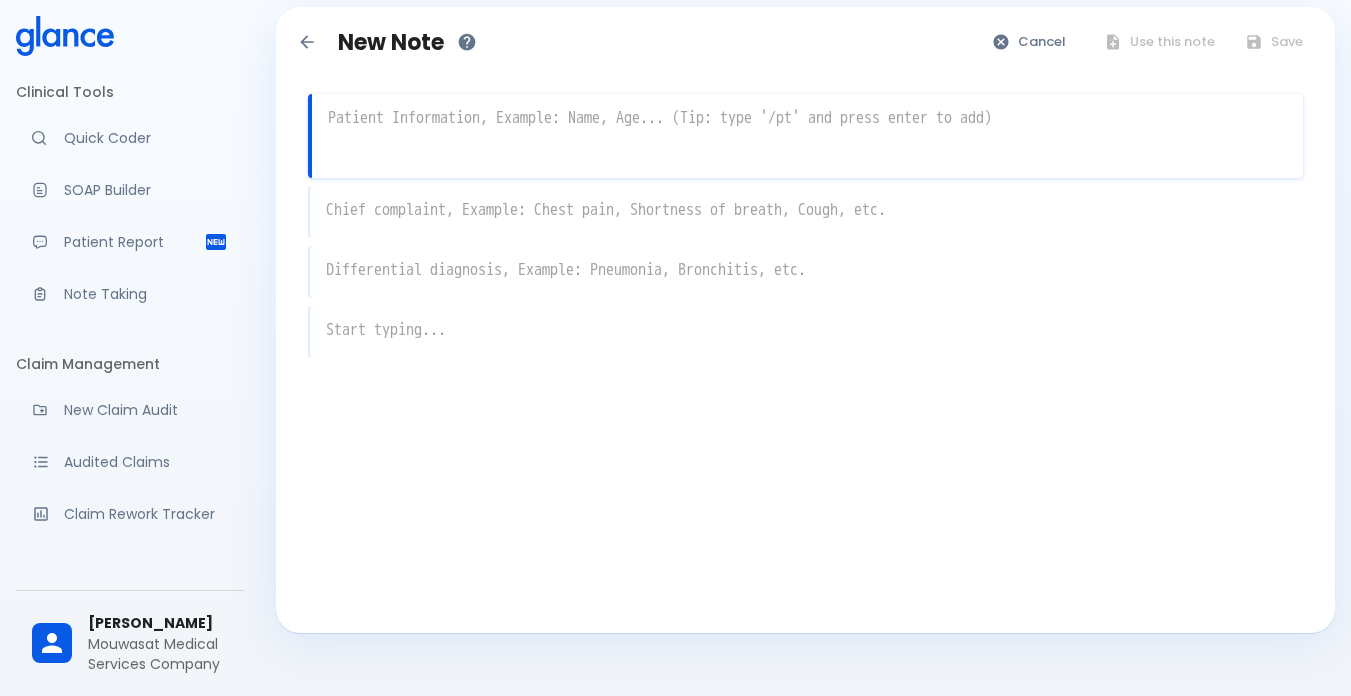 scroll, scrollTop: 0, scrollLeft: 0, axis: both 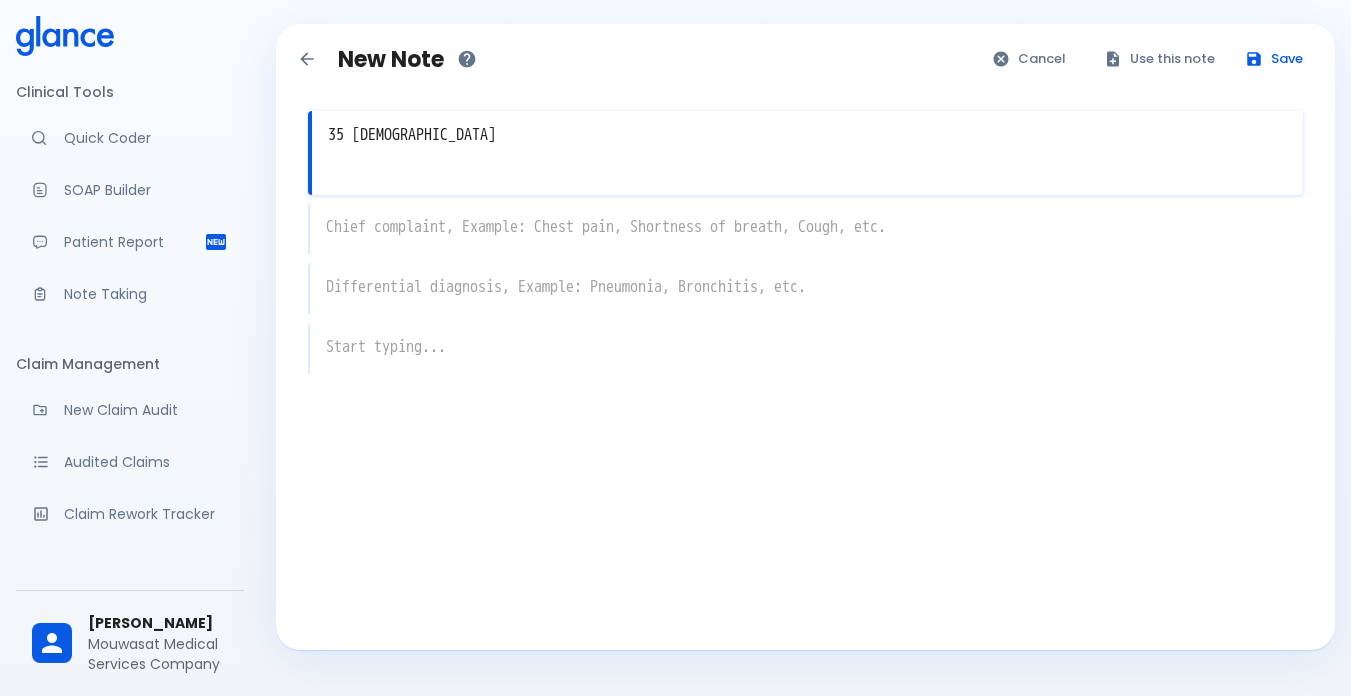 type on "35 female" 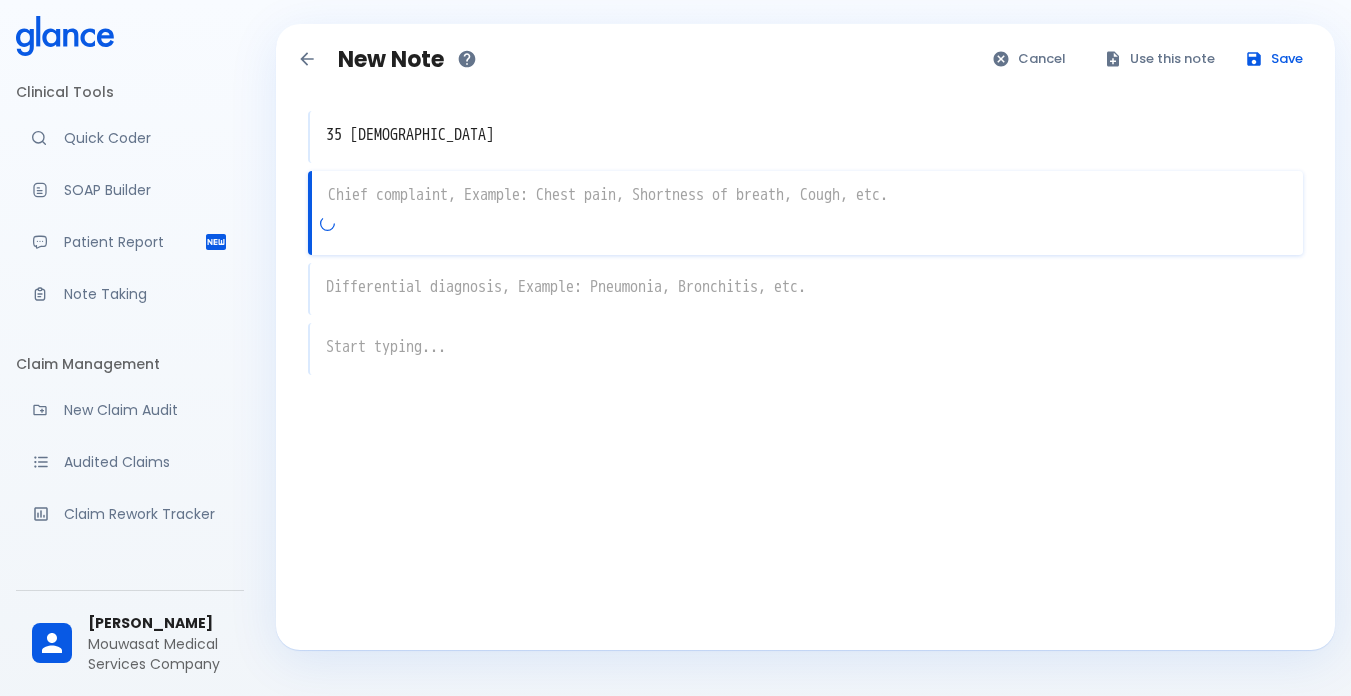 click on "x" at bounding box center [805, 213] 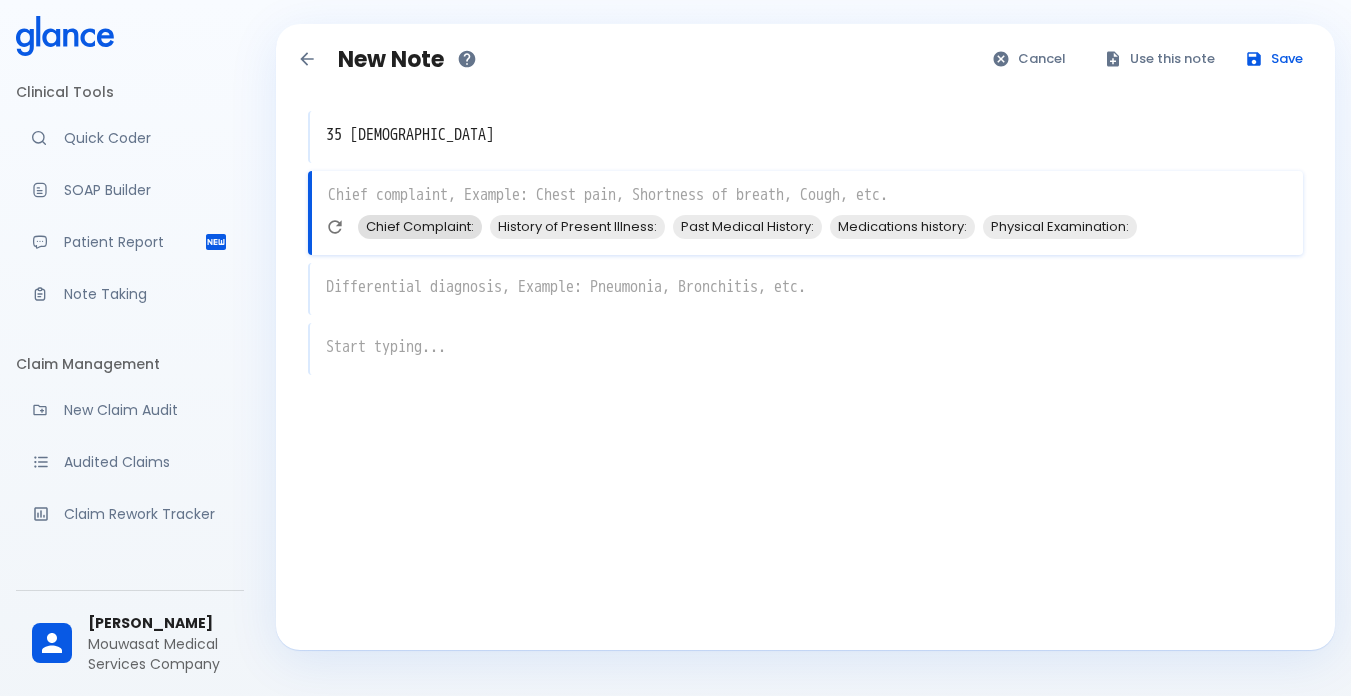 click on "Chief Complaint:" at bounding box center [420, 226] 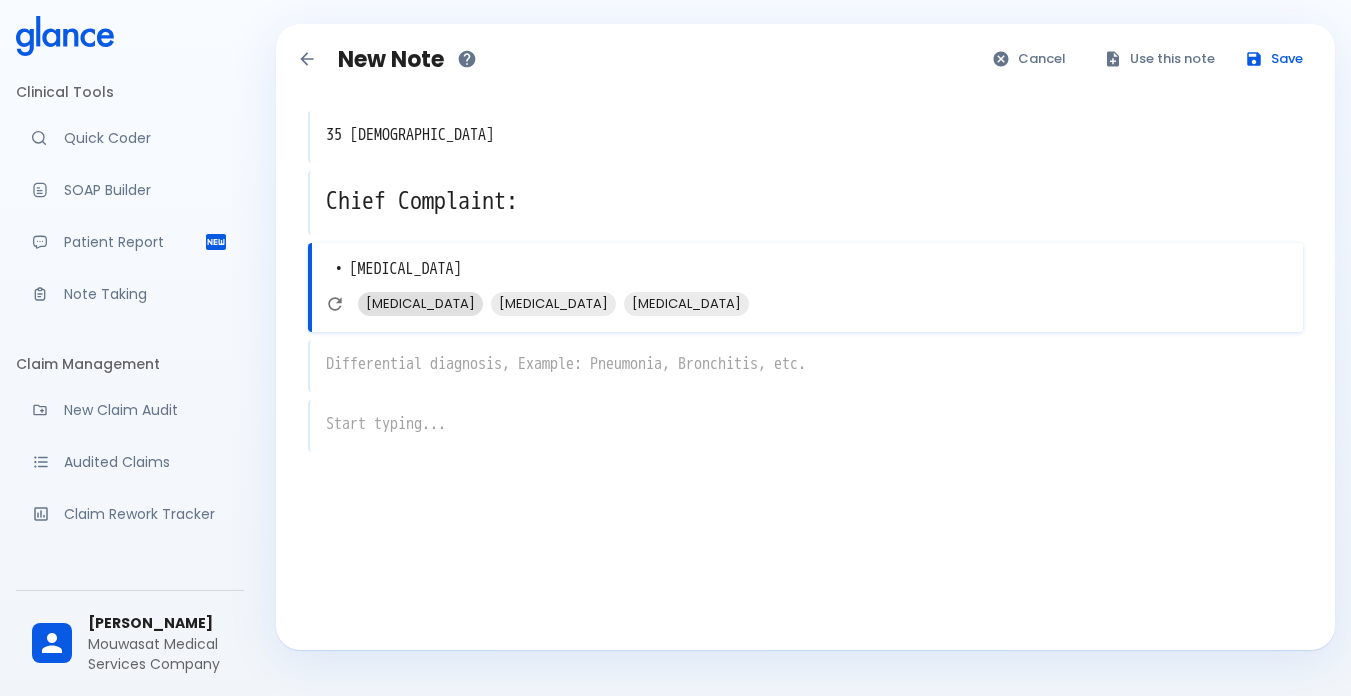 click on "Radiculopathy" at bounding box center (420, 303) 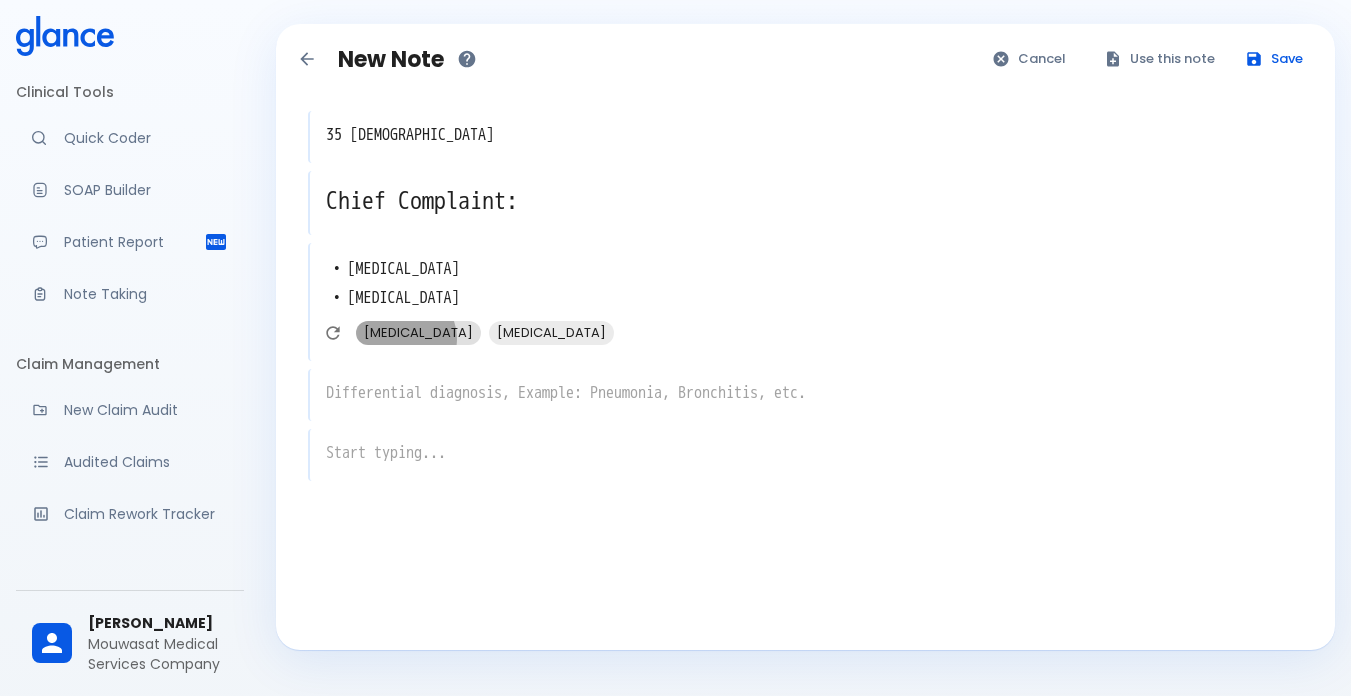 click on "Sciatica" at bounding box center (418, 332) 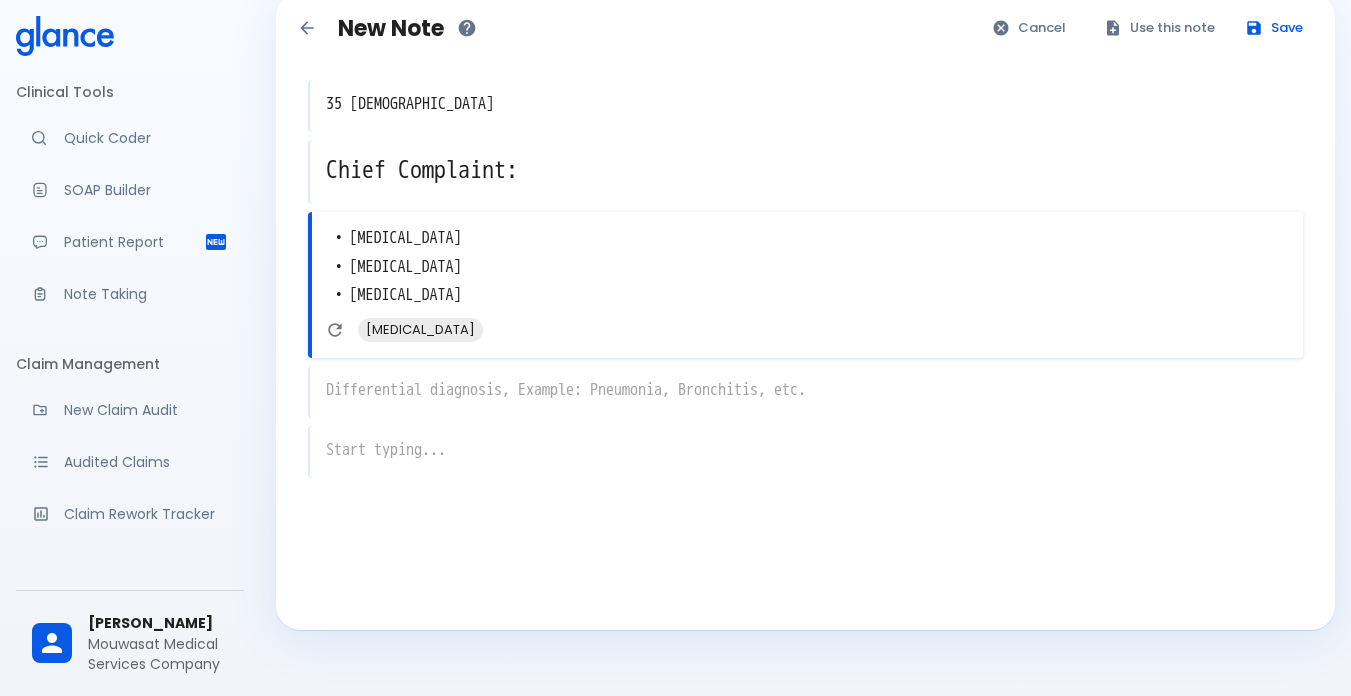 scroll, scrollTop: 48, scrollLeft: 0, axis: vertical 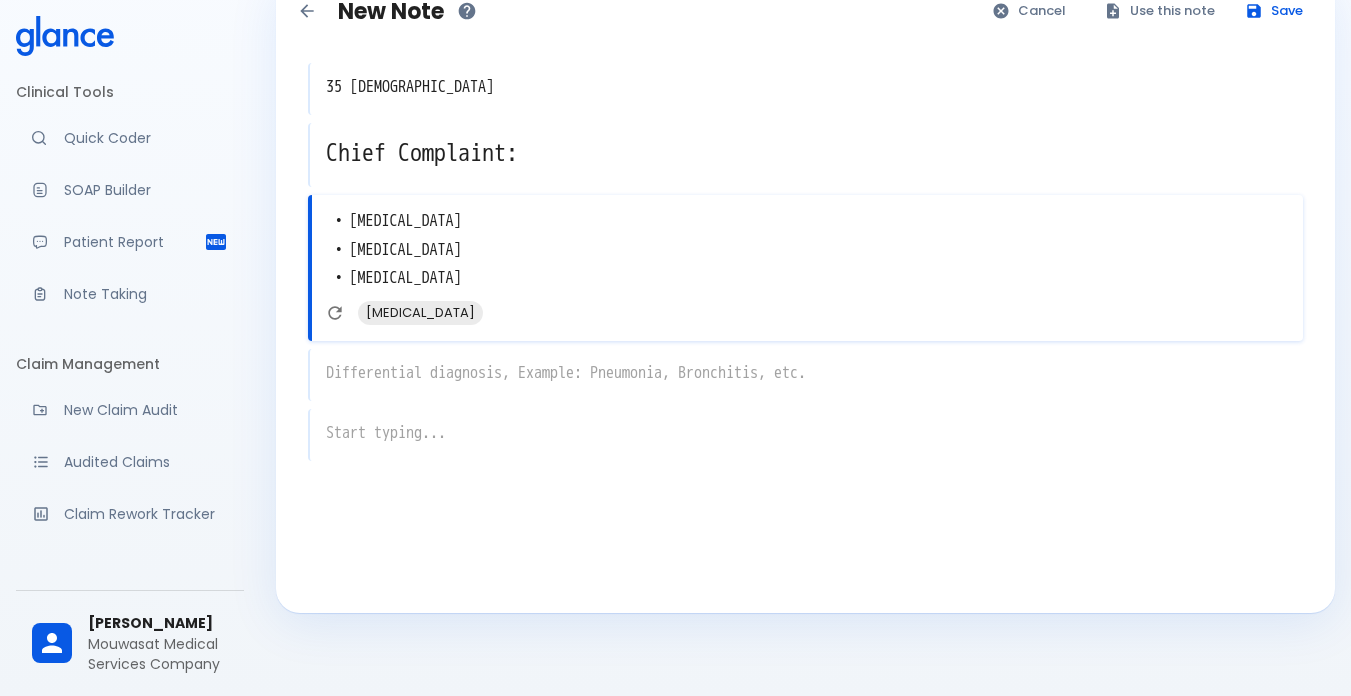 click on "x" at bounding box center [805, 375] 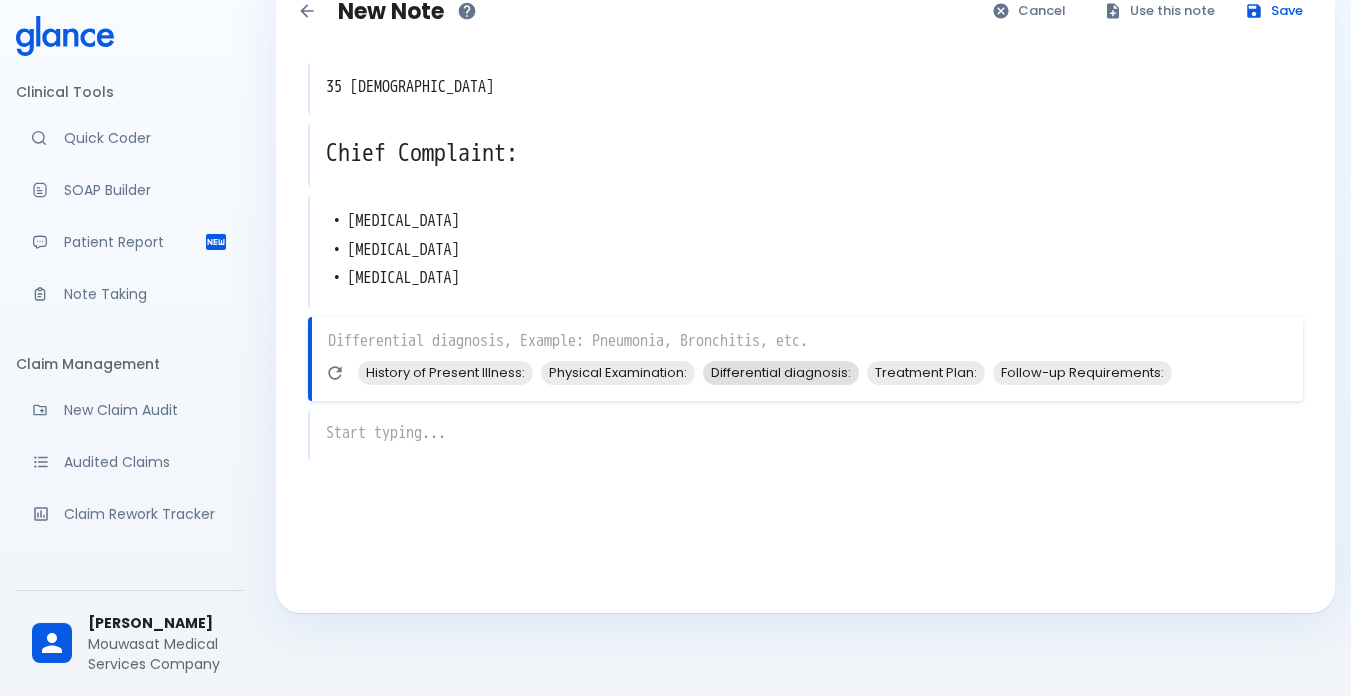 click on "Differential diagnosis:" at bounding box center [781, 372] 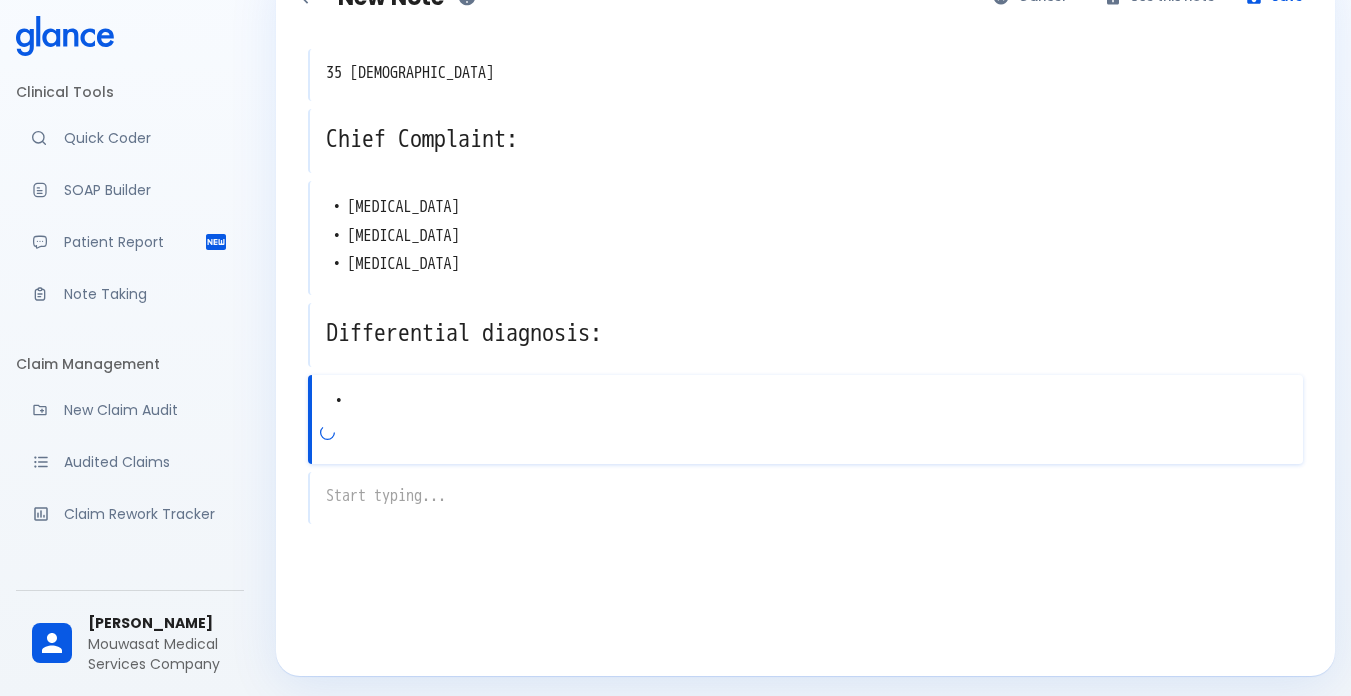 scroll, scrollTop: 66, scrollLeft: 0, axis: vertical 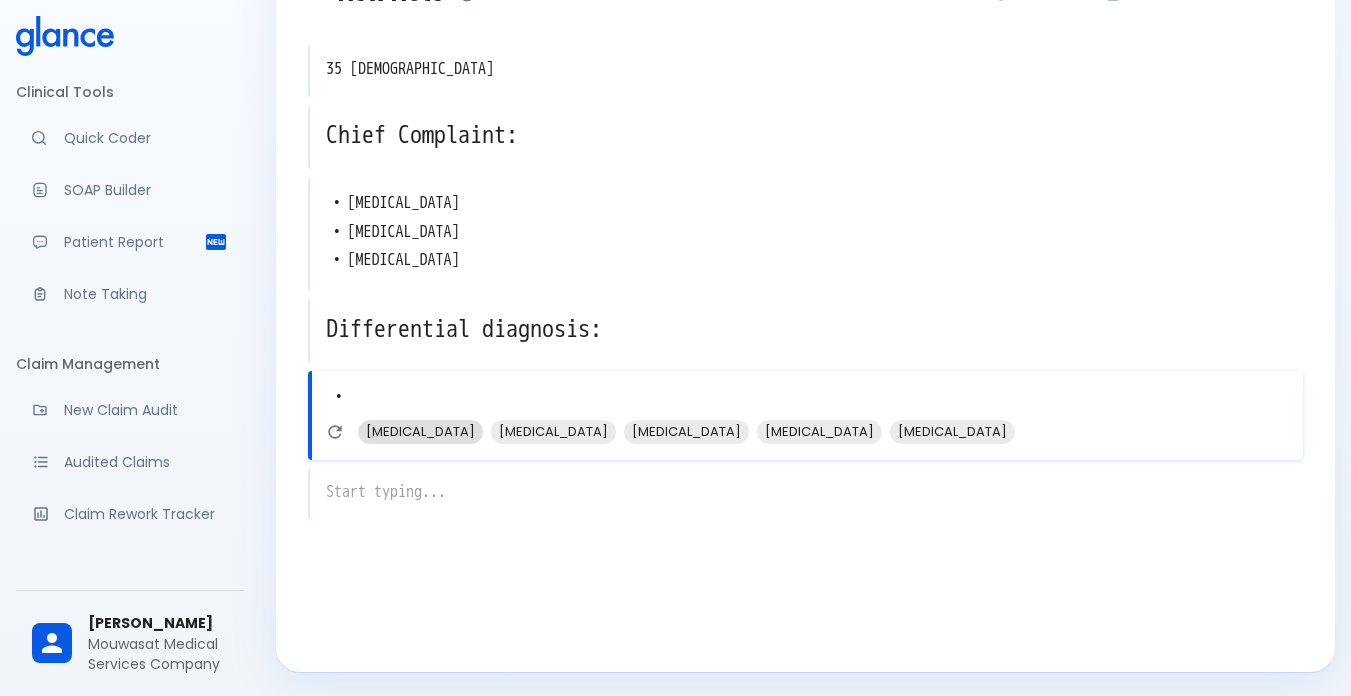click on "Lumbar disc herniation" at bounding box center [420, 431] 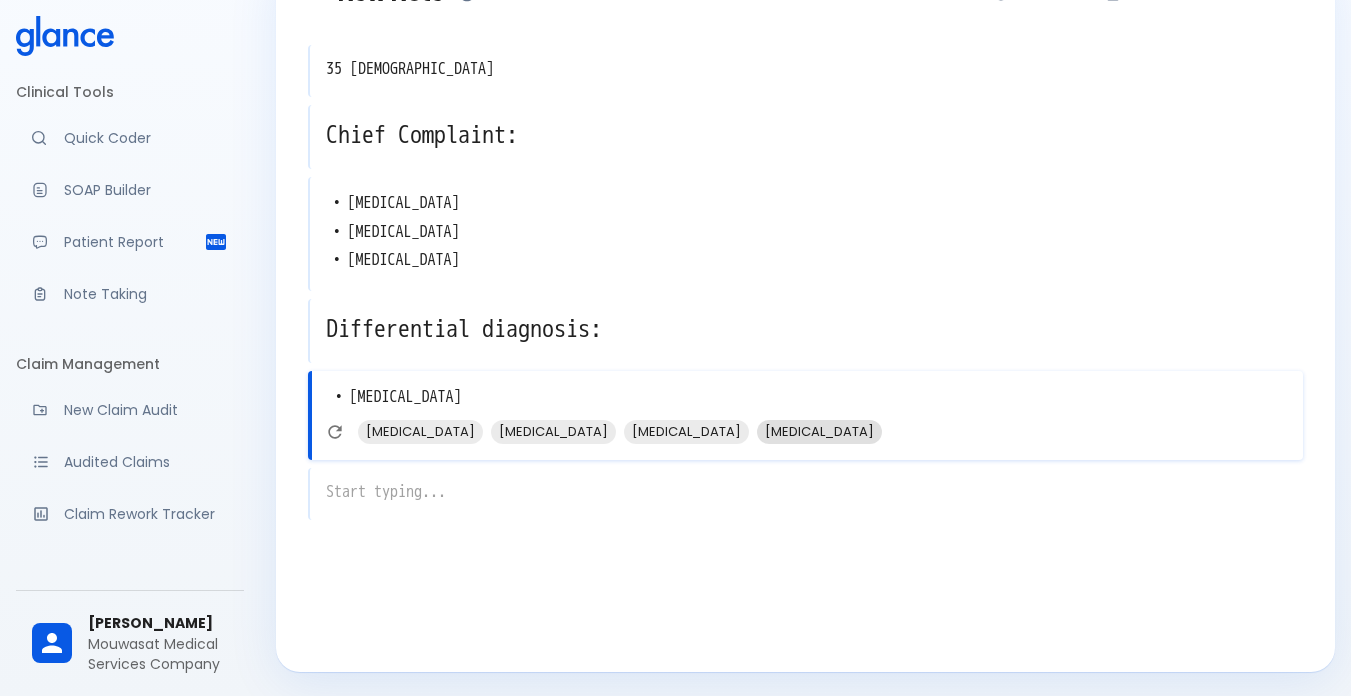 click on "Lumbar radiculopathy" at bounding box center (819, 431) 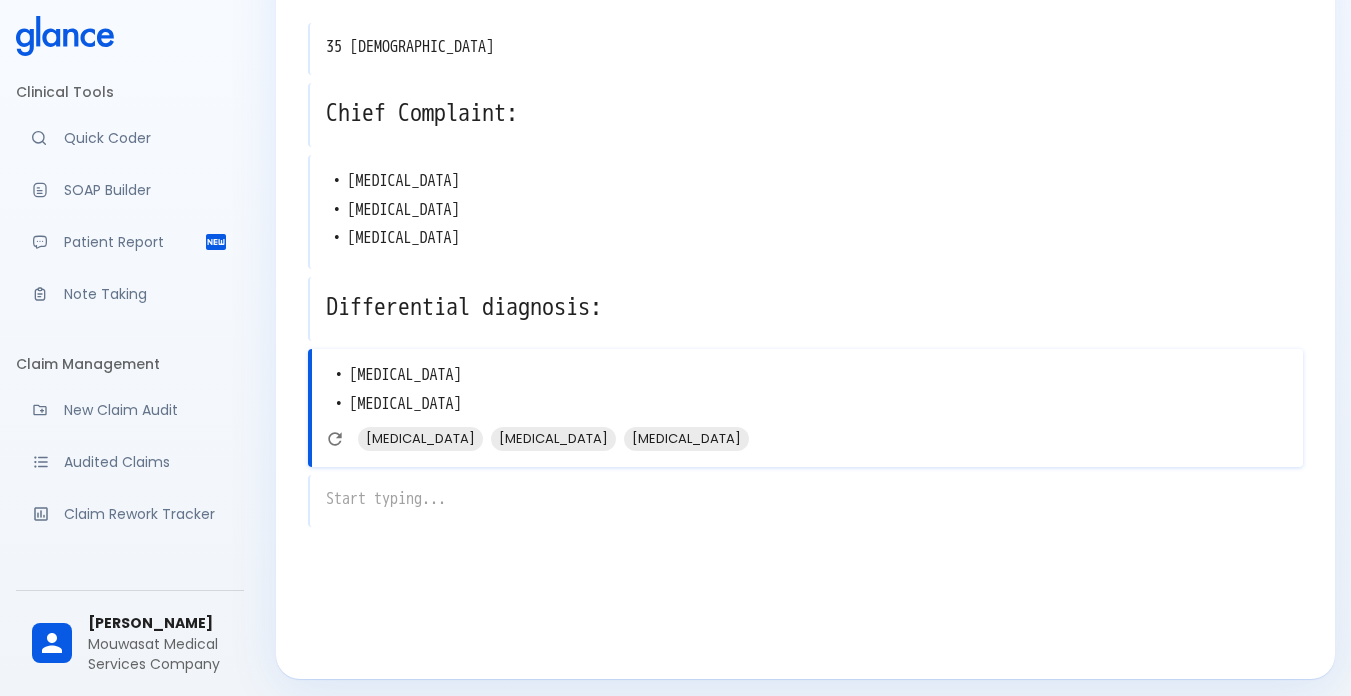 scroll, scrollTop: 95, scrollLeft: 0, axis: vertical 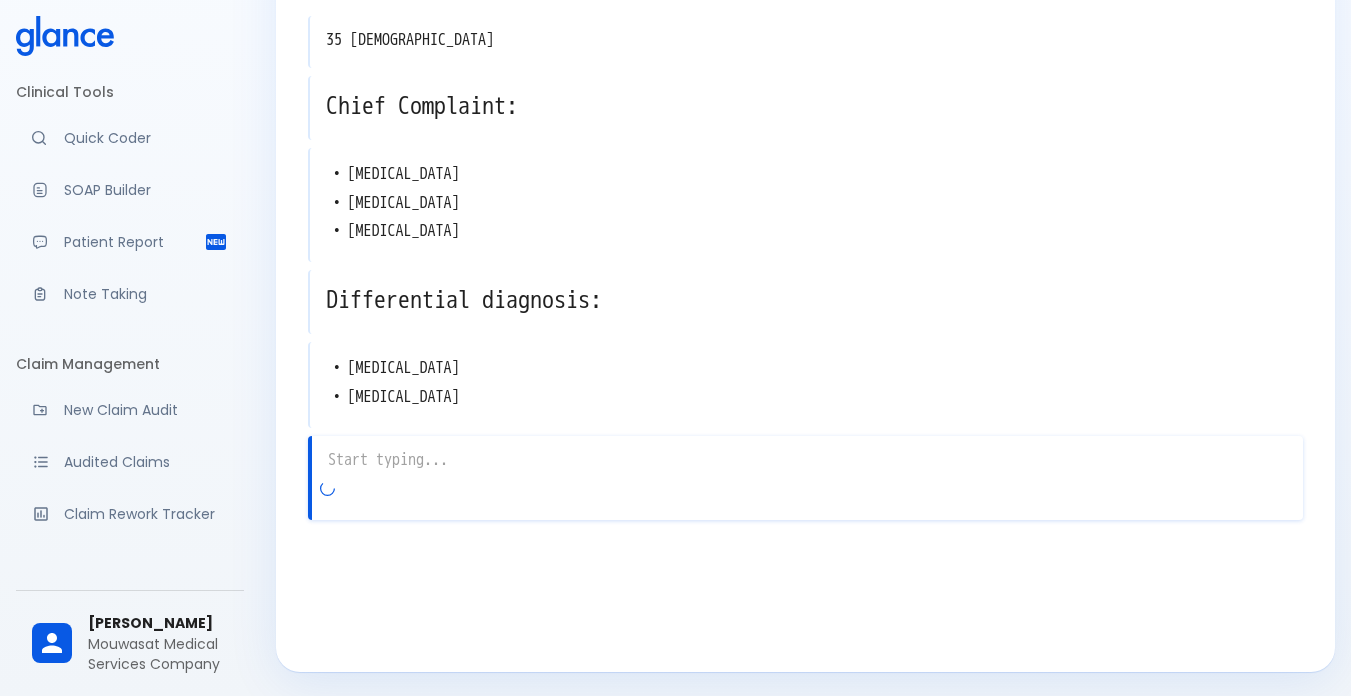 click on "x" at bounding box center (805, 478) 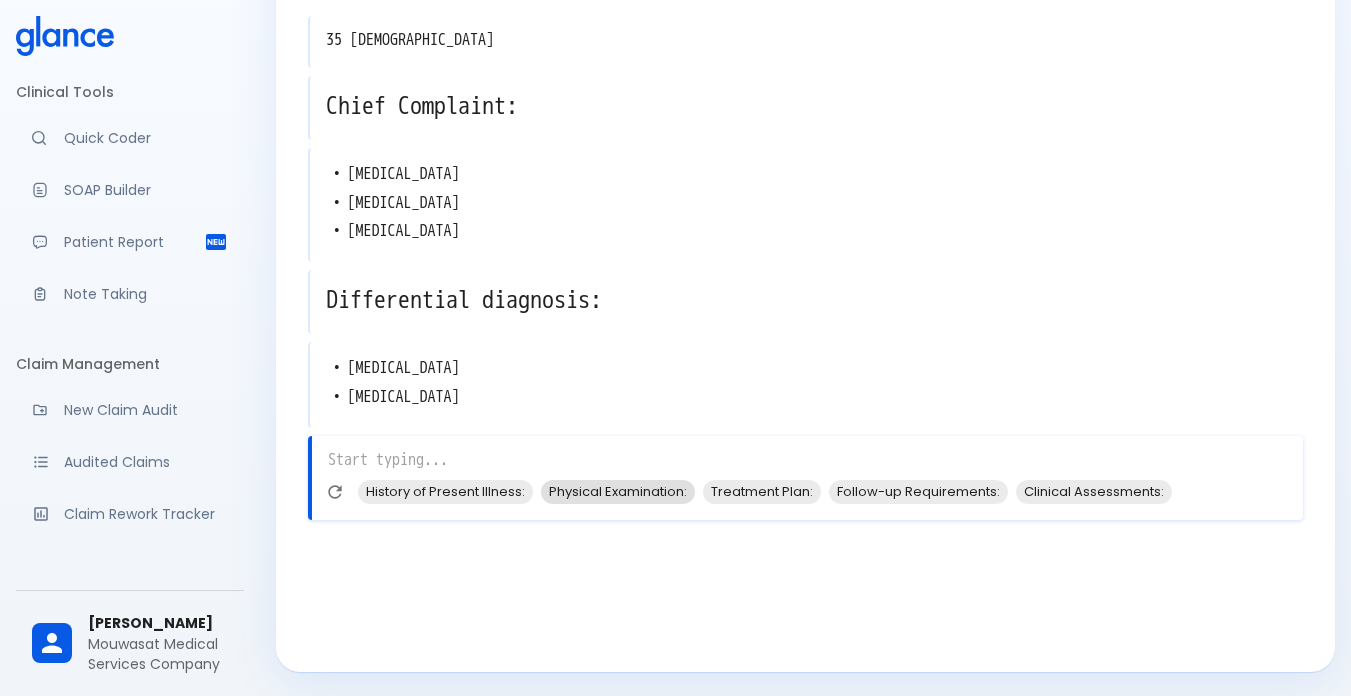 click on "Physical Examination:" at bounding box center [618, 491] 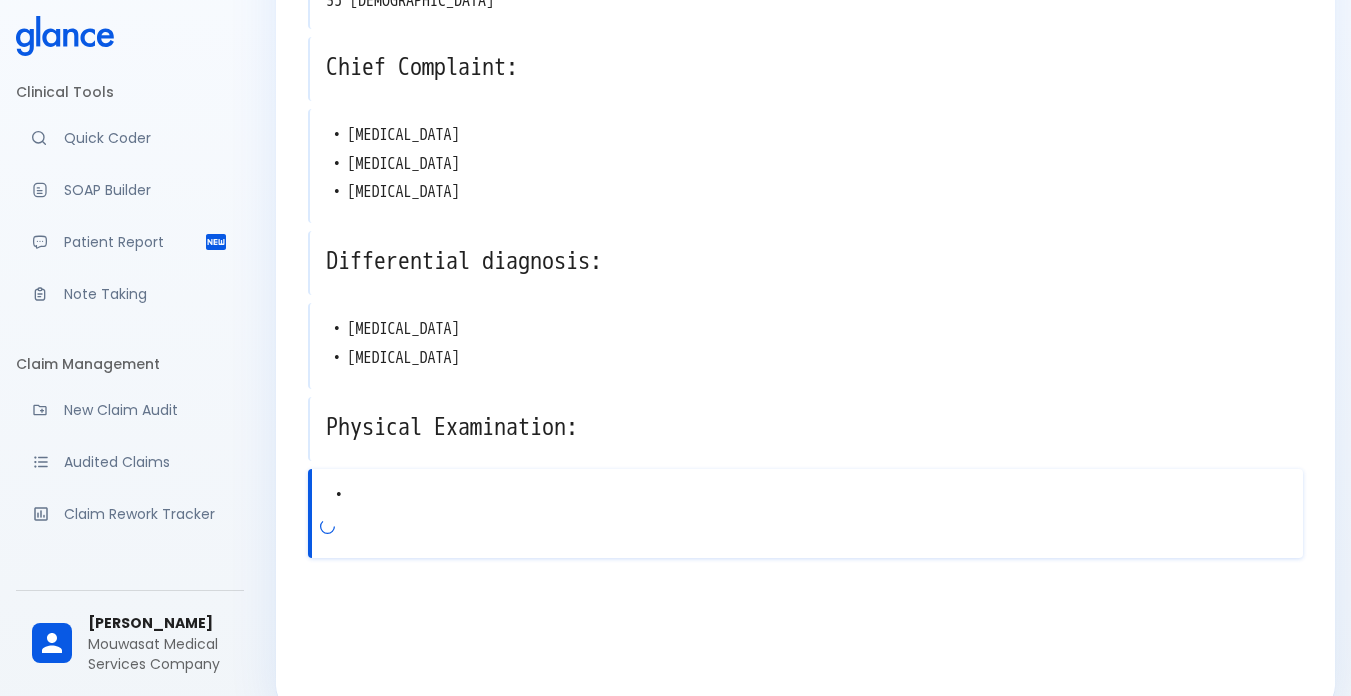 scroll, scrollTop: 172, scrollLeft: 0, axis: vertical 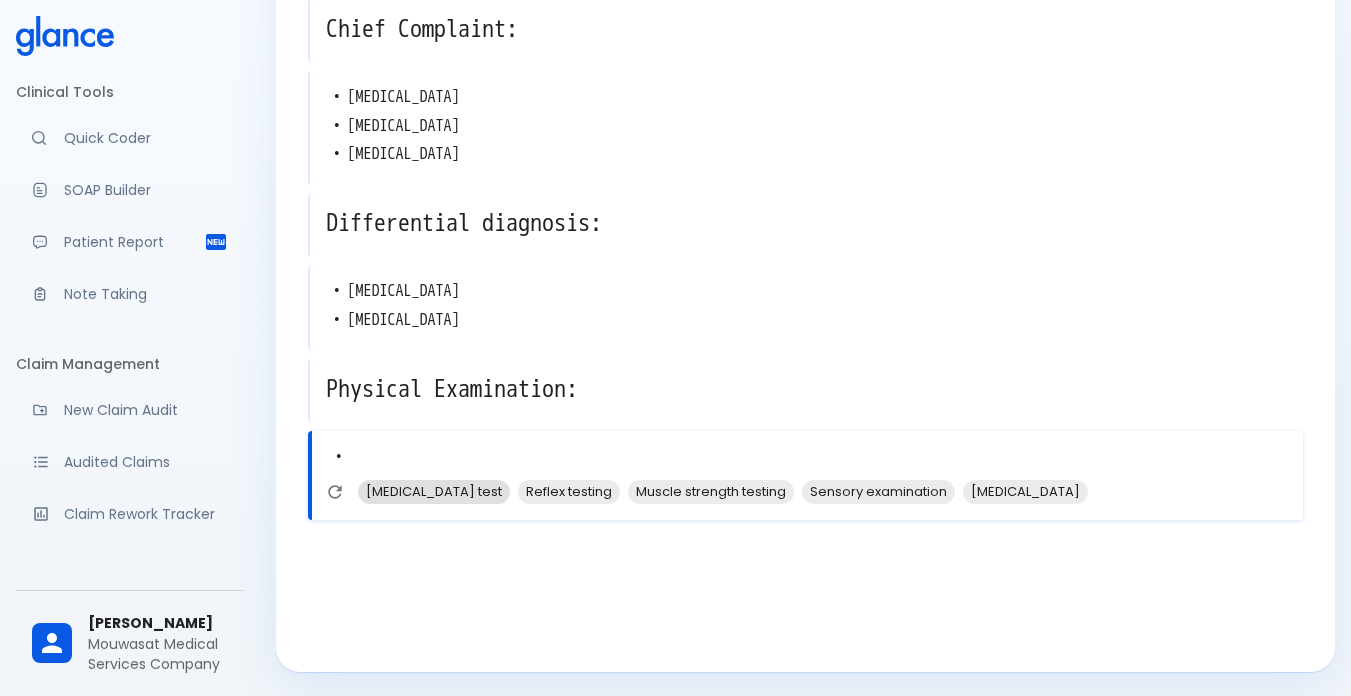 click on "Straight Leg Raise test" at bounding box center (434, 491) 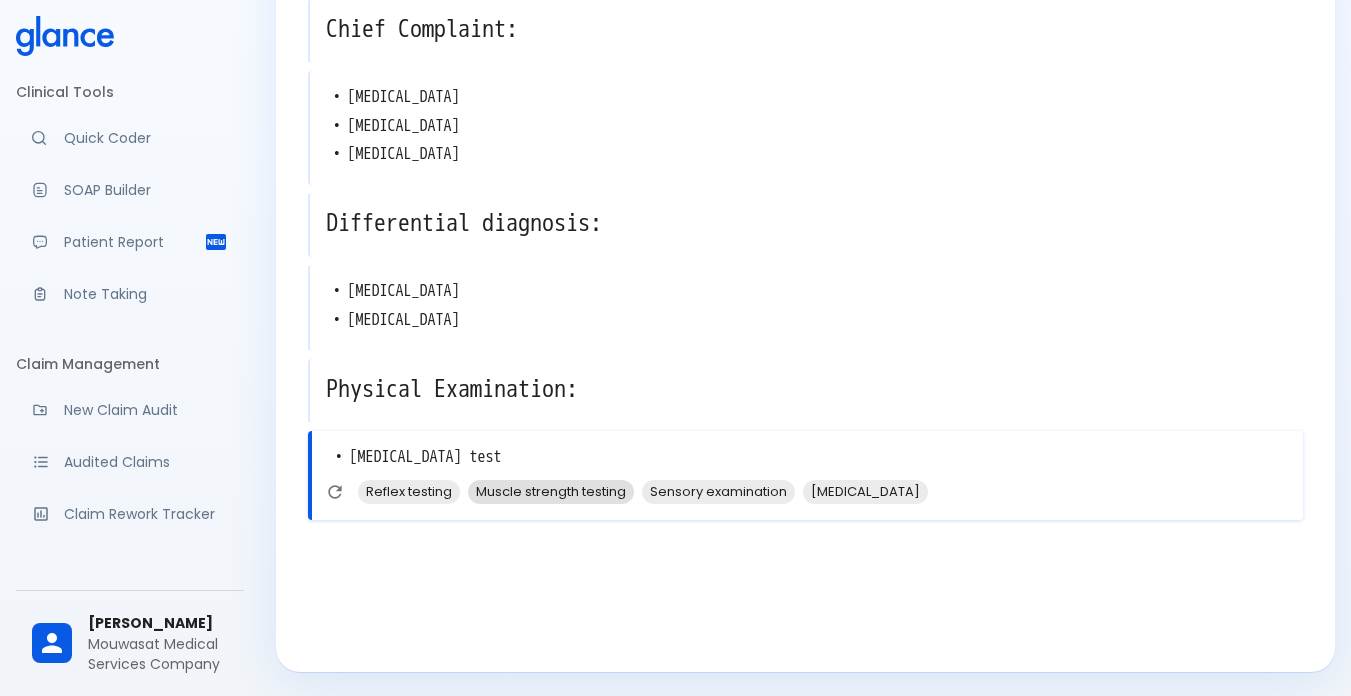 click on "Muscle strength testing" at bounding box center [551, 491] 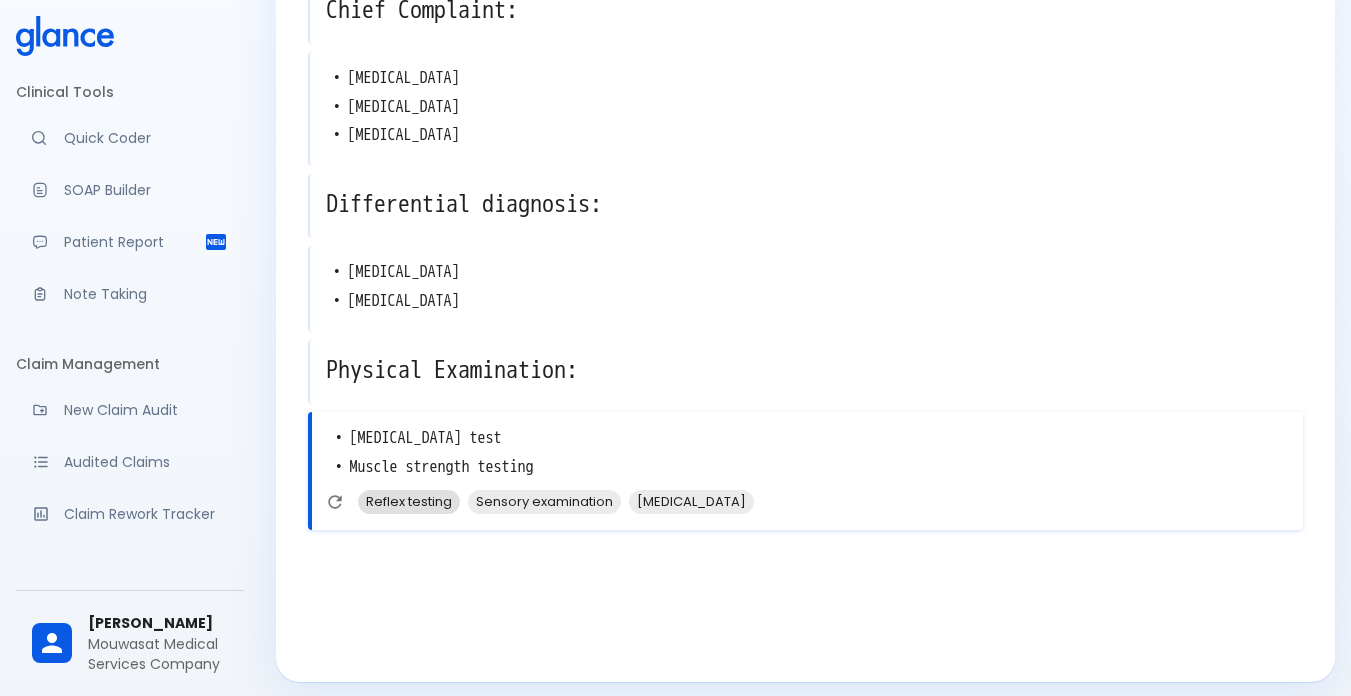 scroll, scrollTop: 201, scrollLeft: 0, axis: vertical 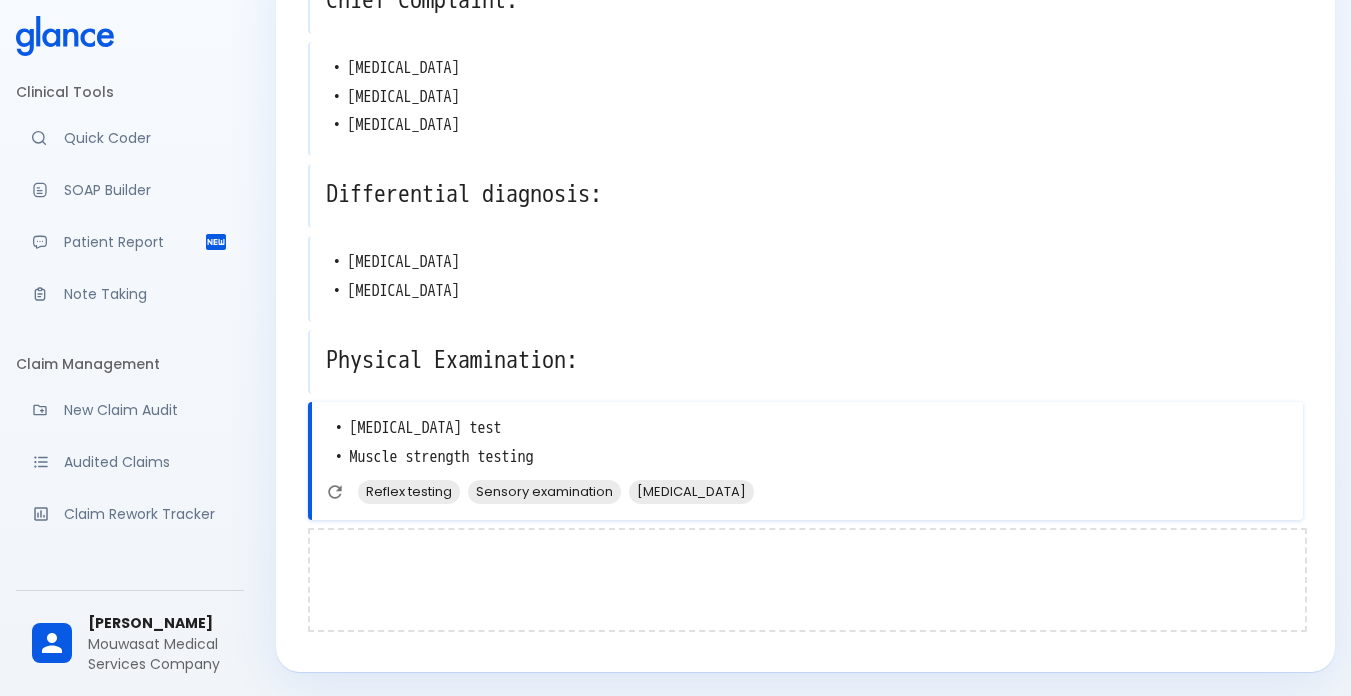 click at bounding box center (807, 580) 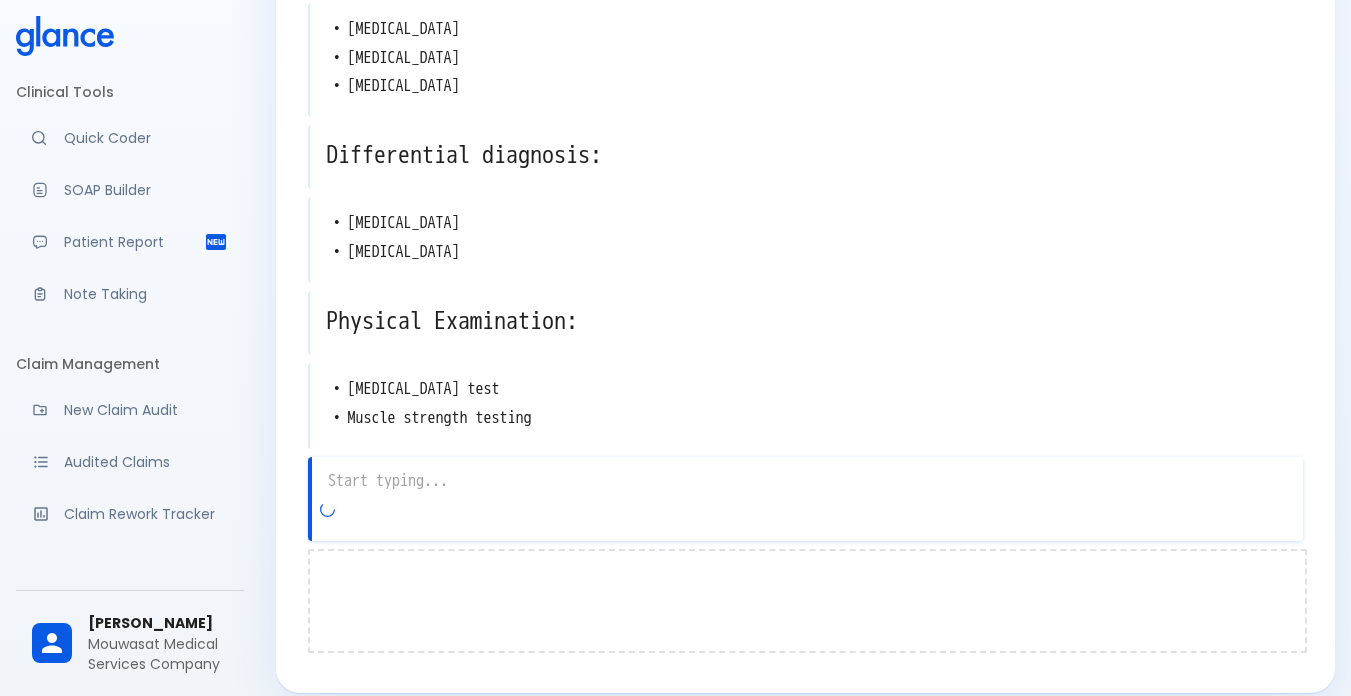 scroll, scrollTop: 261, scrollLeft: 0, axis: vertical 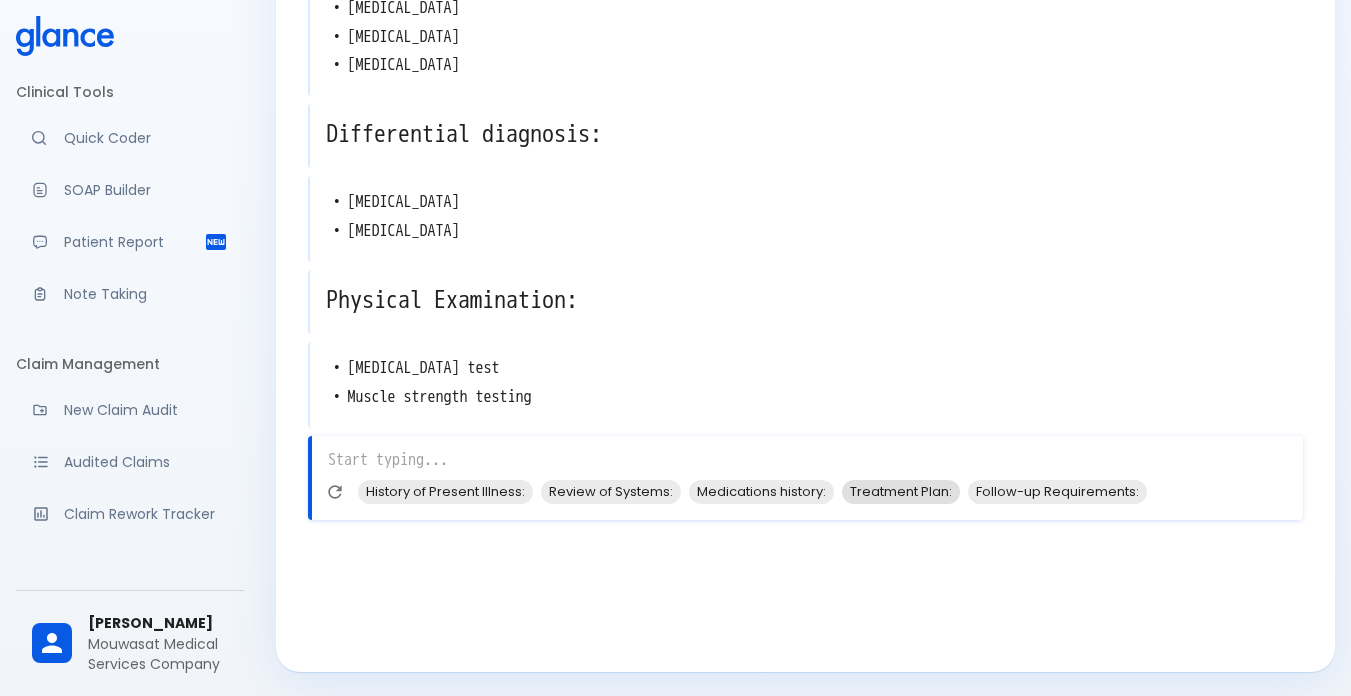 click on "Treatment Plan:" at bounding box center [901, 491] 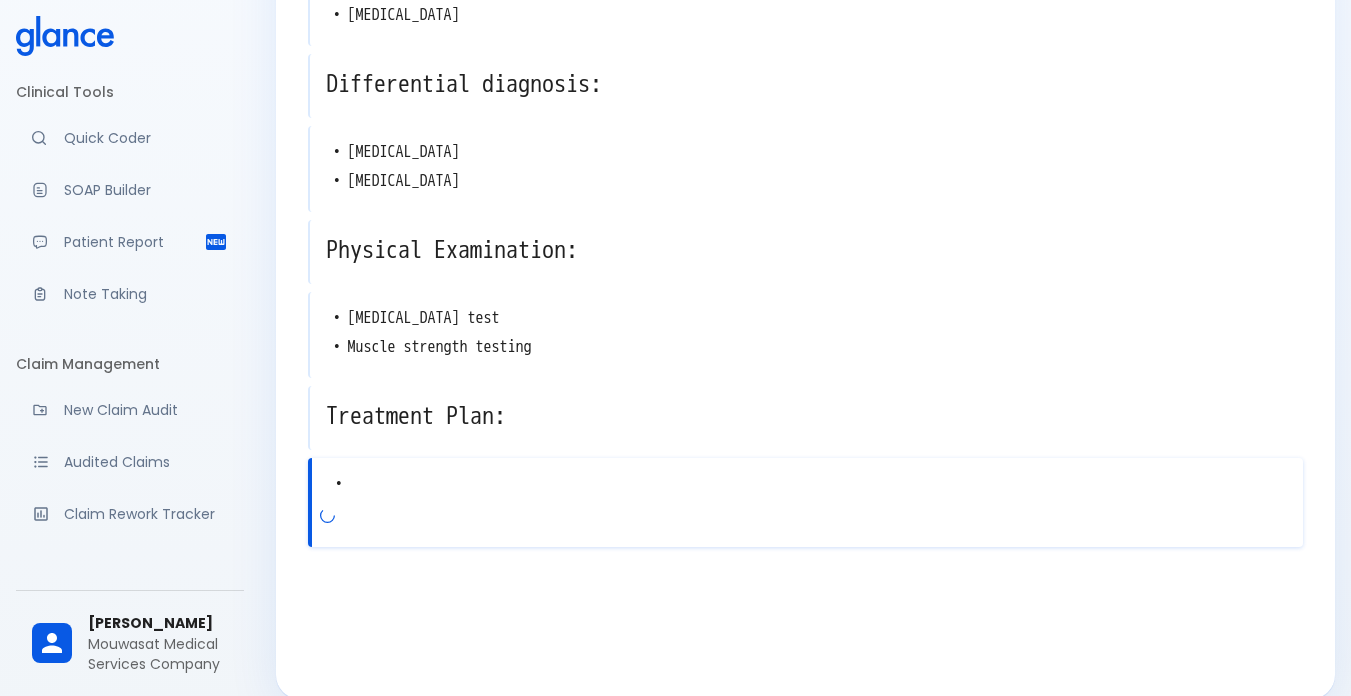 scroll, scrollTop: 338, scrollLeft: 0, axis: vertical 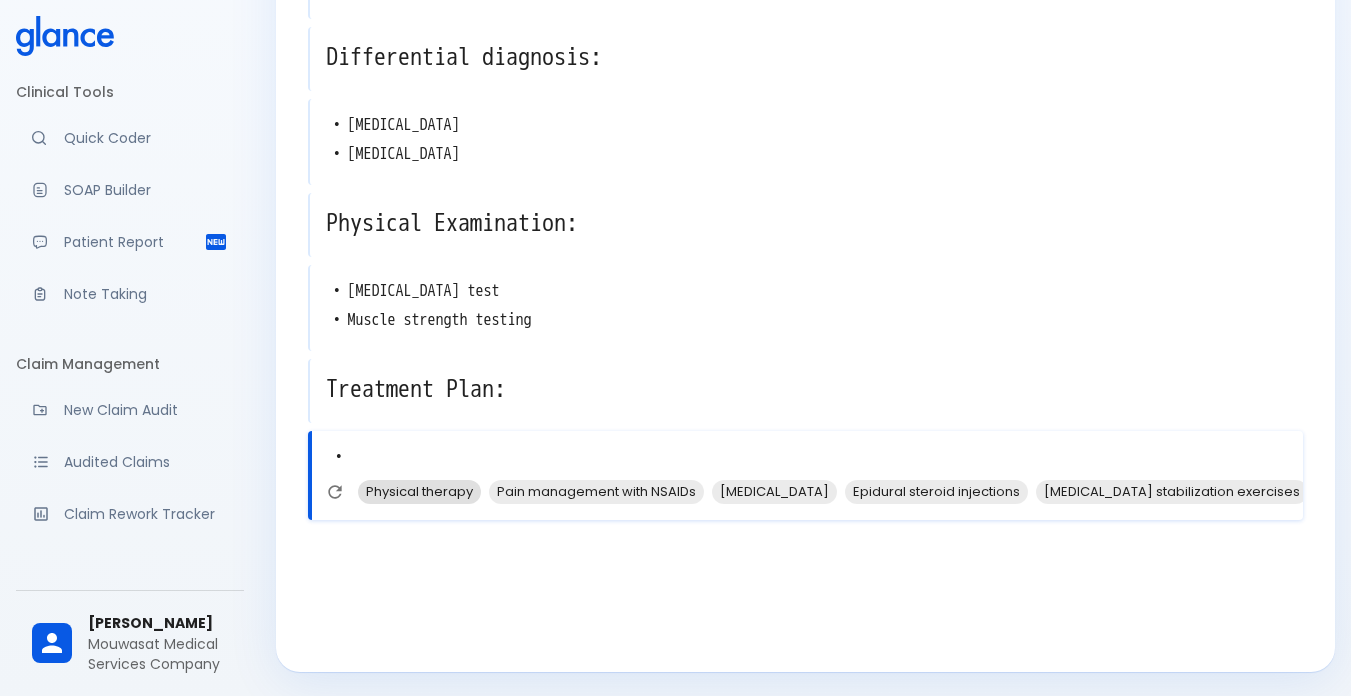 click on "Physical therapy" at bounding box center (419, 491) 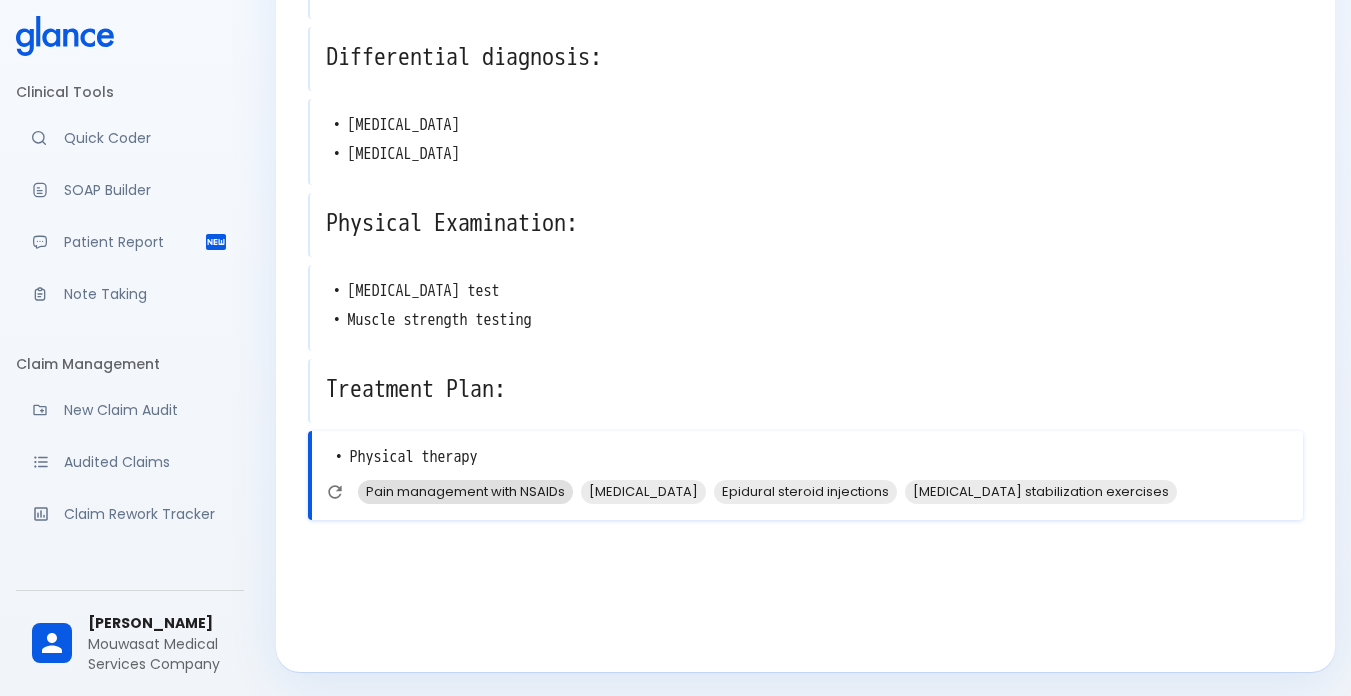 click on "Pain management with NSAIDs" at bounding box center (465, 491) 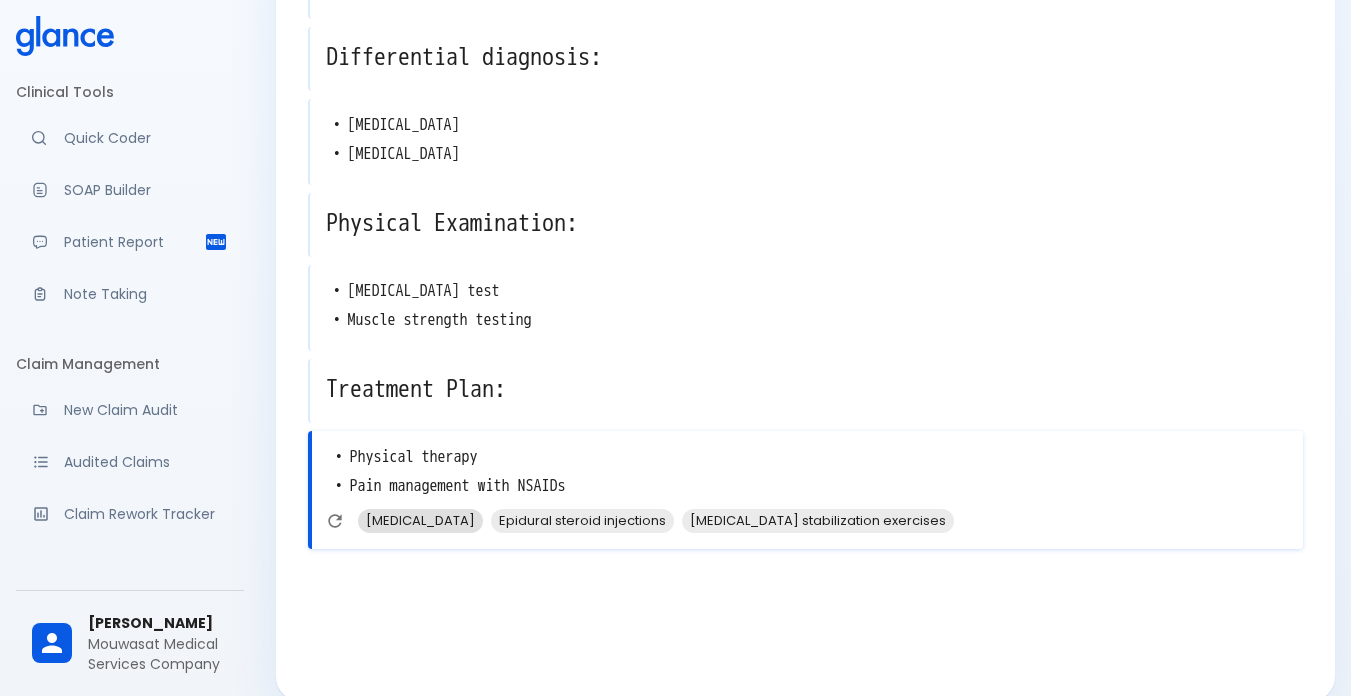 click on "Muscle relaxants" at bounding box center (420, 520) 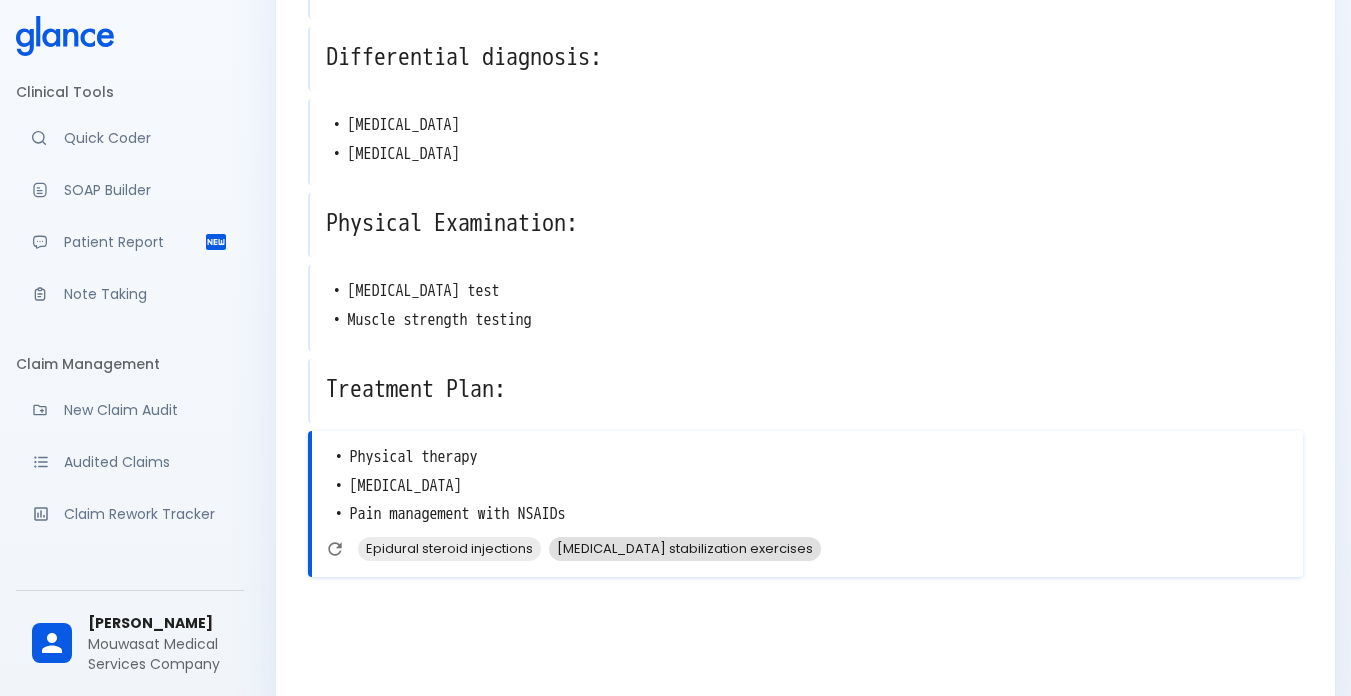 click on "Lumbar stabilization exercises" at bounding box center [685, 548] 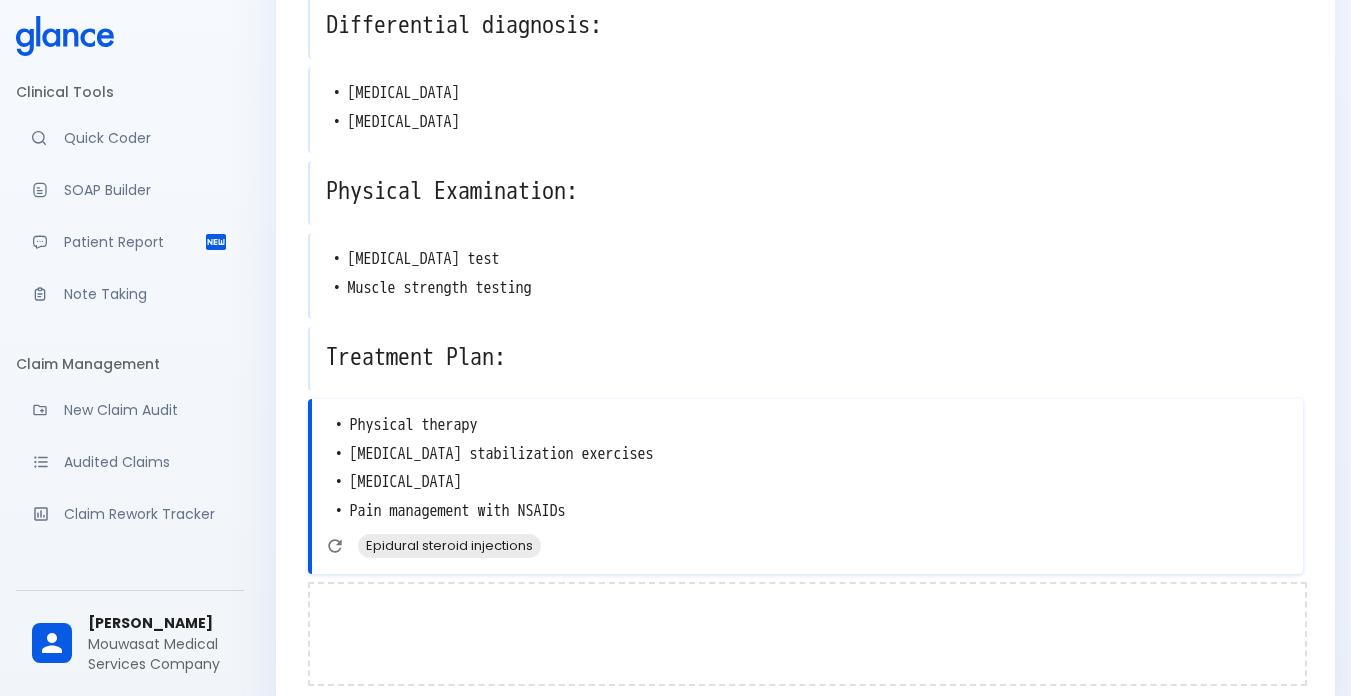 scroll, scrollTop: 424, scrollLeft: 0, axis: vertical 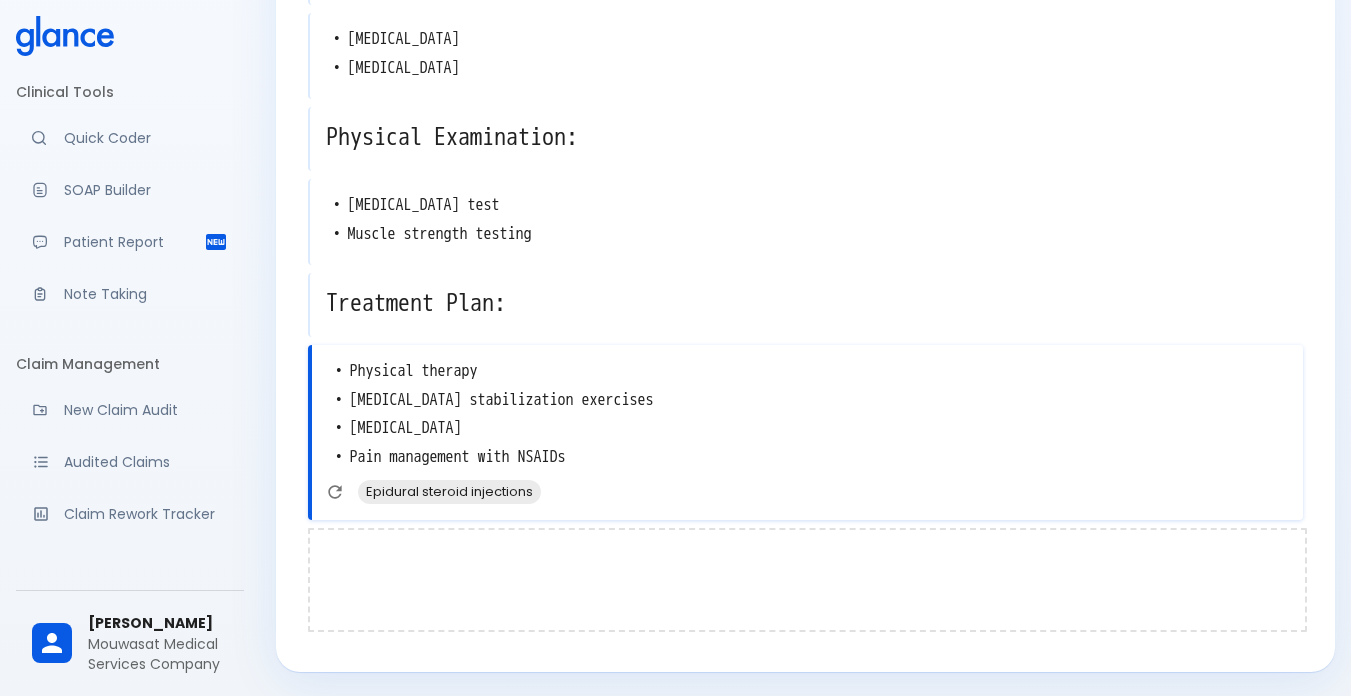 click at bounding box center [807, 580] 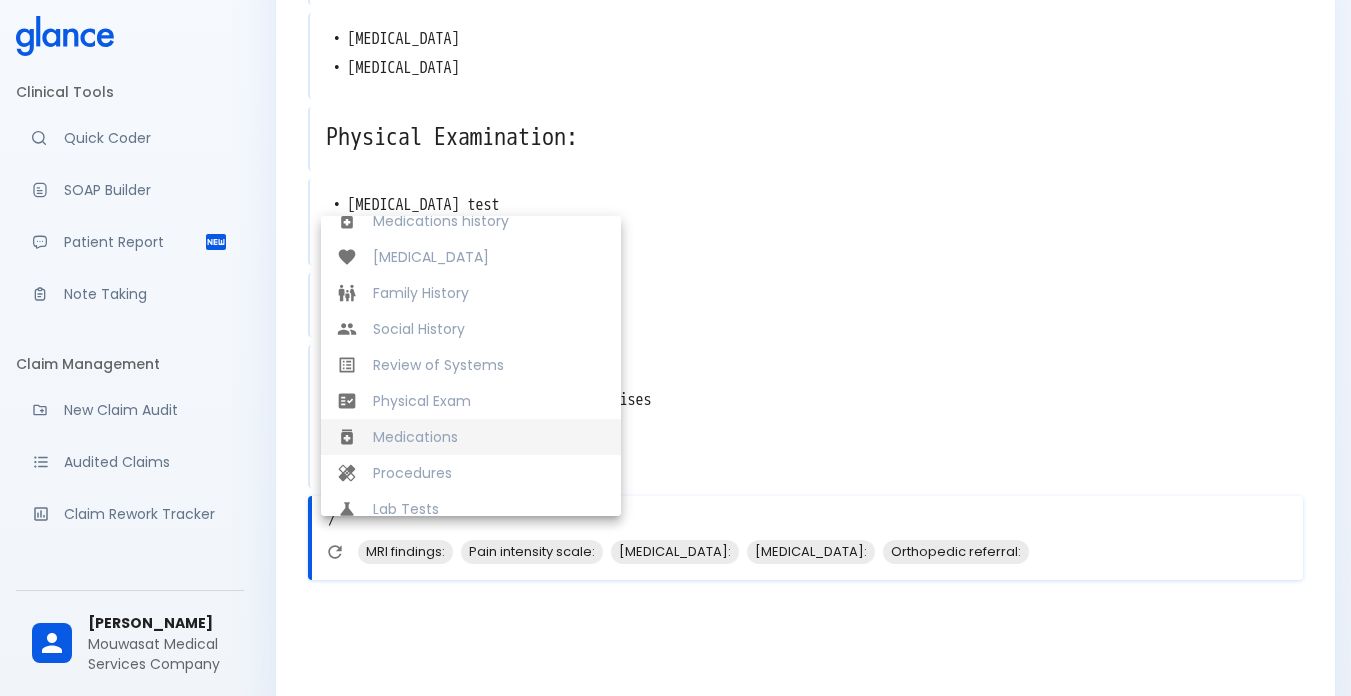 scroll, scrollTop: 384, scrollLeft: 0, axis: vertical 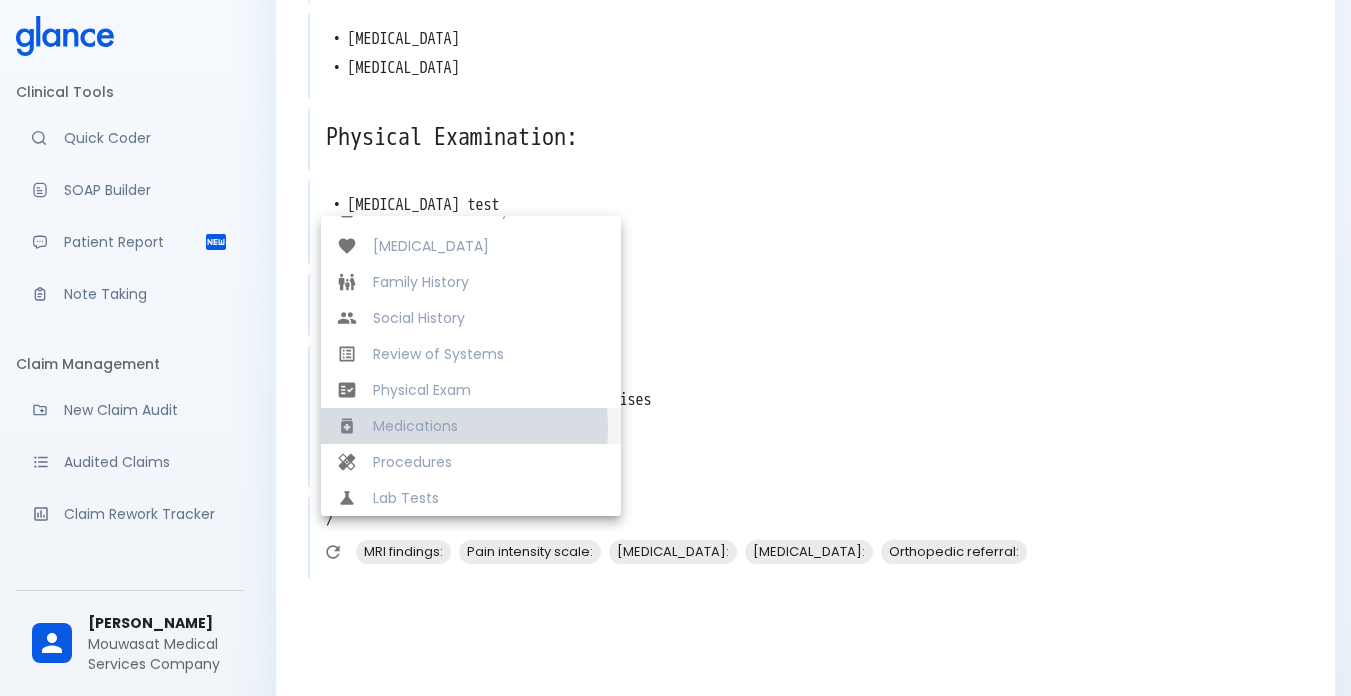 click on "Medications" at bounding box center [489, 426] 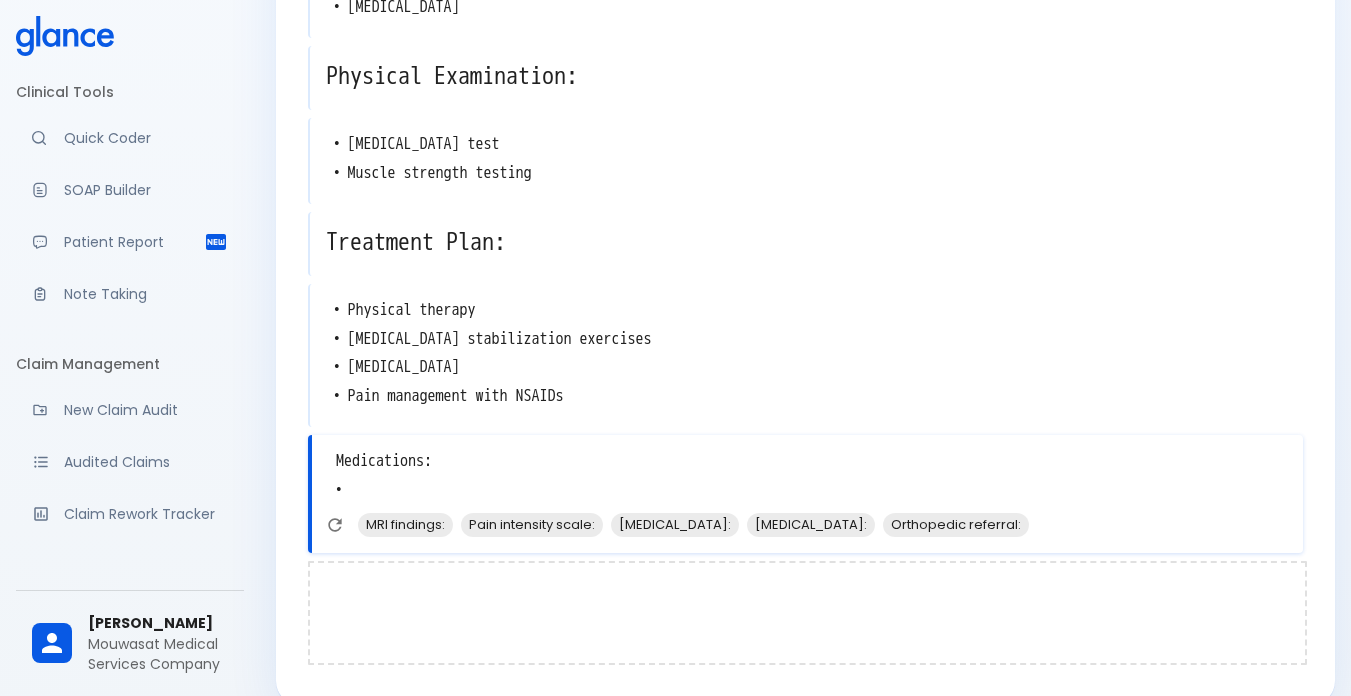 scroll, scrollTop: 518, scrollLeft: 0, axis: vertical 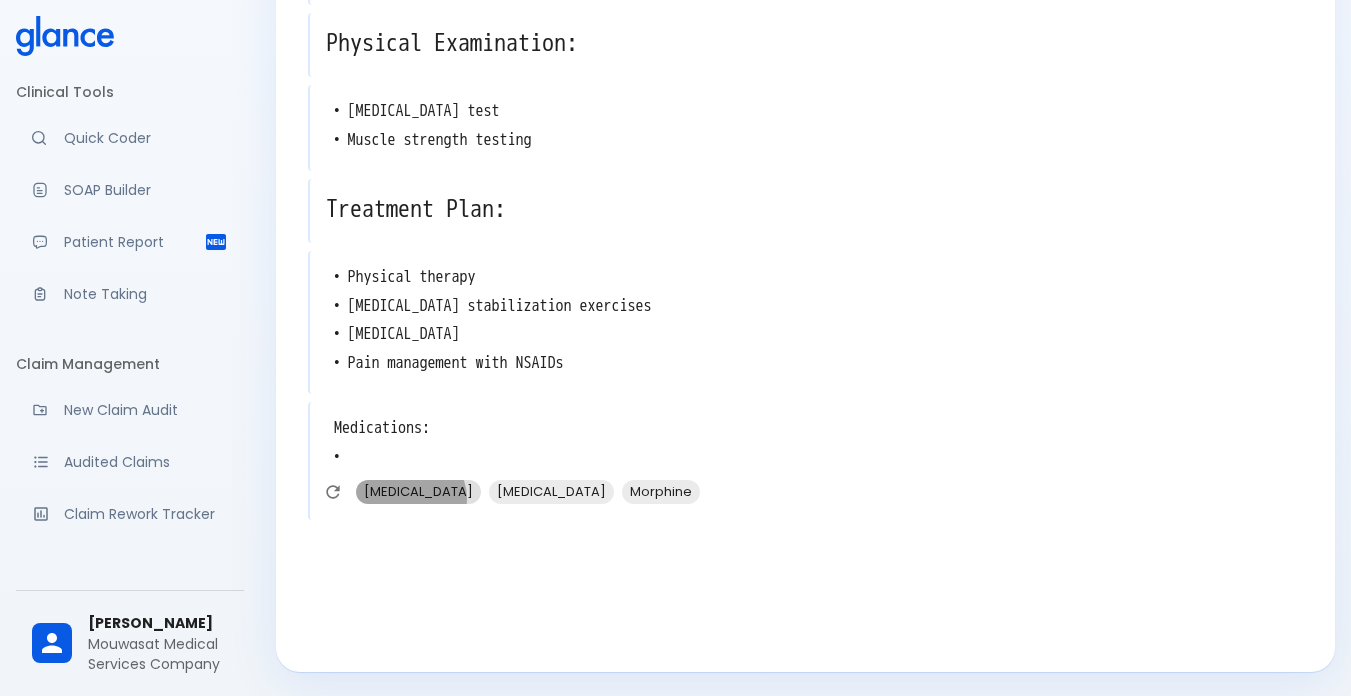 click on "Meloxicam" at bounding box center [418, 491] 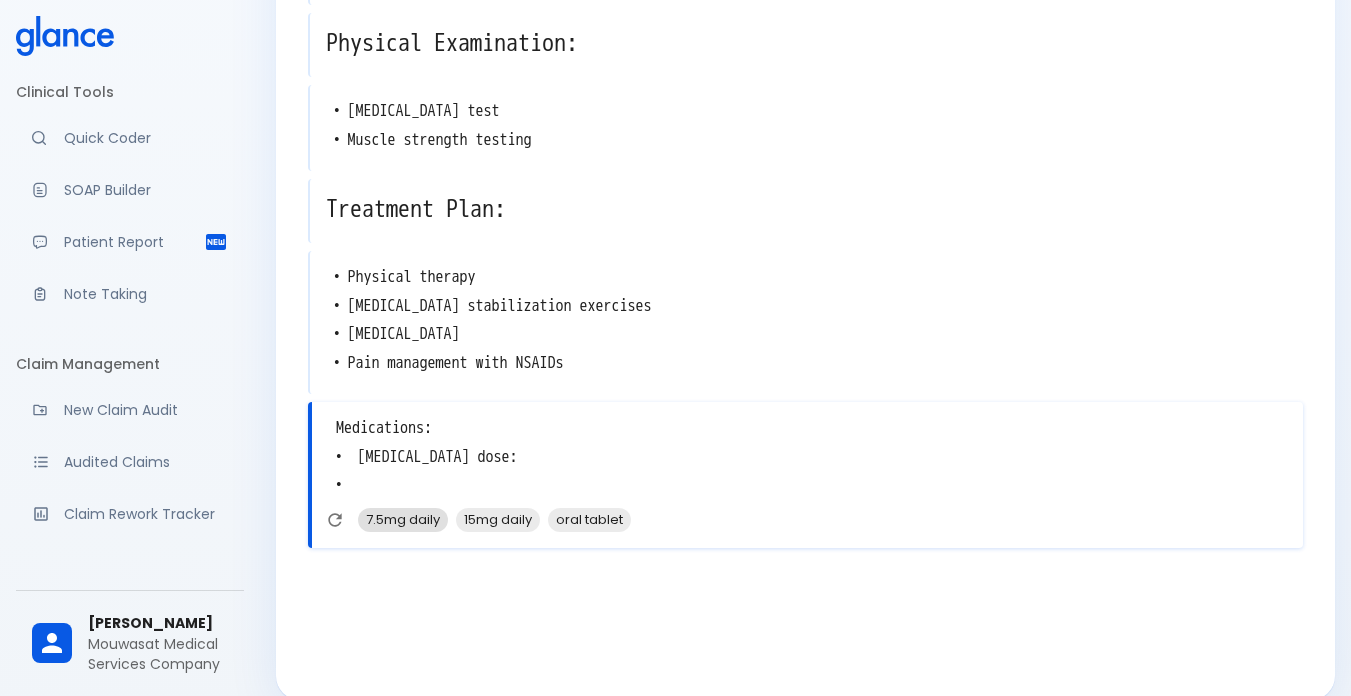 click on "7.5mg daily" at bounding box center [403, 519] 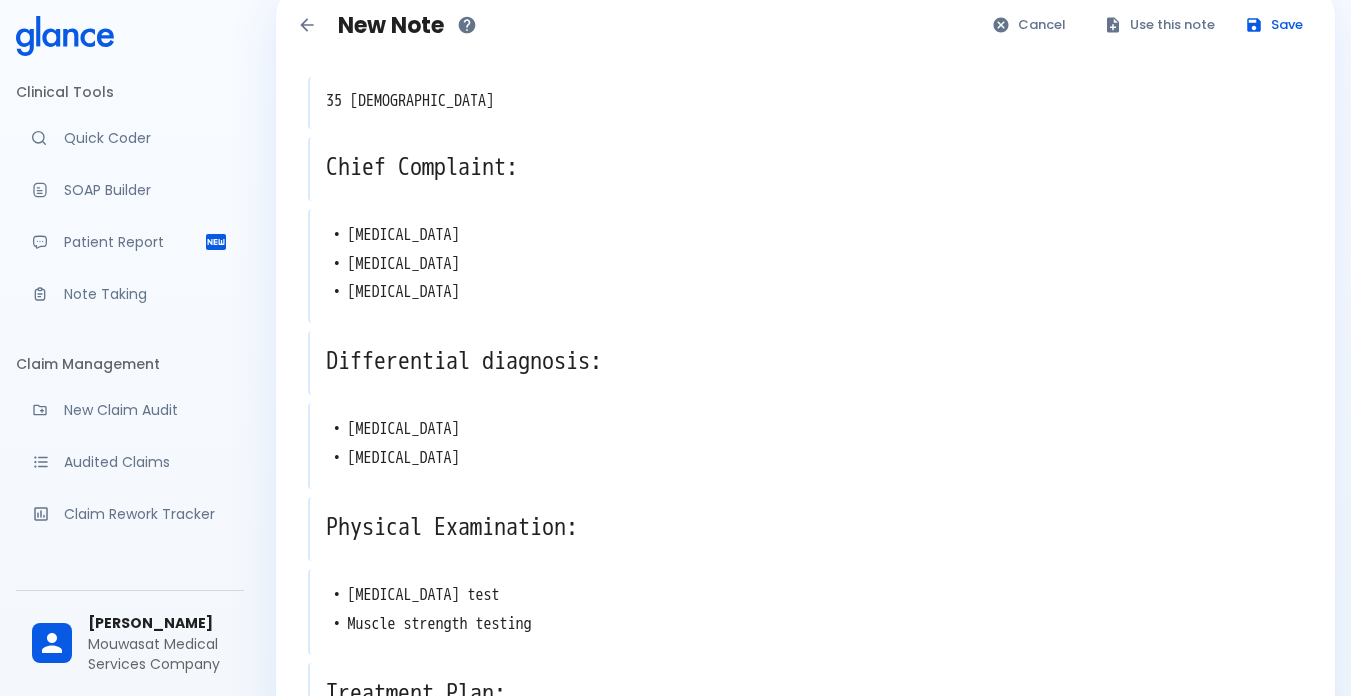 scroll, scrollTop: 0, scrollLeft: 0, axis: both 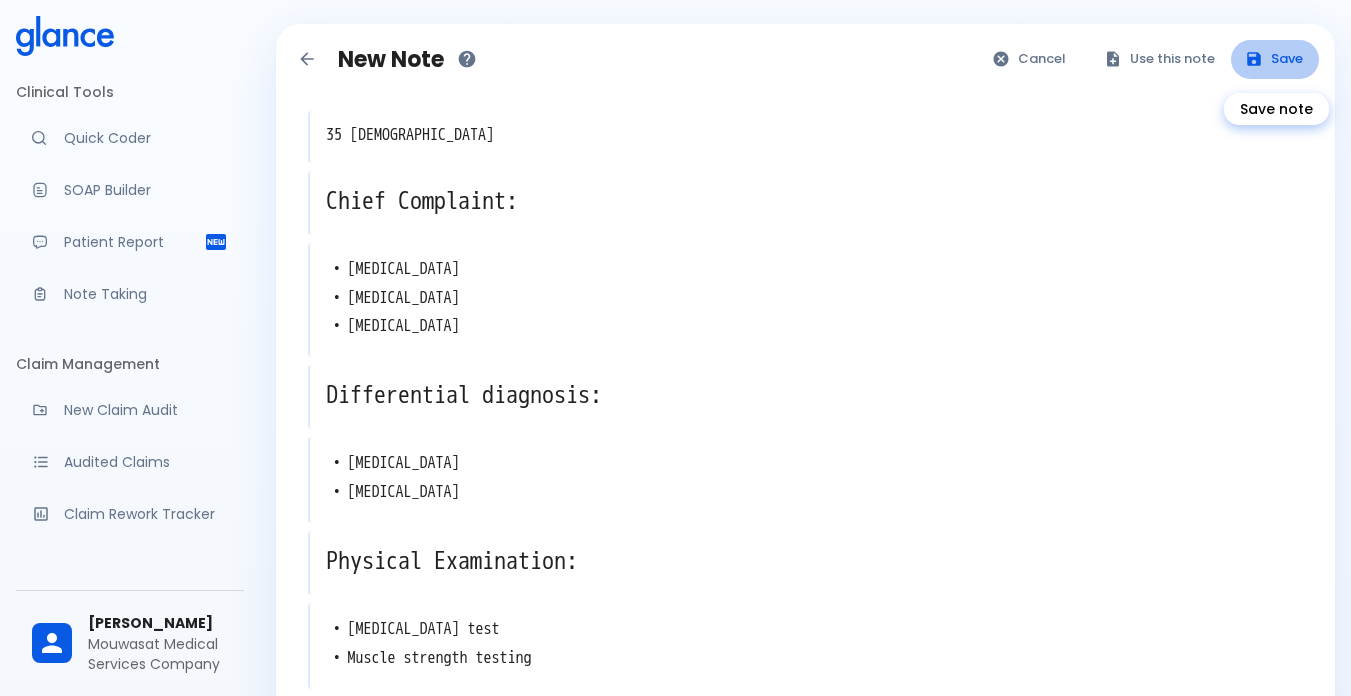 click on "Save" at bounding box center (1275, 59) 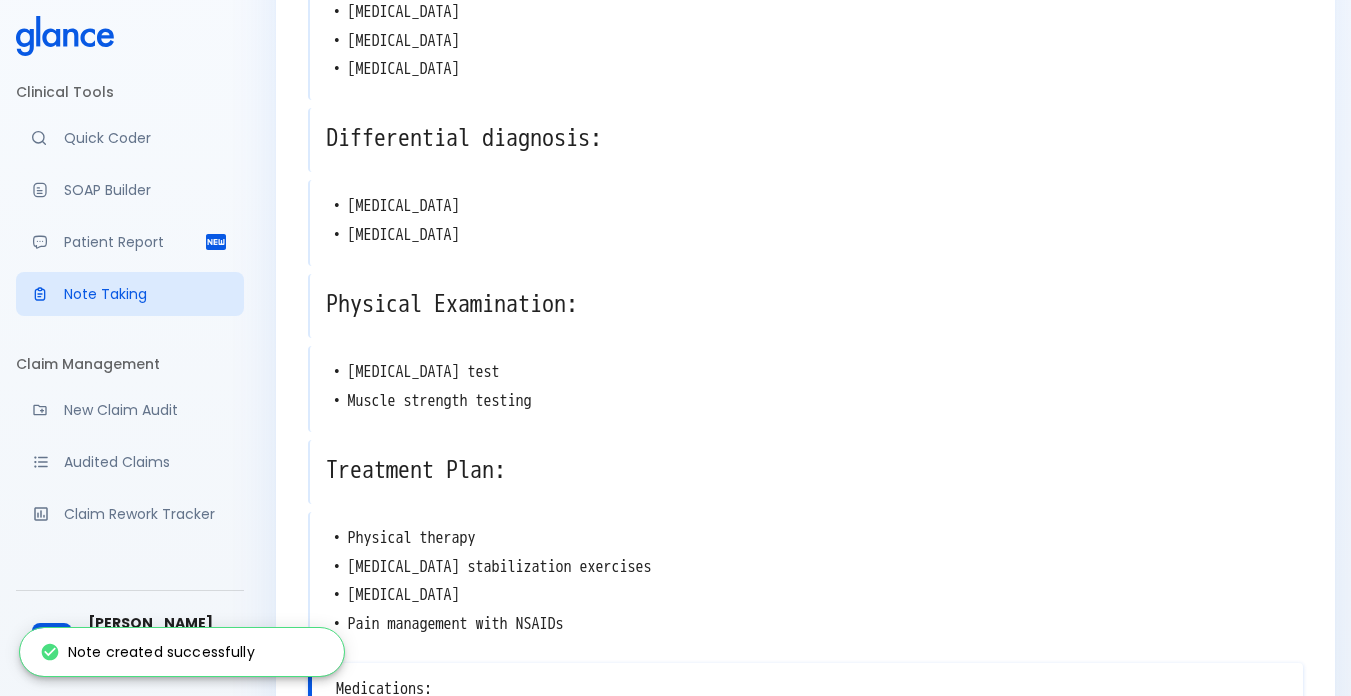 scroll, scrollTop: 0, scrollLeft: 0, axis: both 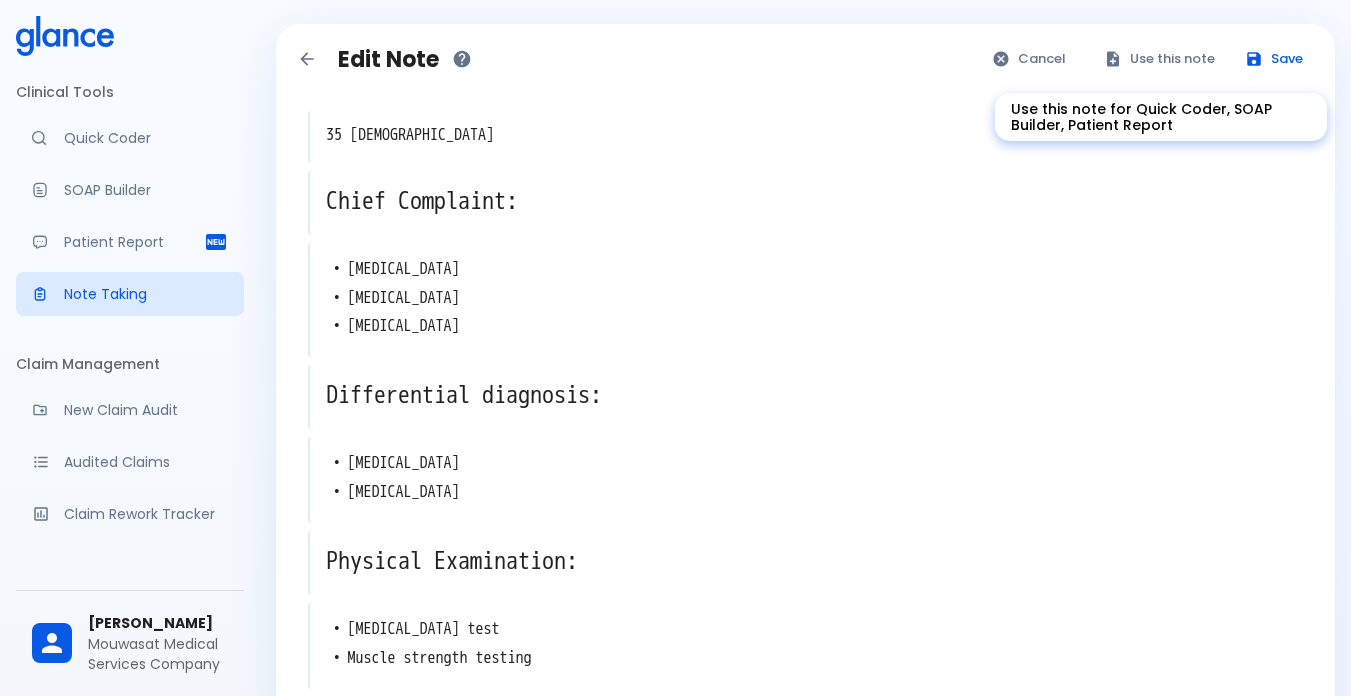 click on "Use this note" at bounding box center [1160, 59] 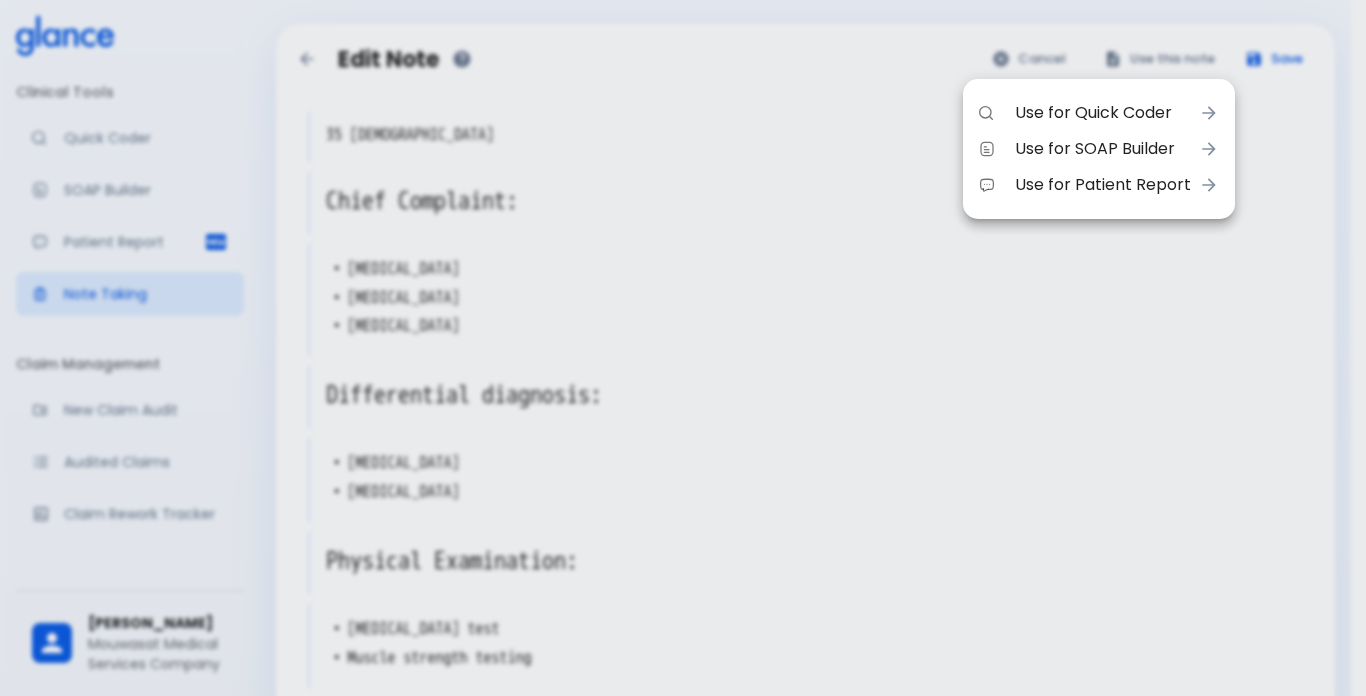 click on "Use for Quick Coder" at bounding box center [1103, 113] 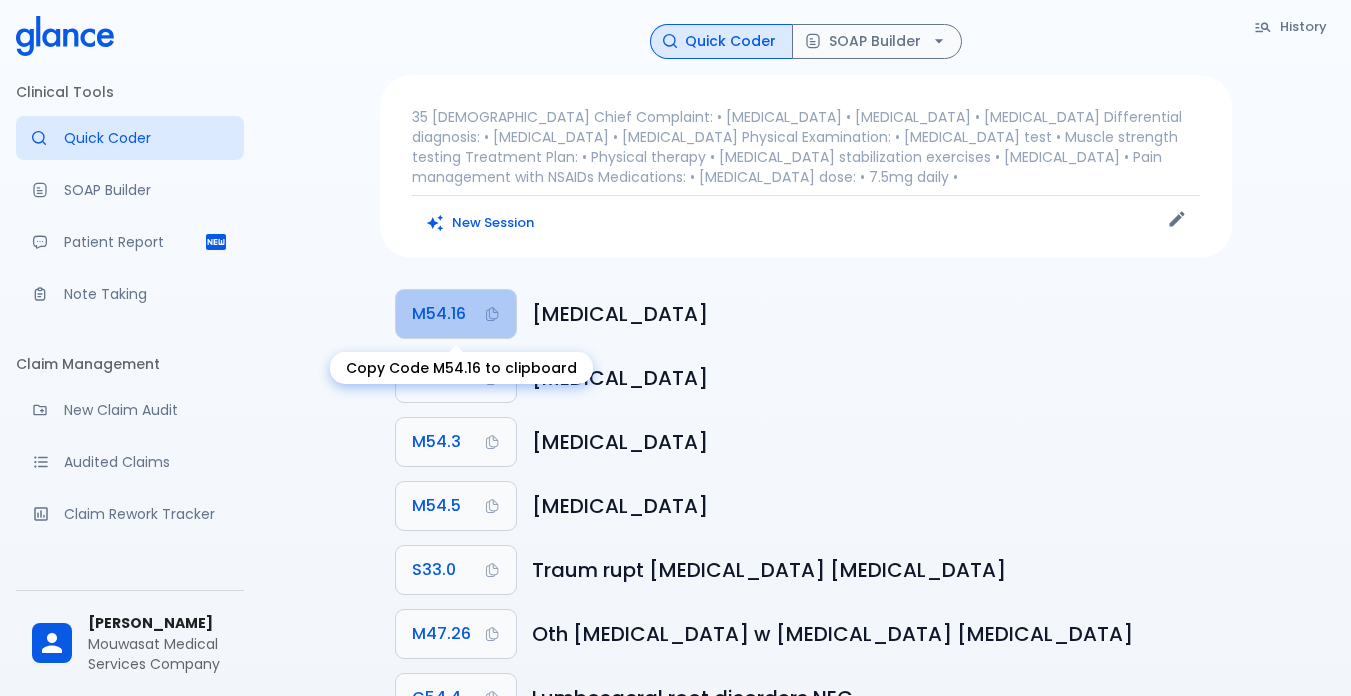 click 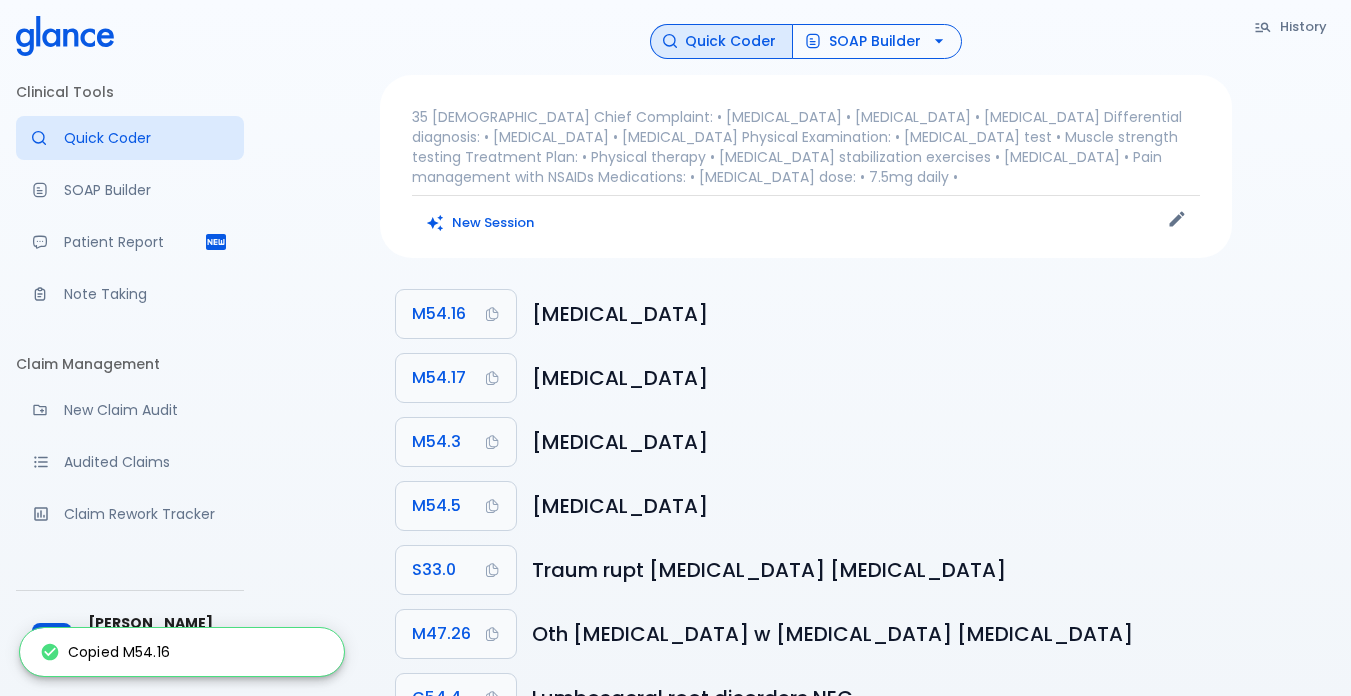 click on "SOAP Builder" at bounding box center [877, 41] 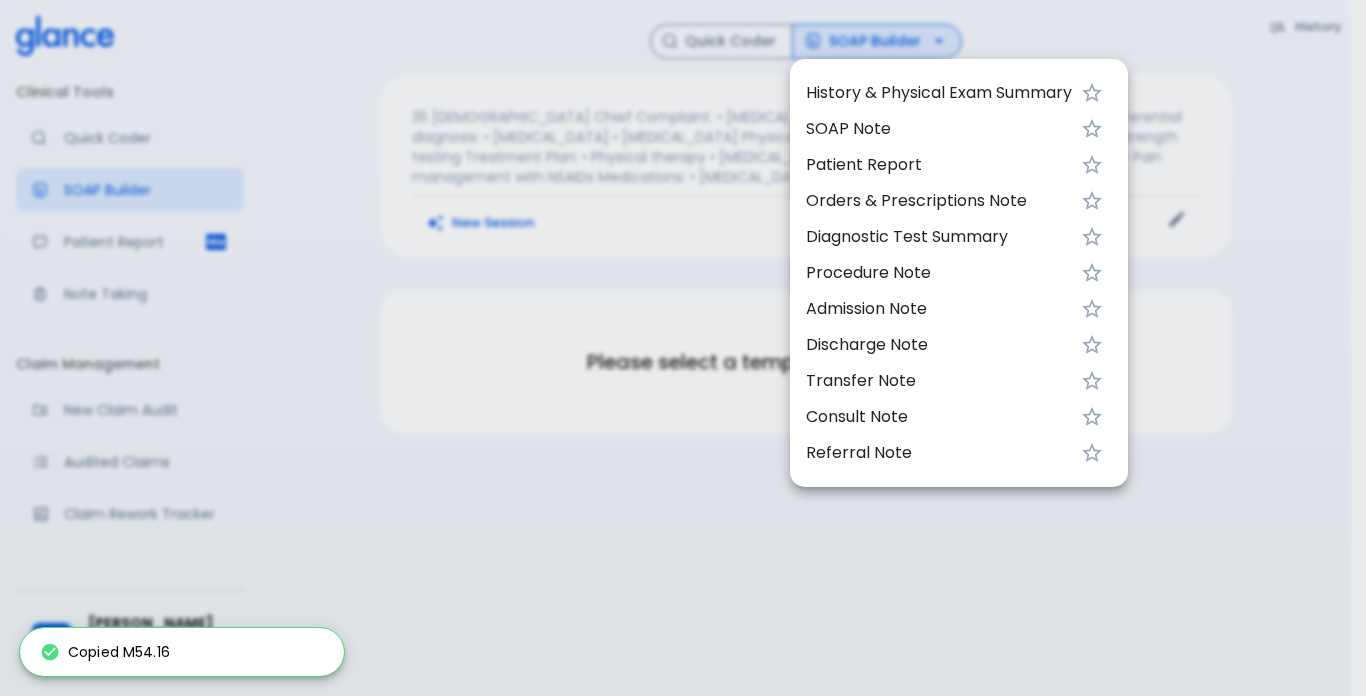 click on "History & Physical Exam Summary" at bounding box center [939, 93] 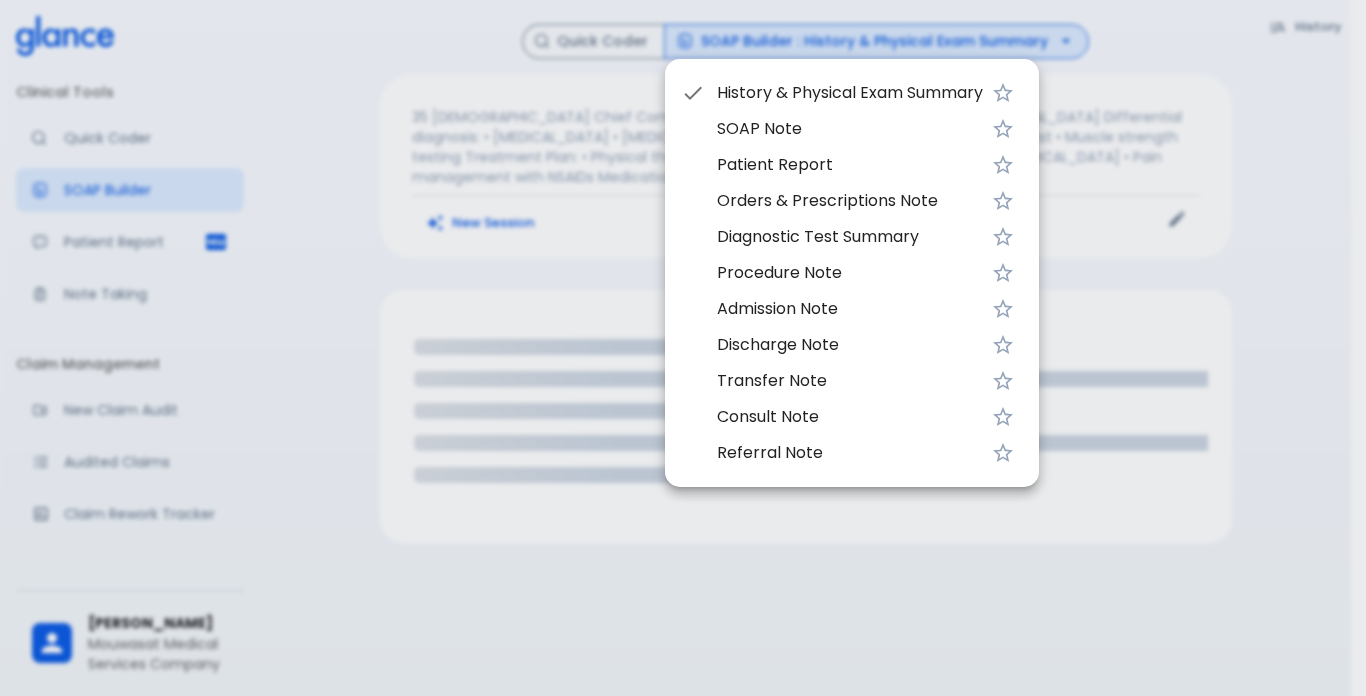 click at bounding box center (683, 348) 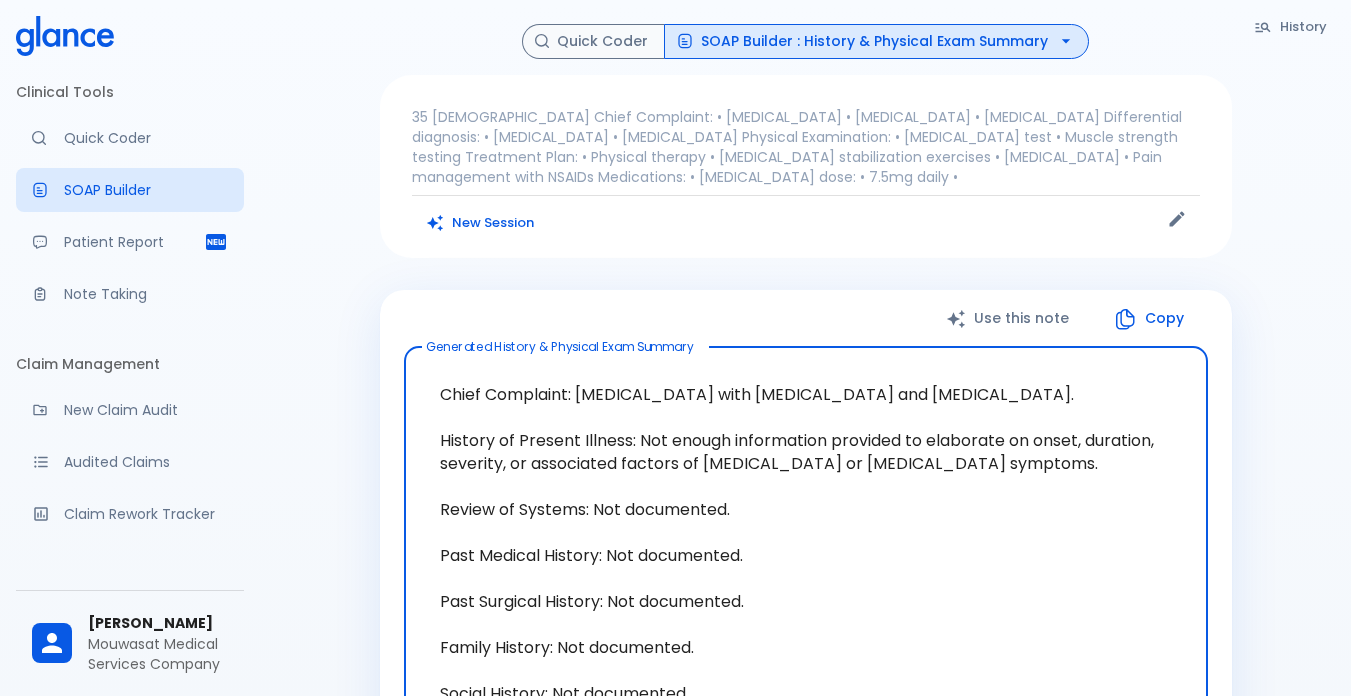 click on "Copy" at bounding box center [1150, 318] 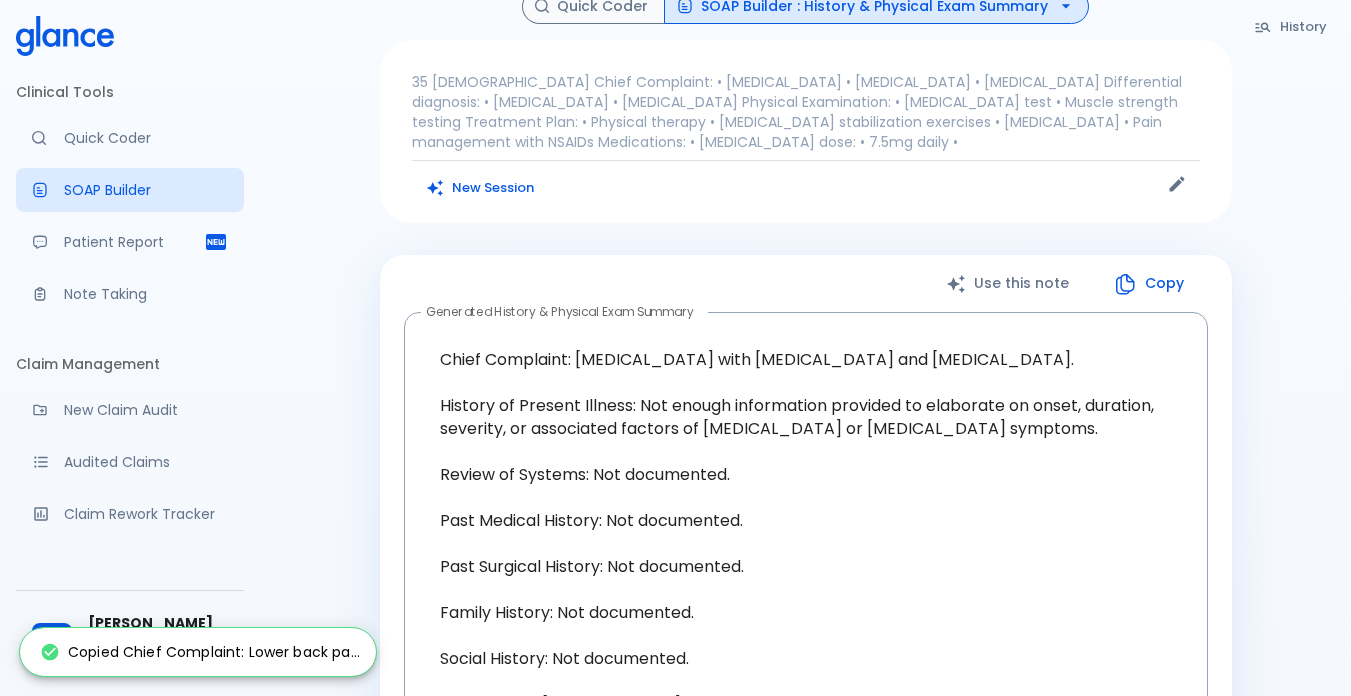 scroll, scrollTop: 0, scrollLeft: 0, axis: both 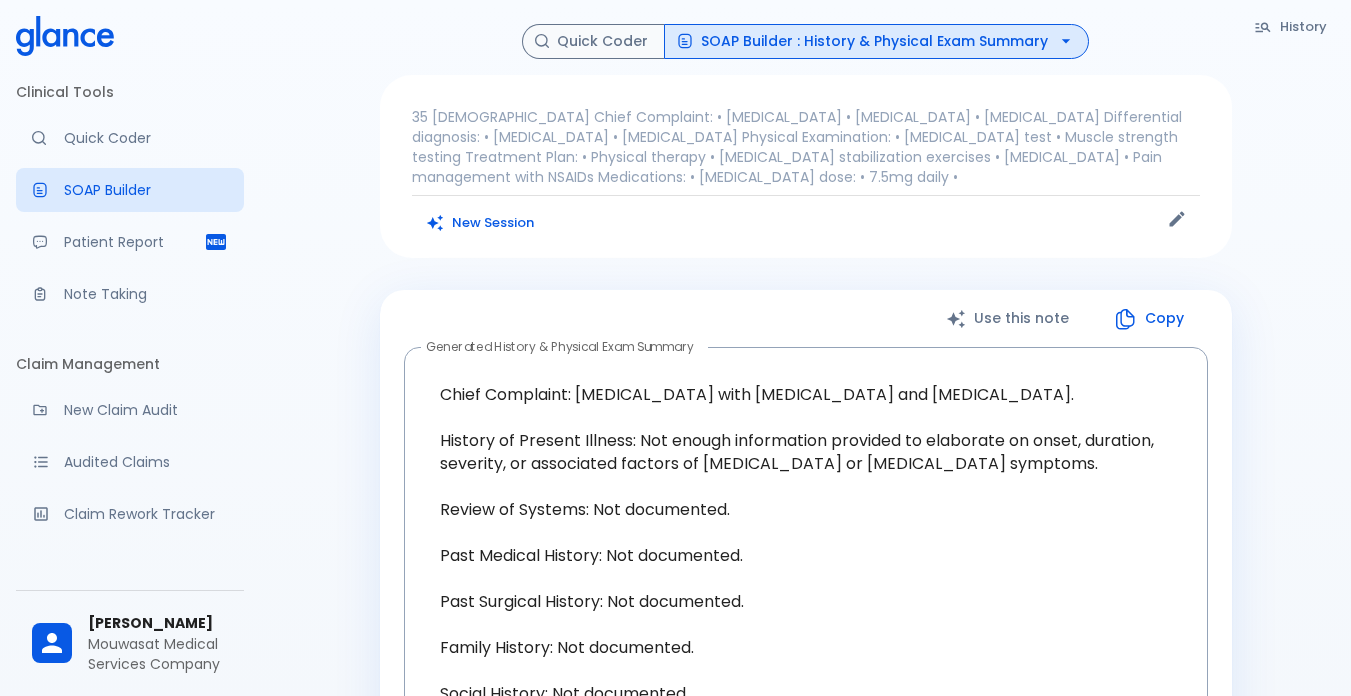 click on "SOAP Builder   : History & Physical Exam Summary" at bounding box center [876, 41] 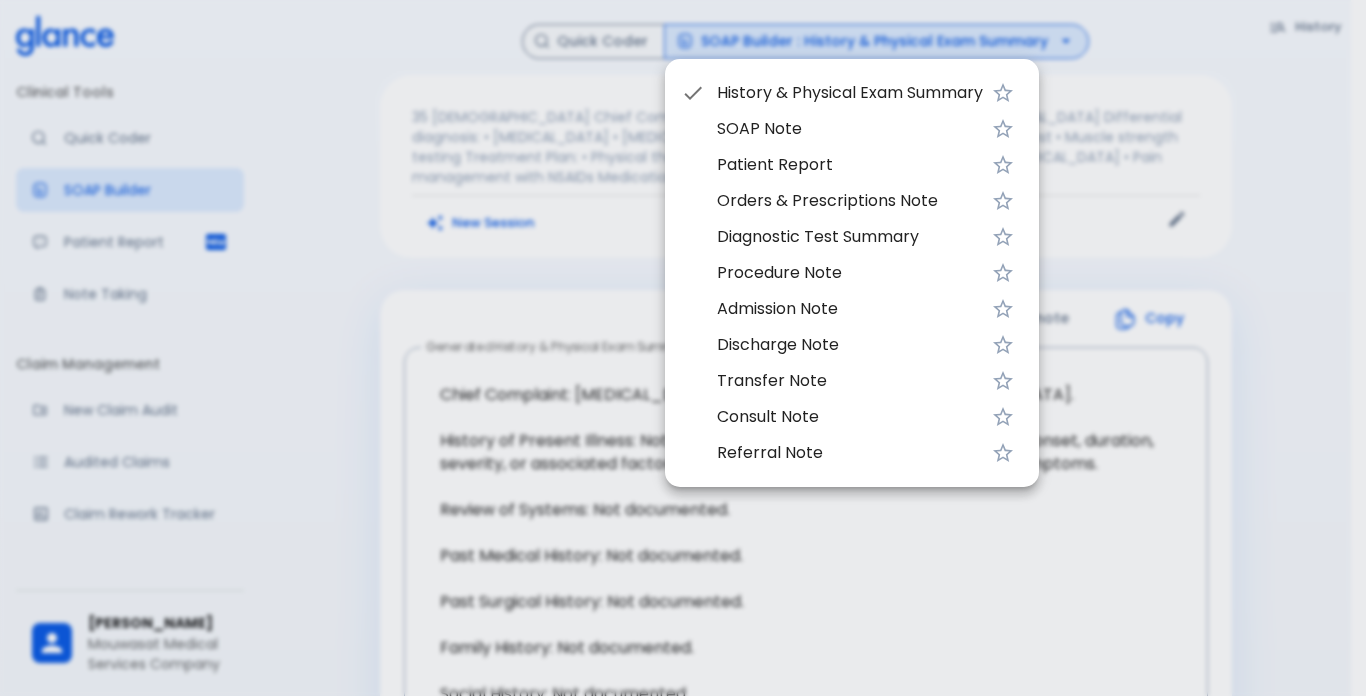 click at bounding box center (683, 348) 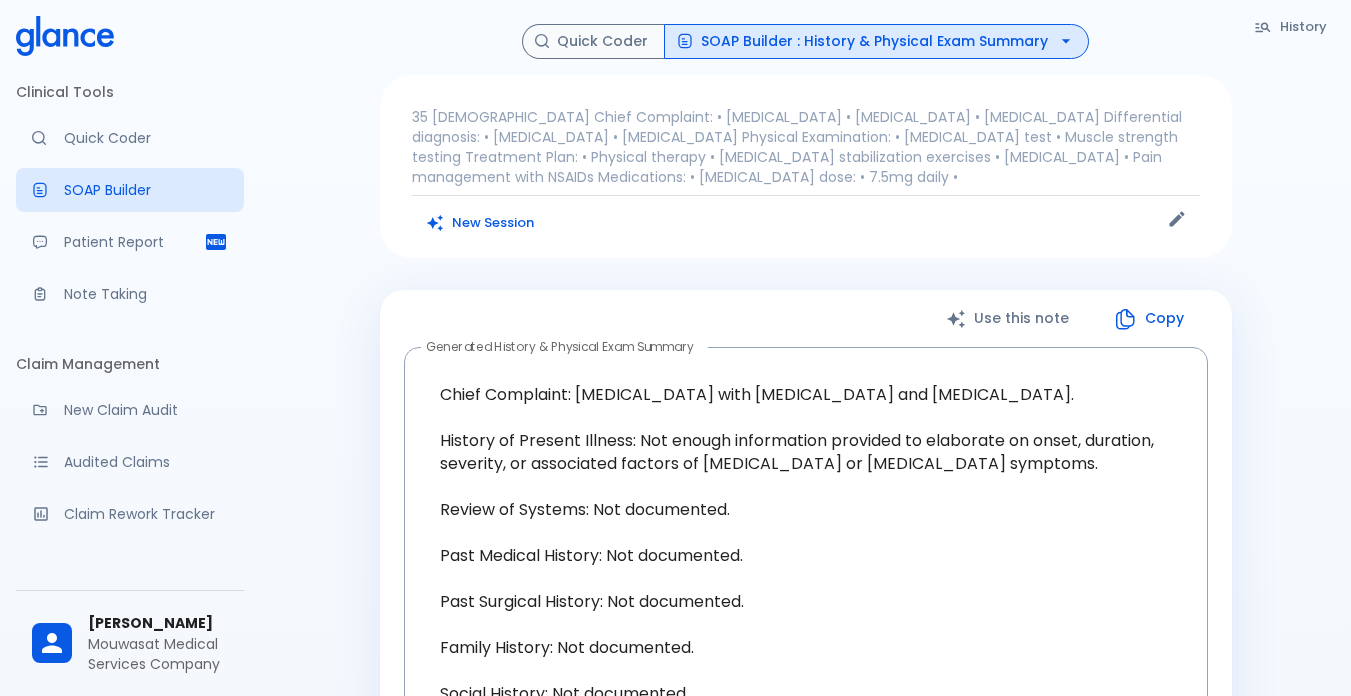click on "Note Taking" at bounding box center (146, 294) 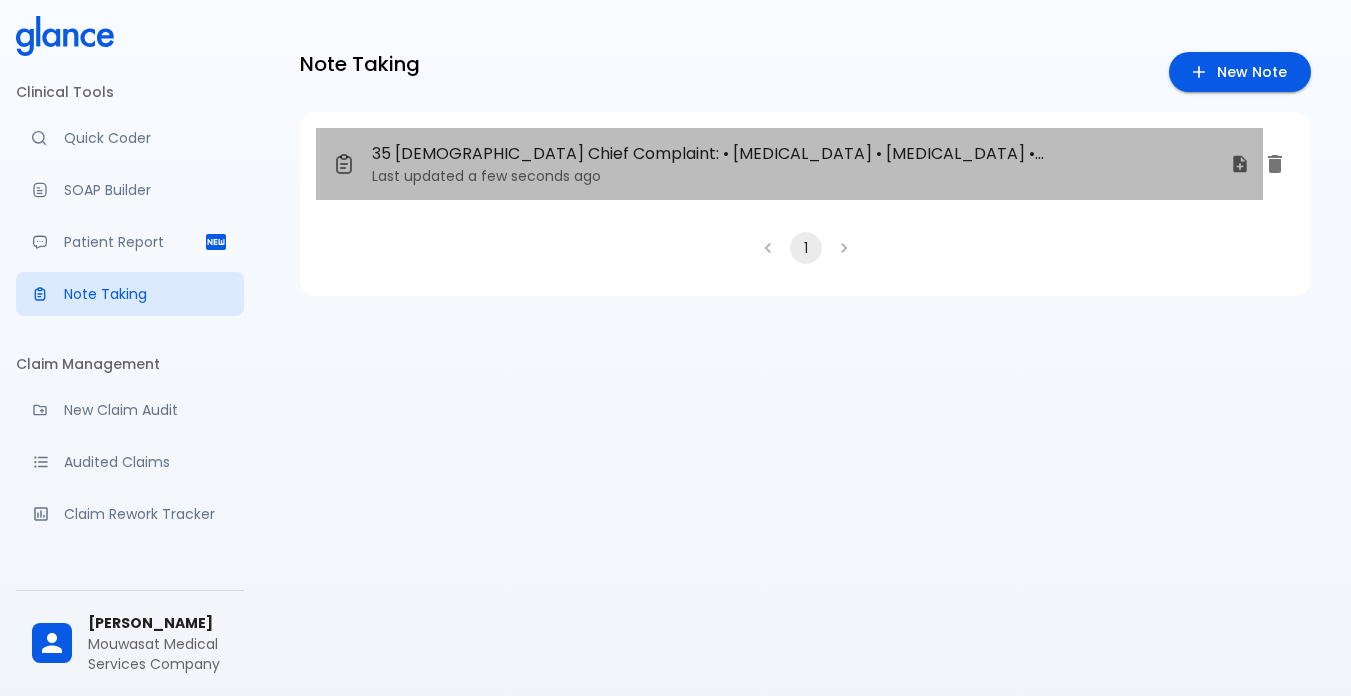 click on "Last updated   a few seconds ago" at bounding box center (793, 176) 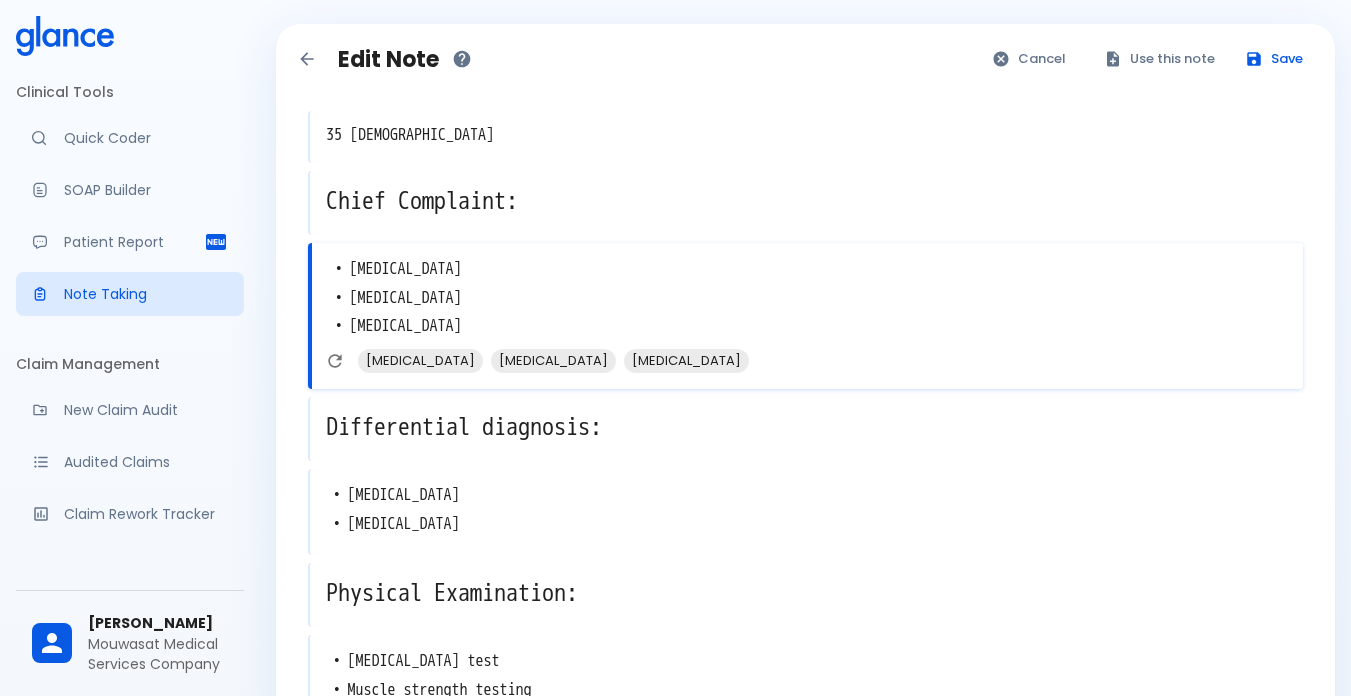 drag, startPoint x: 330, startPoint y: 305, endPoint x: 481, endPoint y: 277, distance: 153.57408 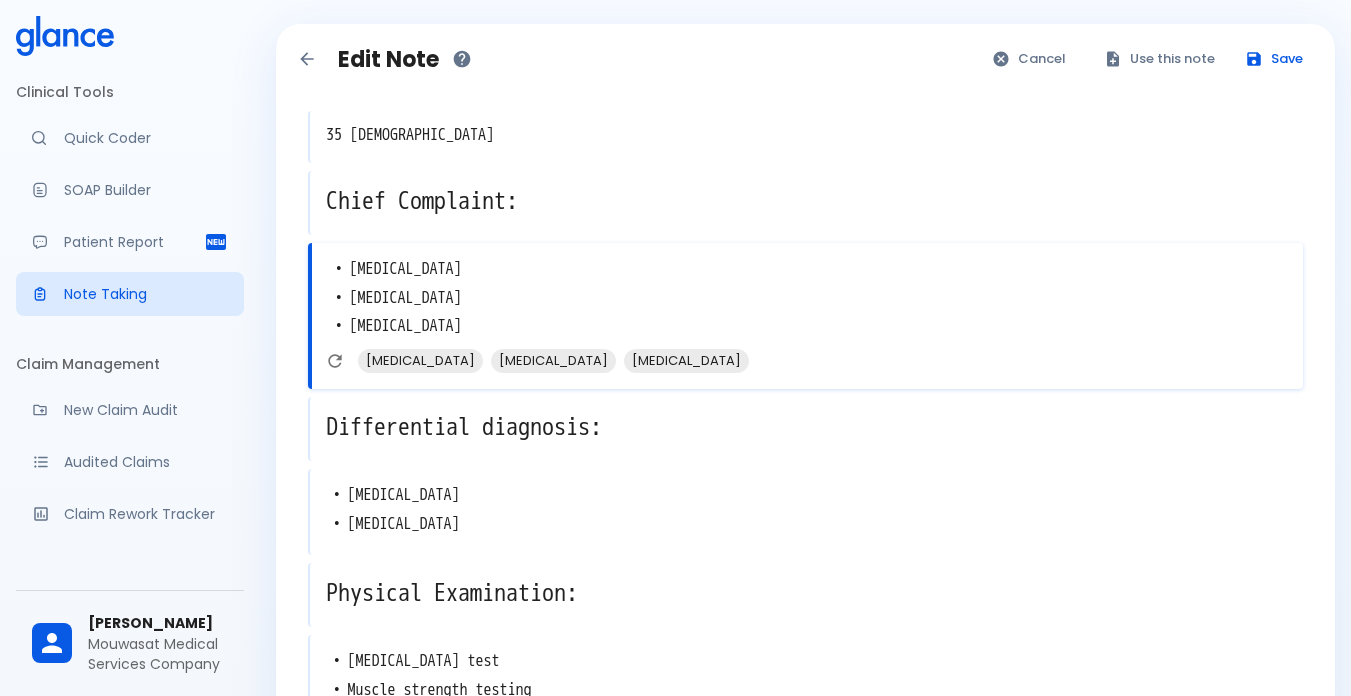 click on "• lower back pain
• Sciatica
• Radiculopathy" at bounding box center [807, 298] 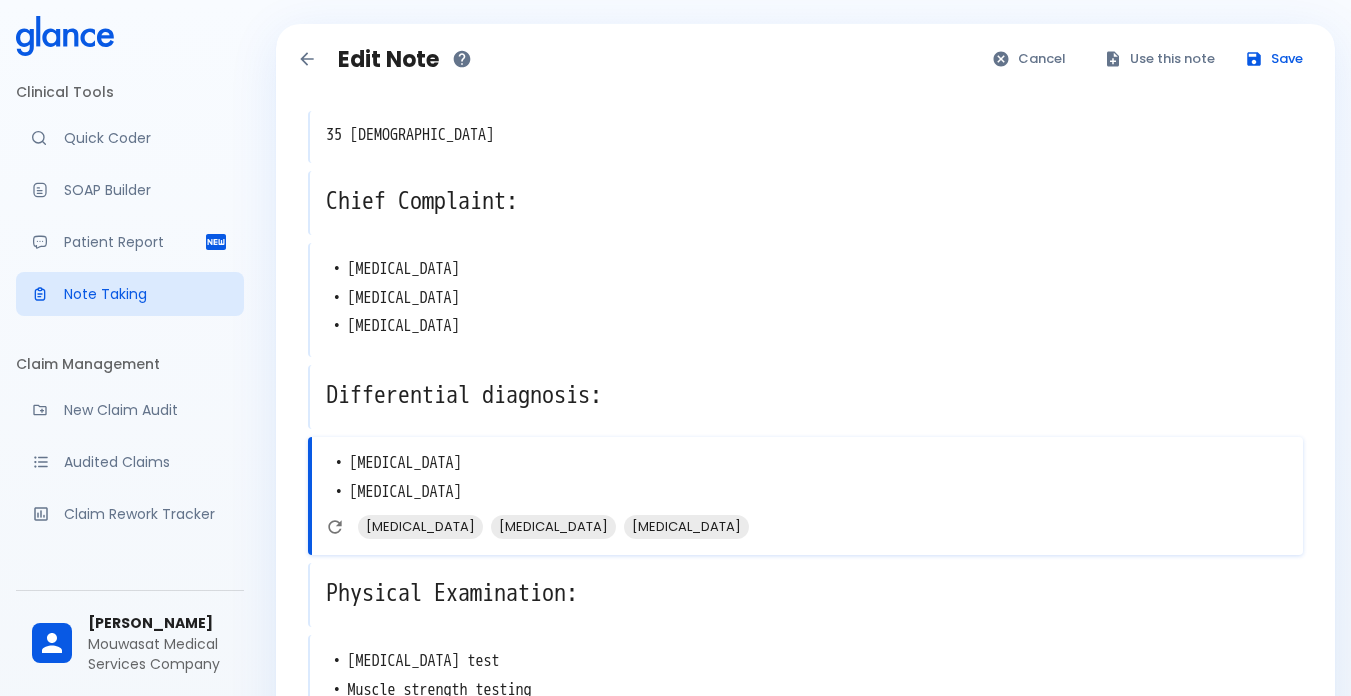 drag, startPoint x: 332, startPoint y: 495, endPoint x: 392, endPoint y: 495, distance: 60 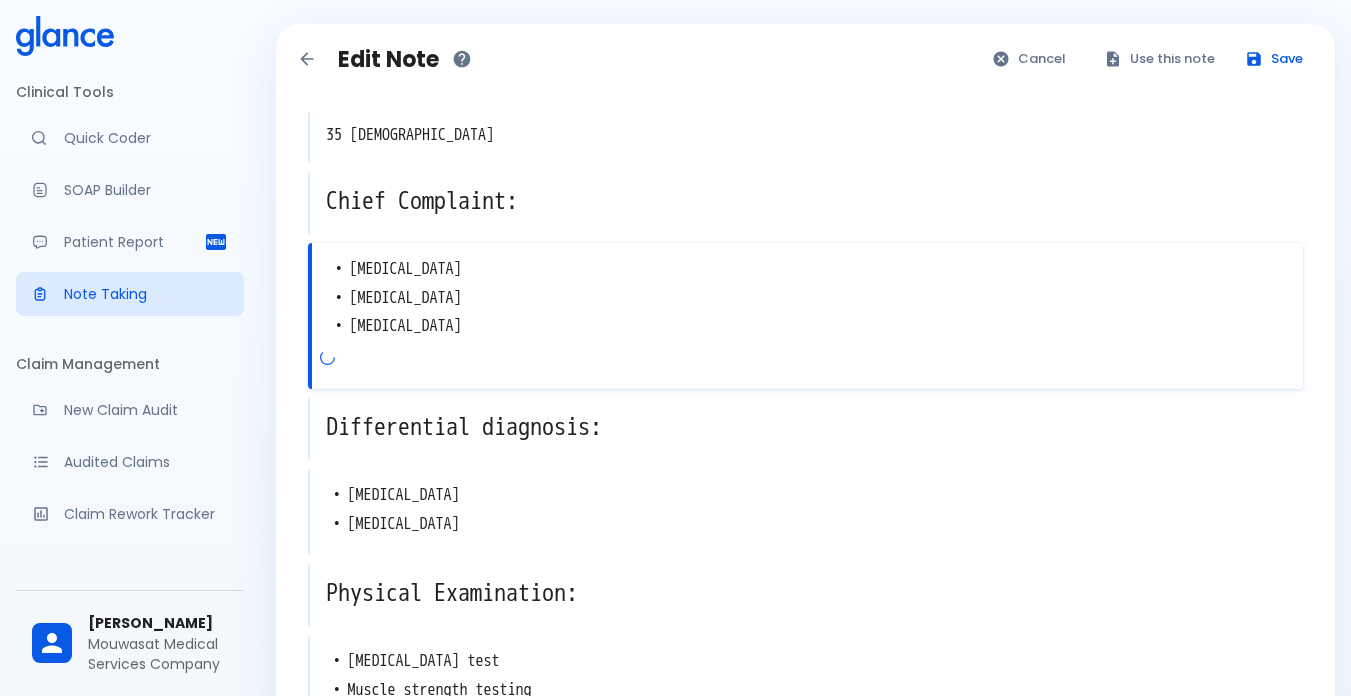 click on "• lower back pain
• Sciatica
• Radiculopathy" at bounding box center [807, 298] 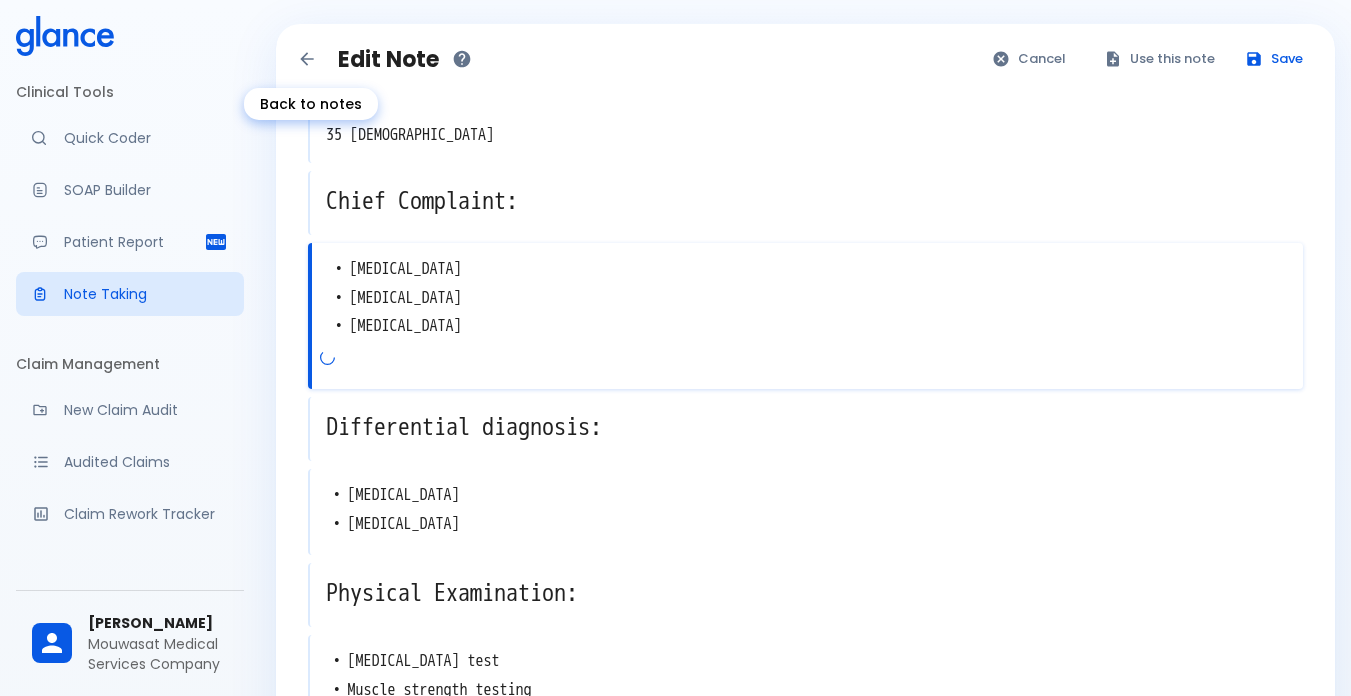 click 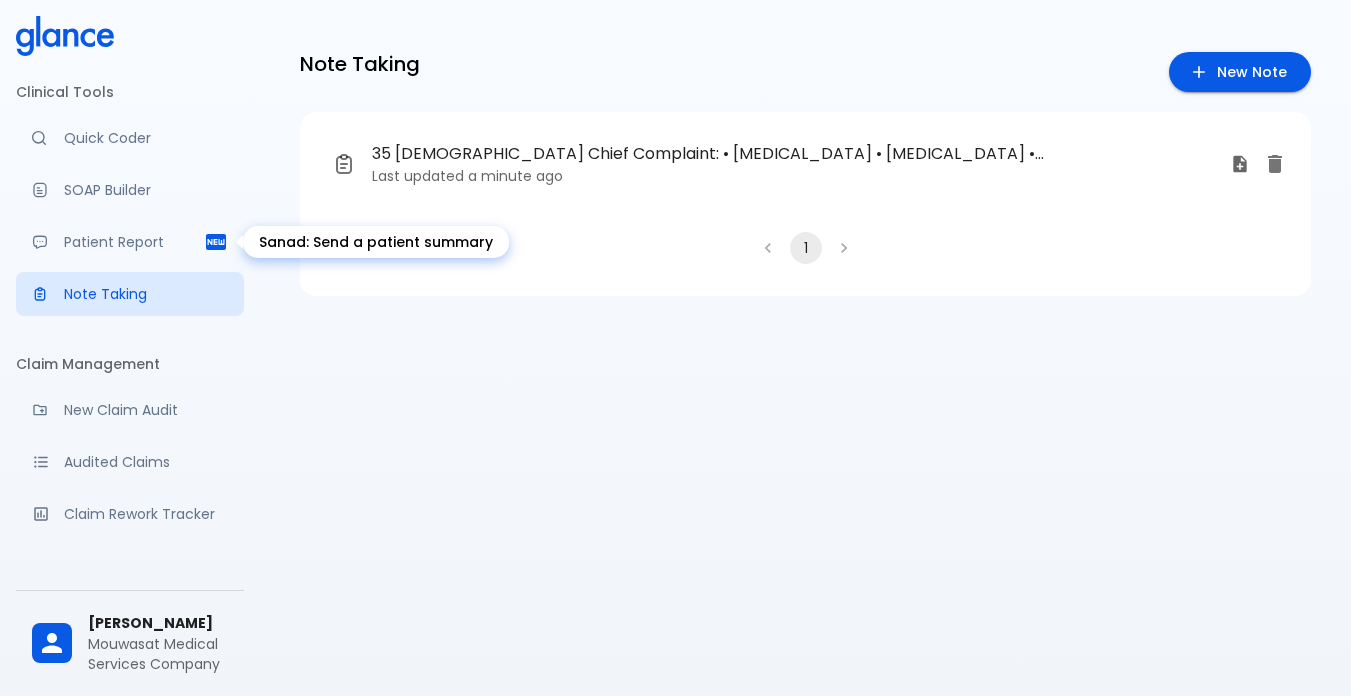 click on "Patient Report" at bounding box center (130, 242) 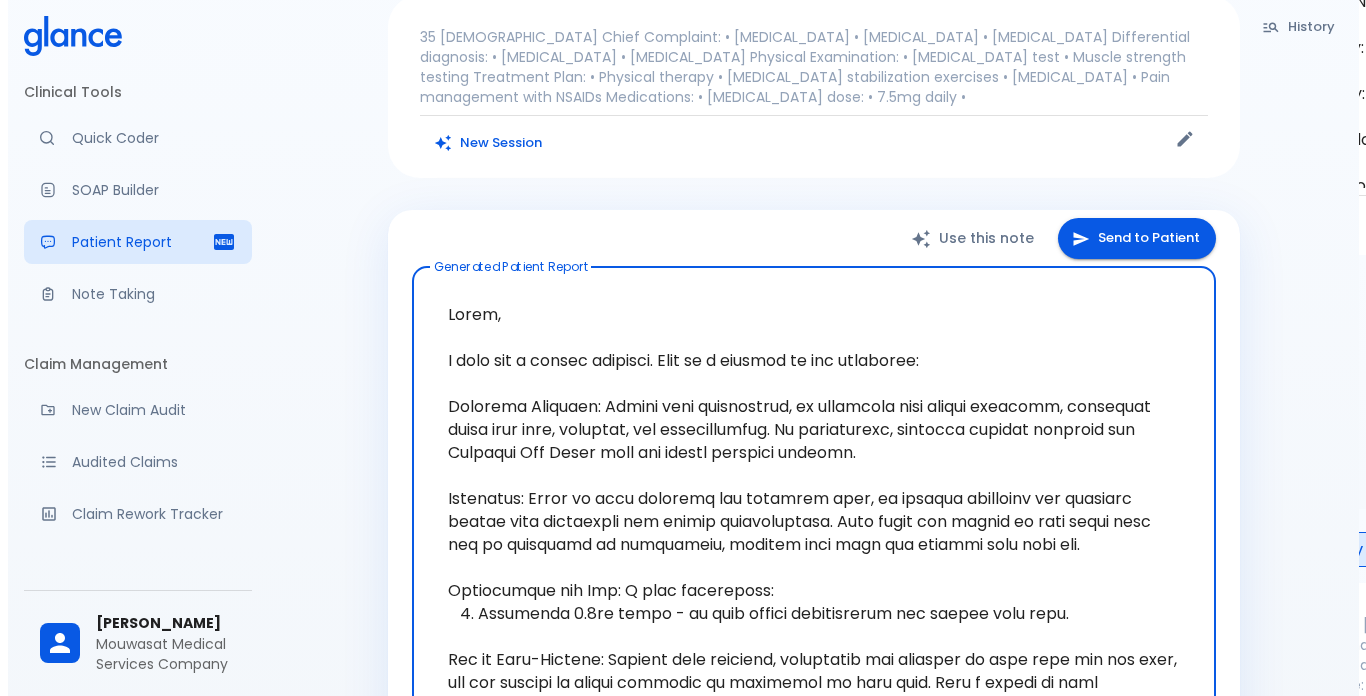 scroll, scrollTop: 200, scrollLeft: 0, axis: vertical 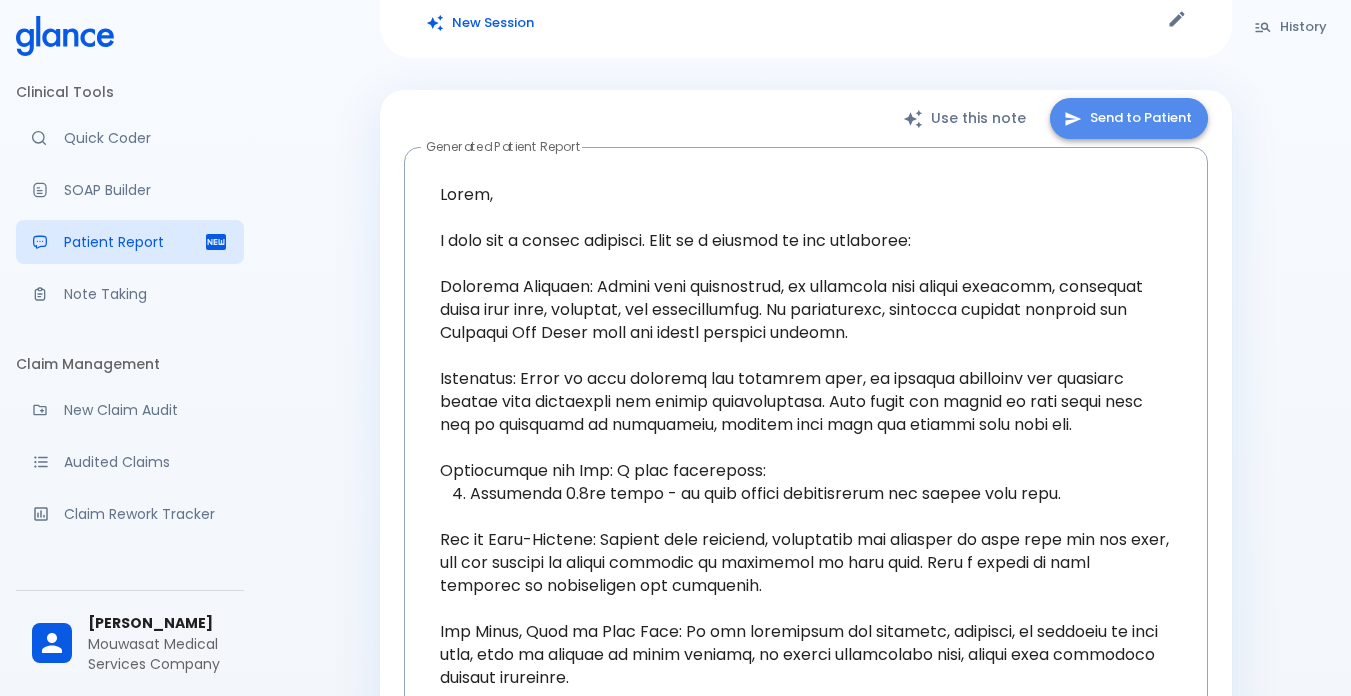 click on "Send to Patient" at bounding box center [1129, 118] 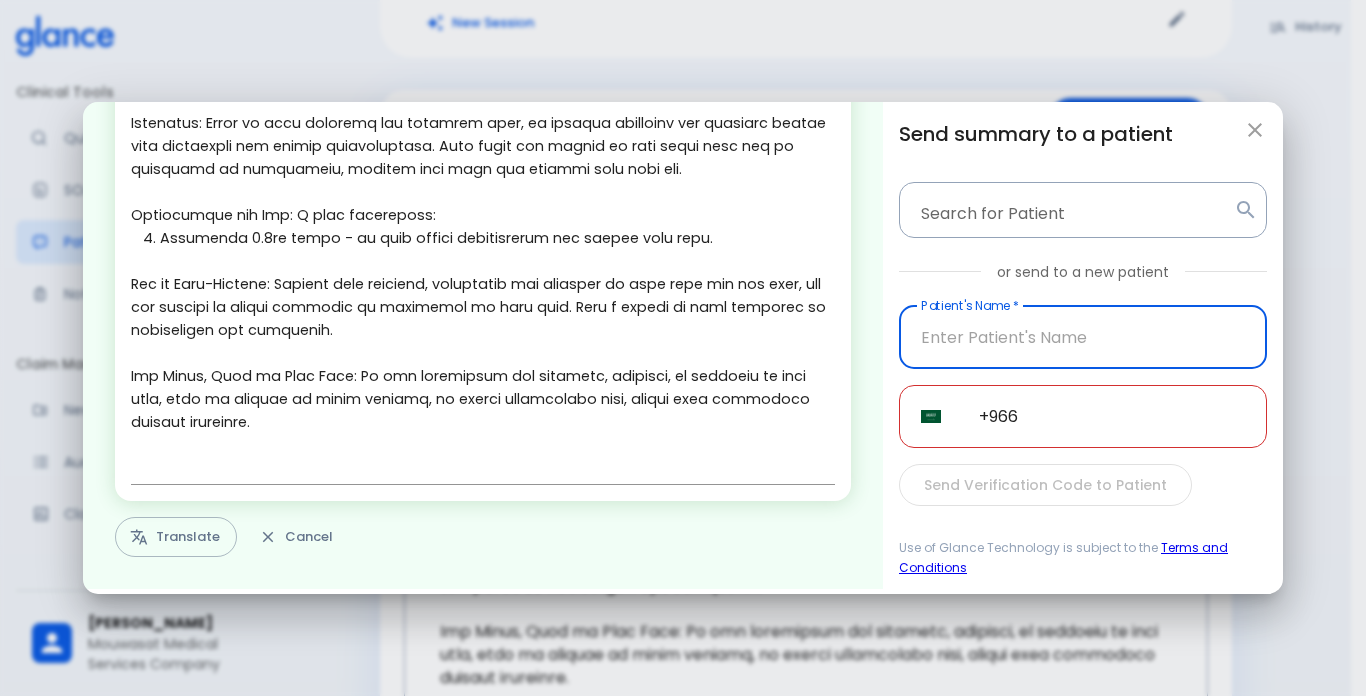 scroll, scrollTop: 247, scrollLeft: 0, axis: vertical 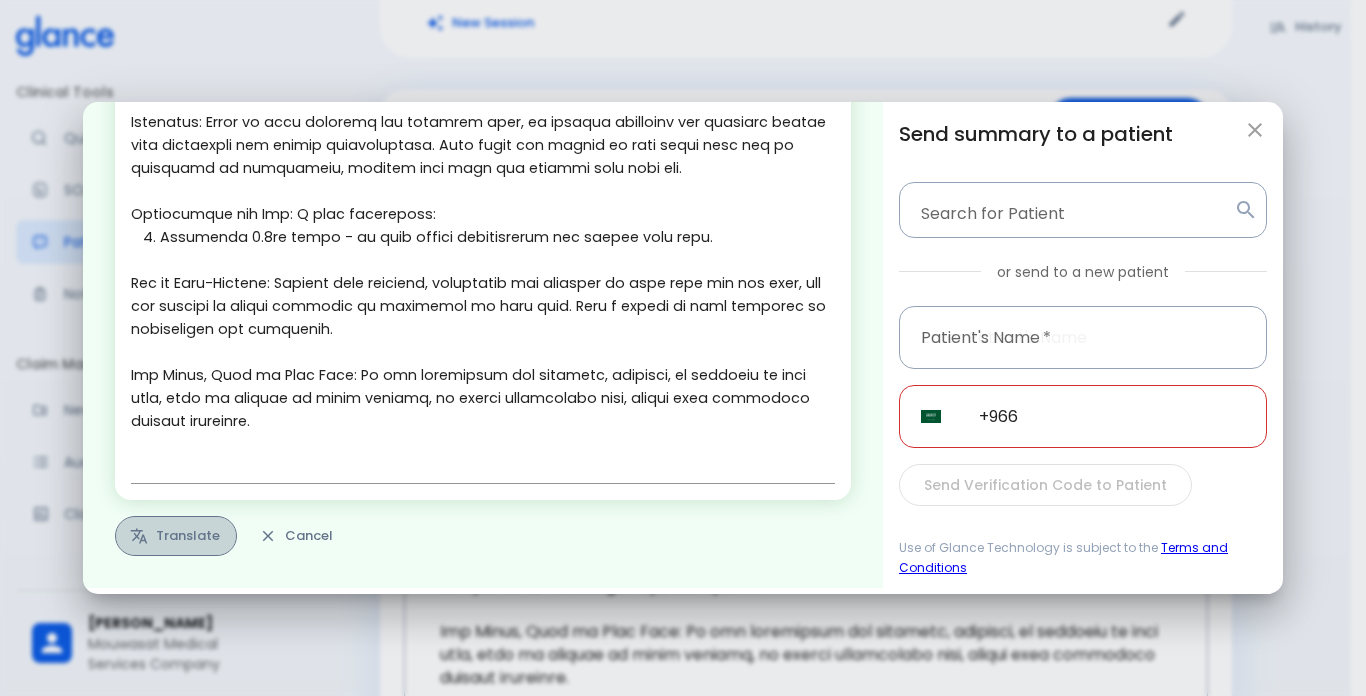 click 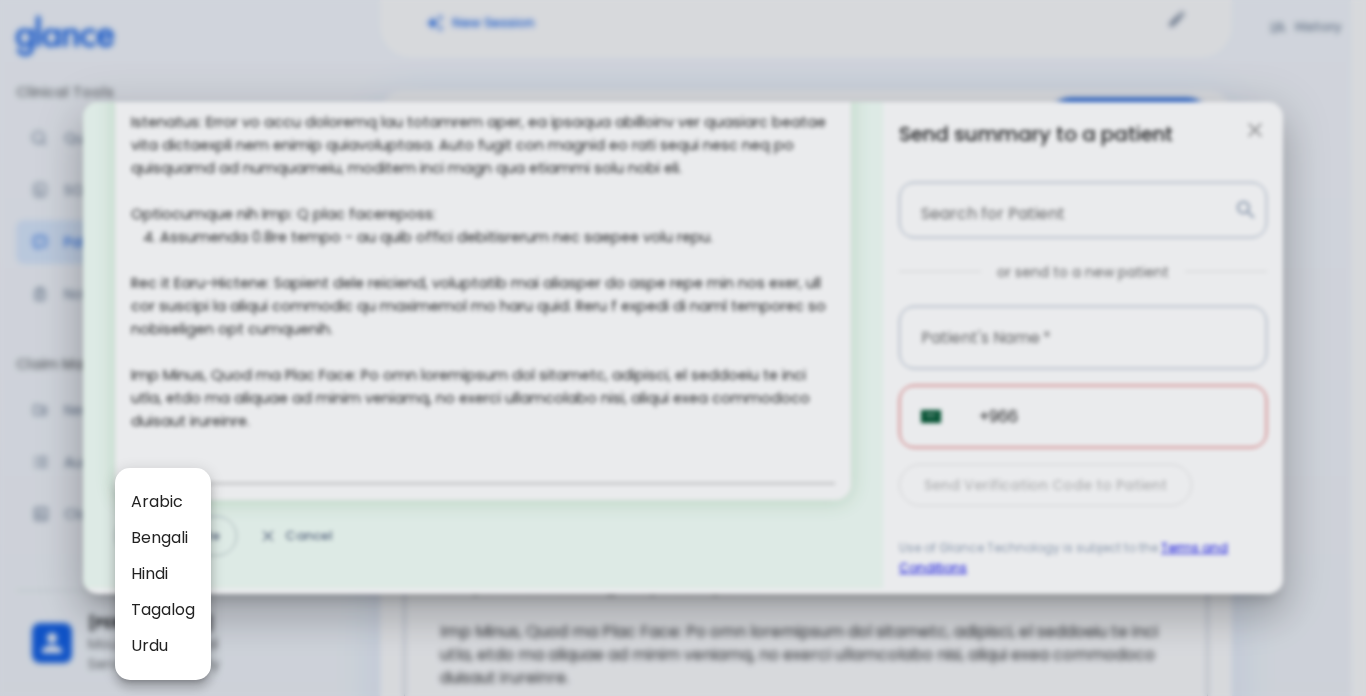 click on "Arabic" at bounding box center (163, 502) 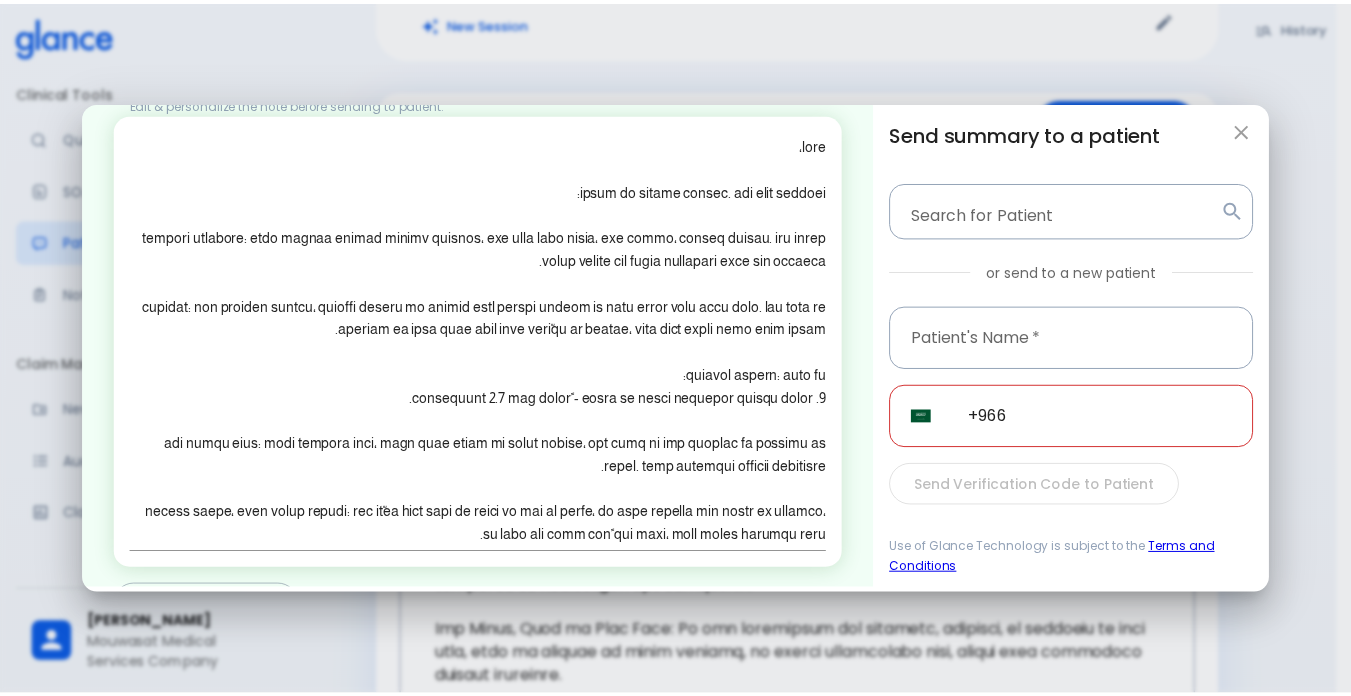 scroll, scrollTop: 0, scrollLeft: 0, axis: both 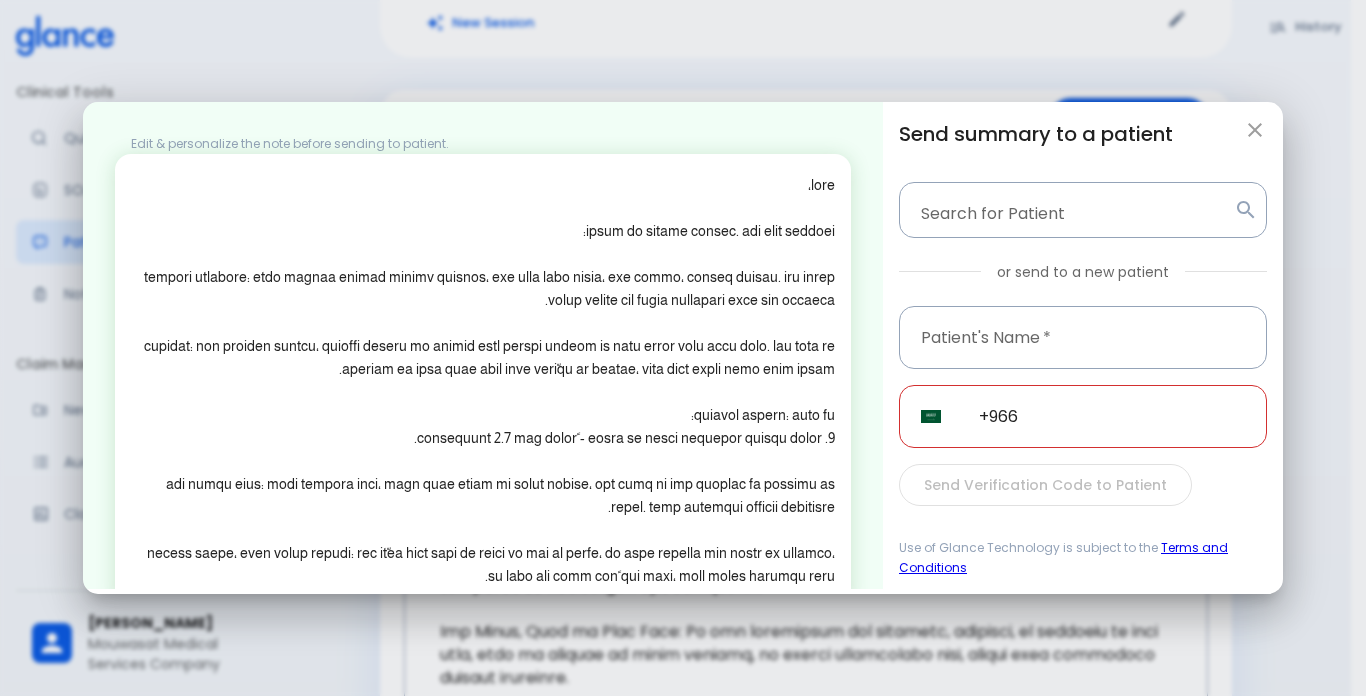 click 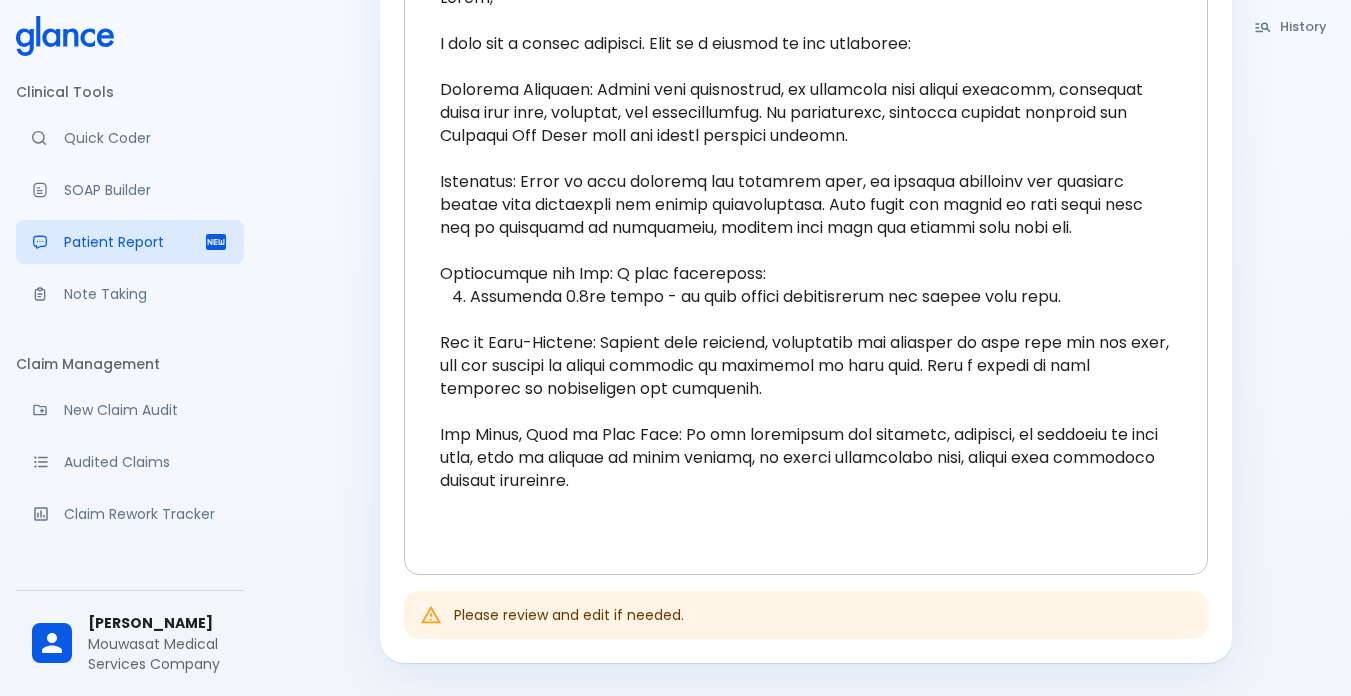 scroll, scrollTop: 400, scrollLeft: 0, axis: vertical 